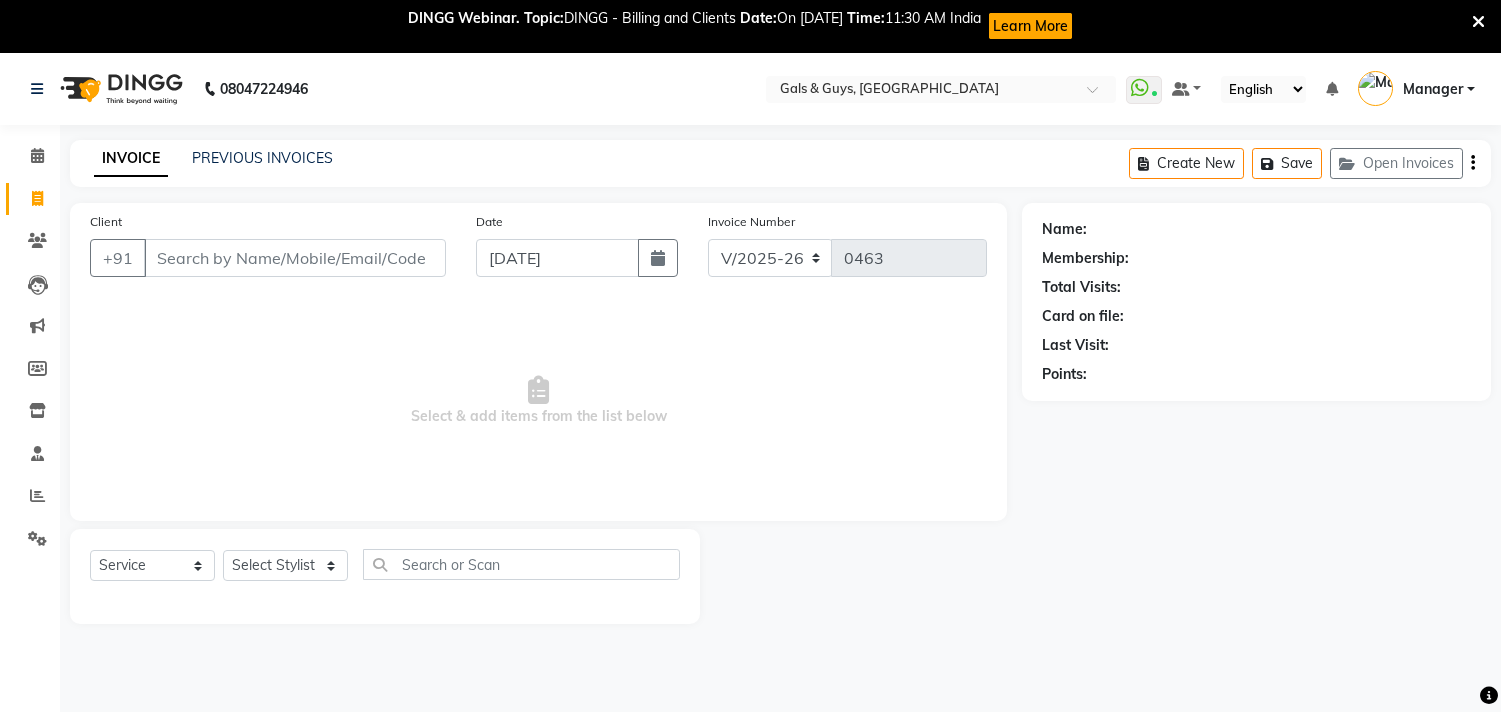 select on "7505" 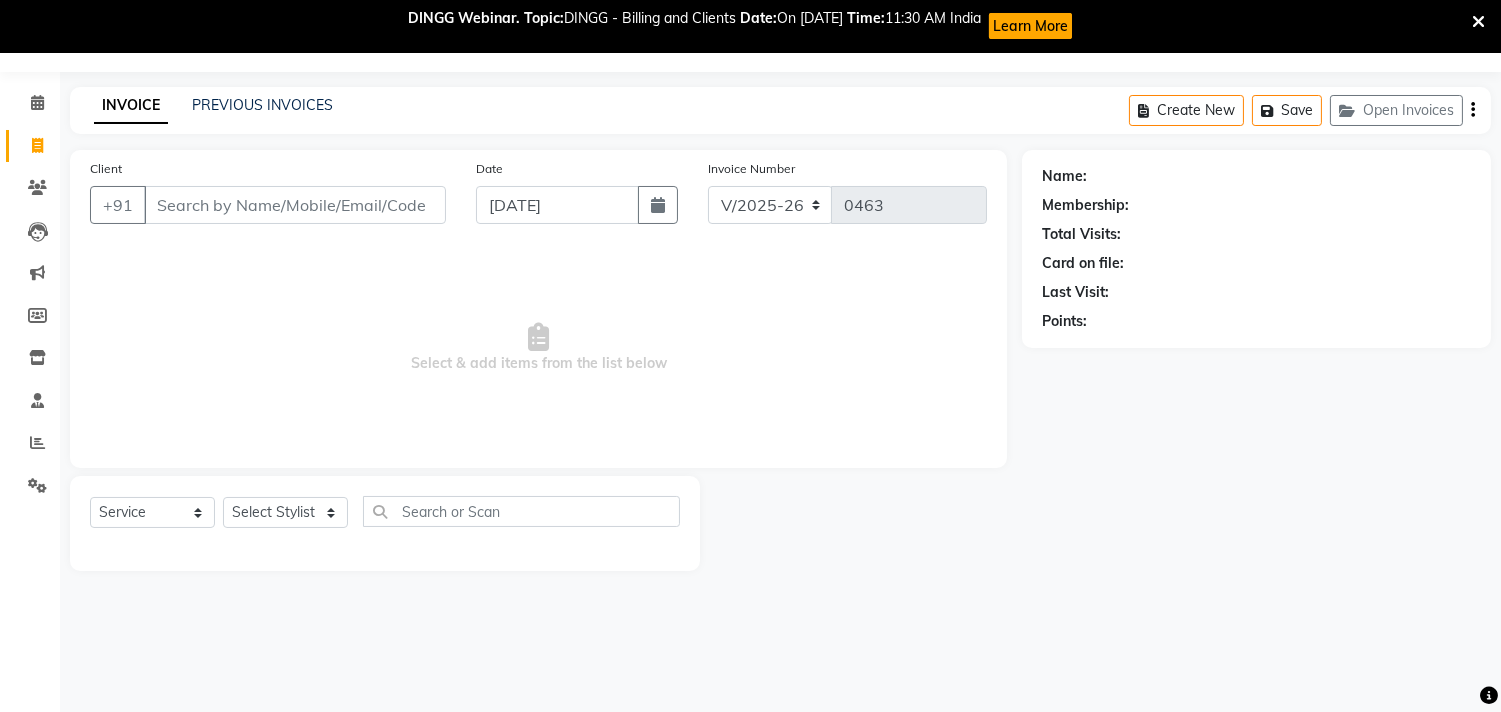 scroll, scrollTop: 0, scrollLeft: 0, axis: both 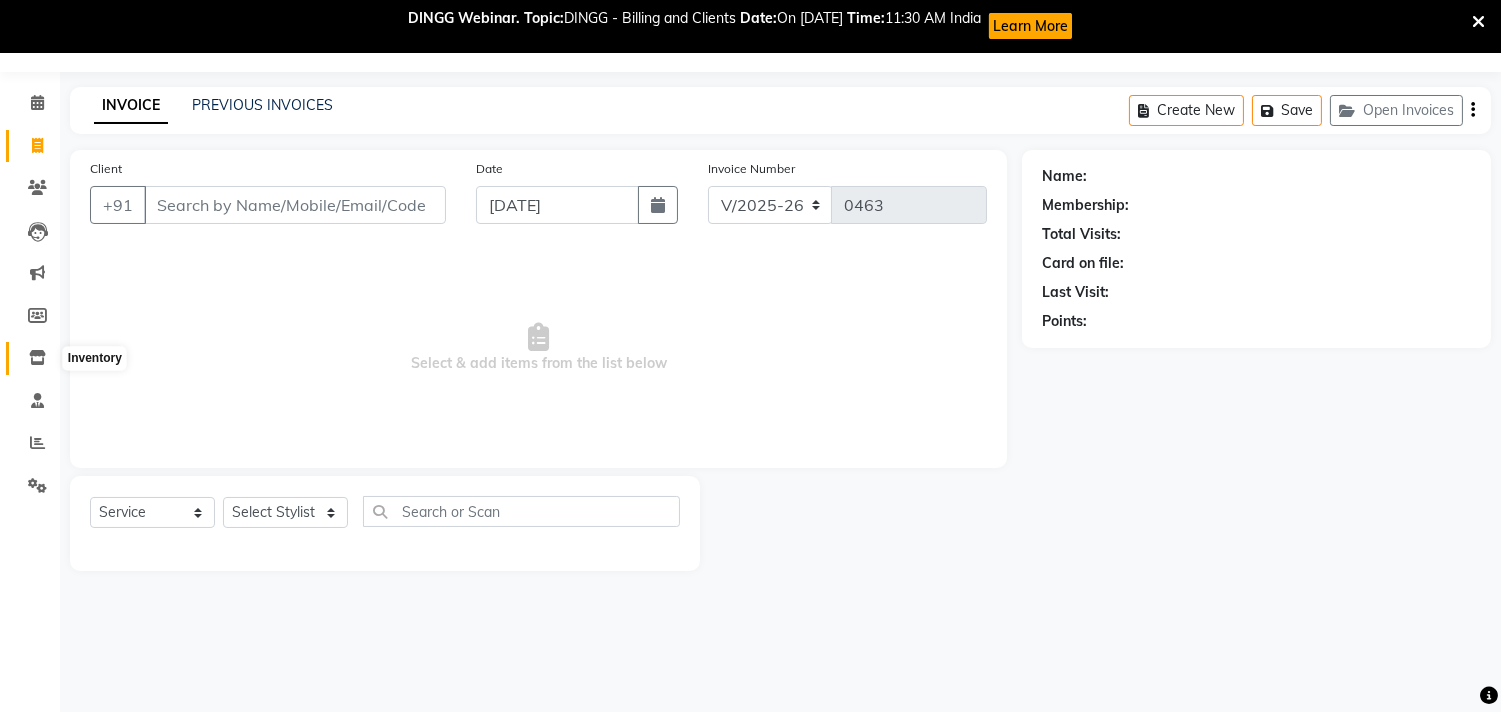 click 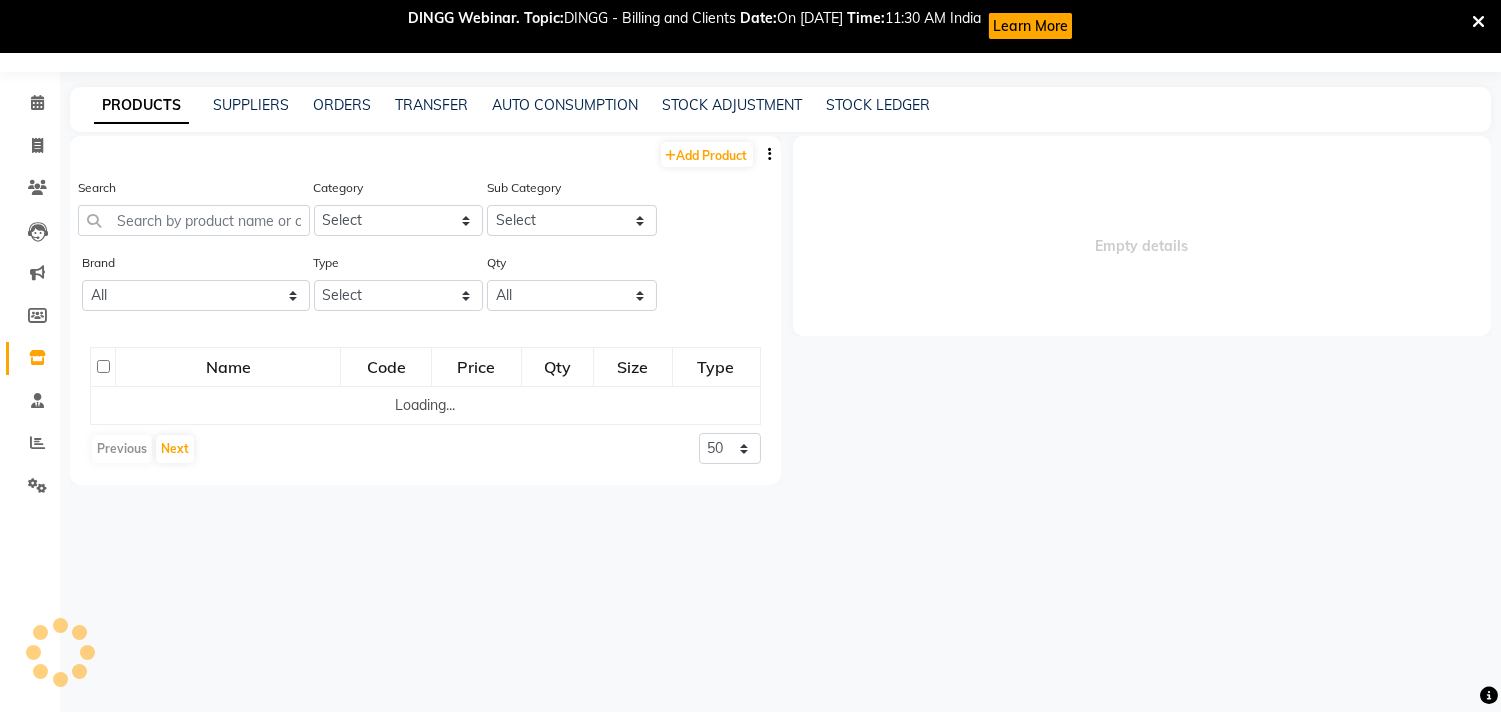 click on "Search" 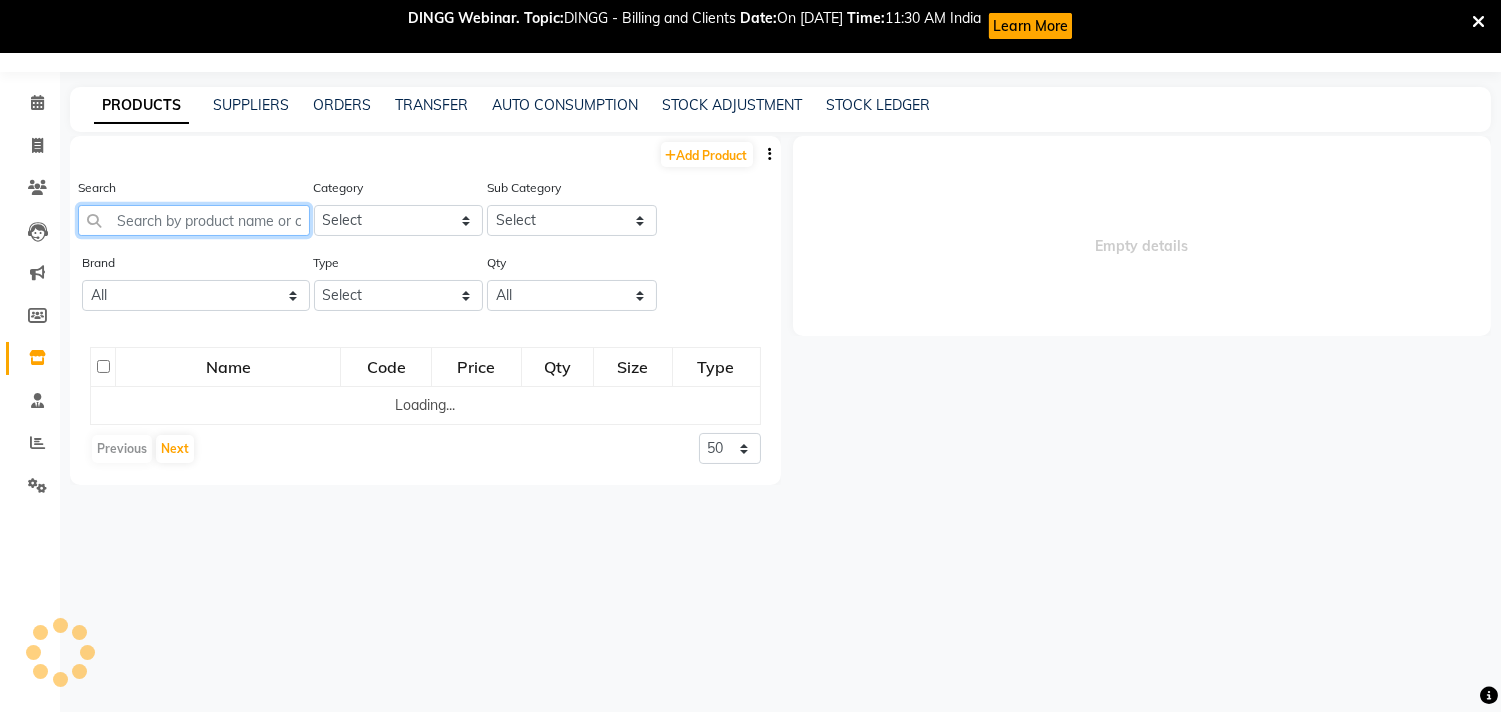 click 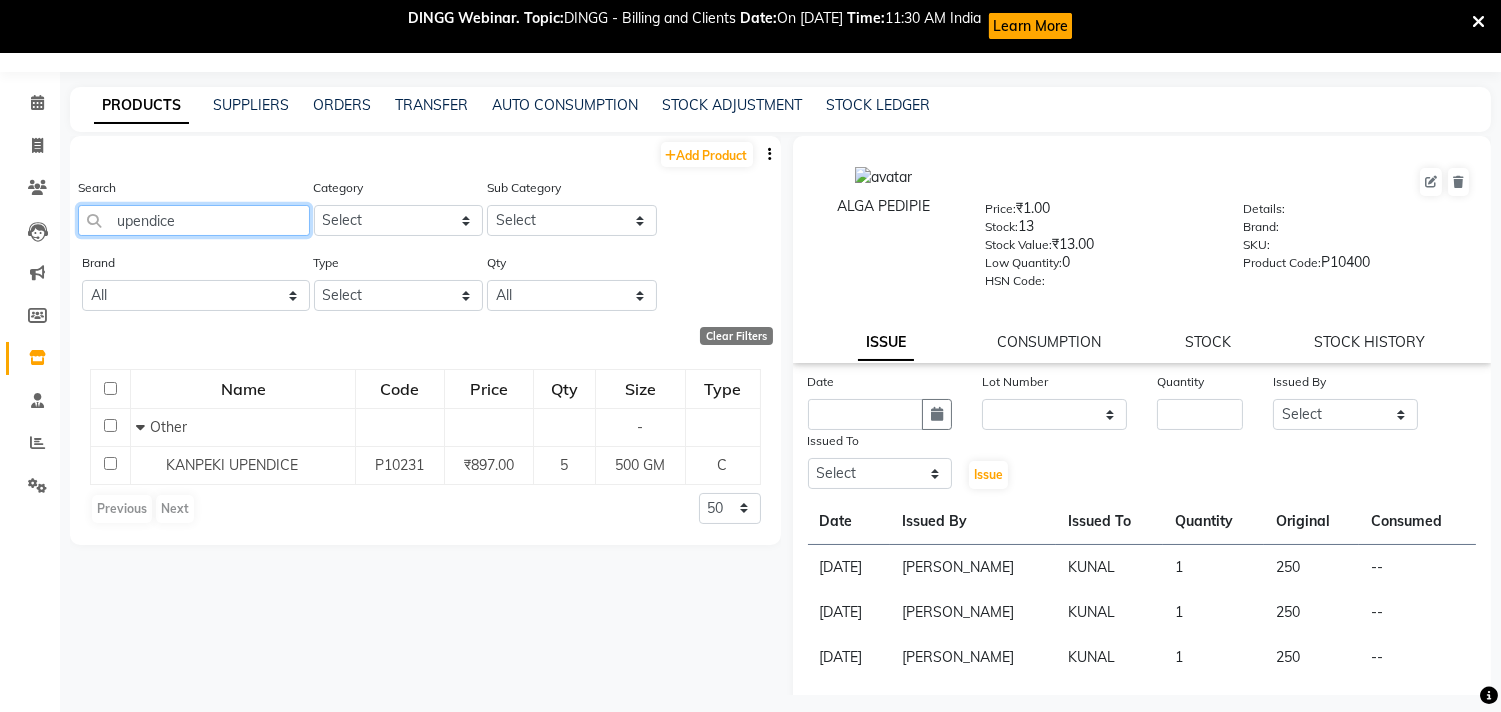 scroll, scrollTop: 0, scrollLeft: 0, axis: both 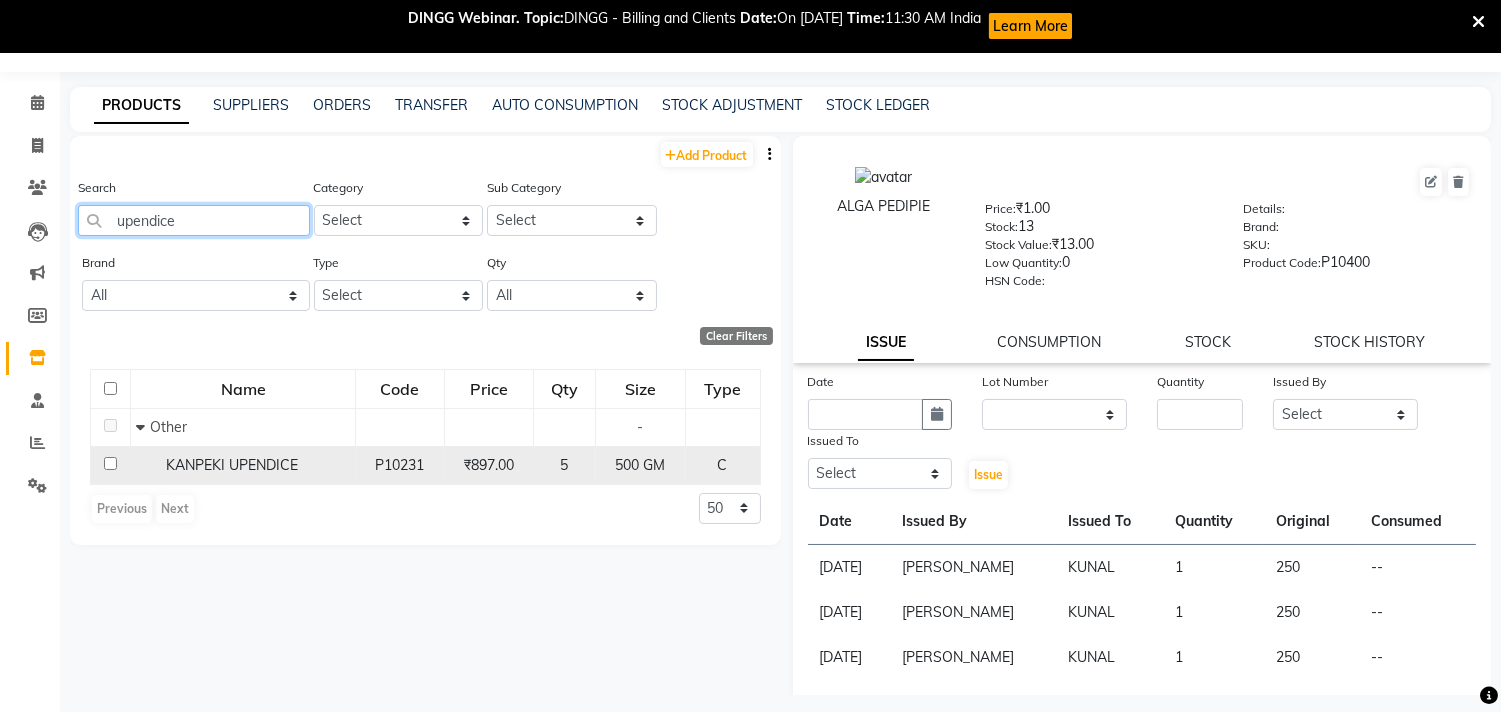 type on "upendice" 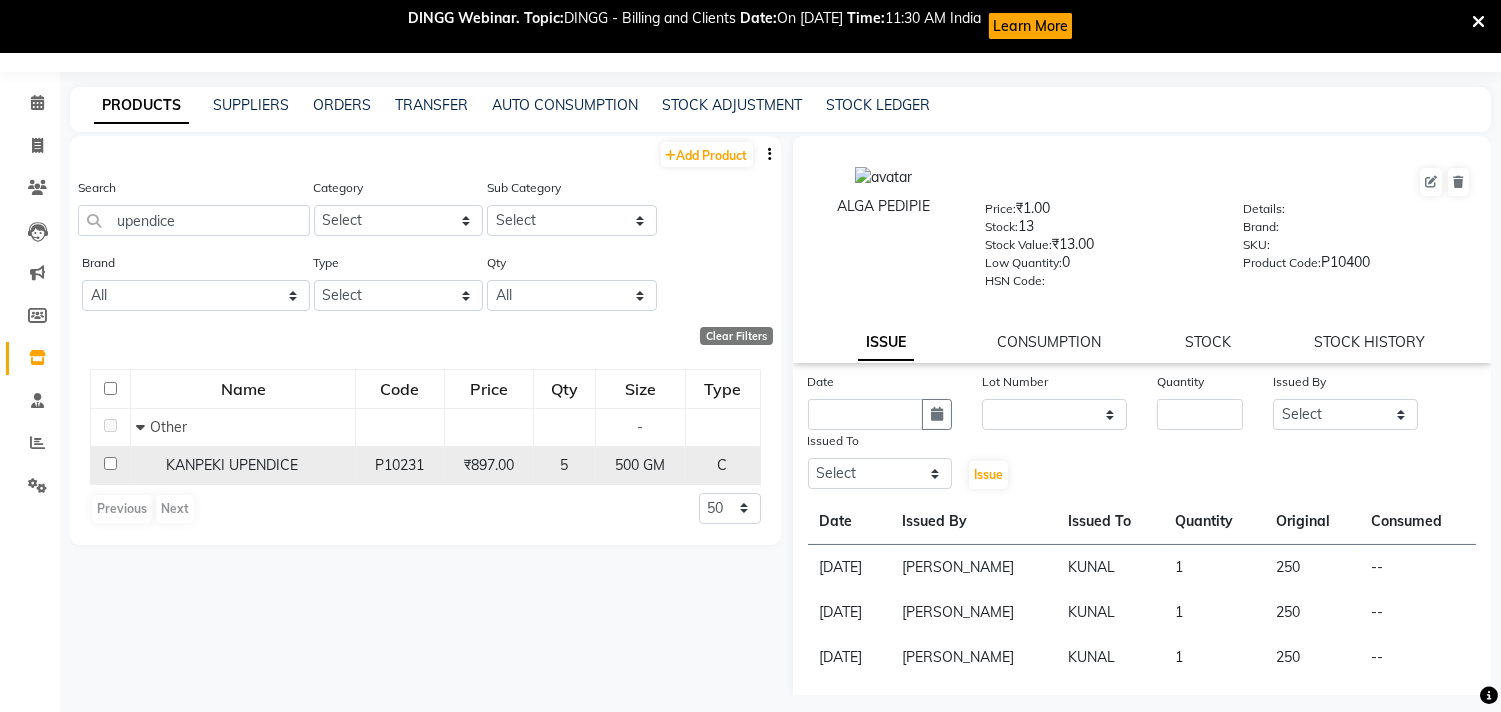 click 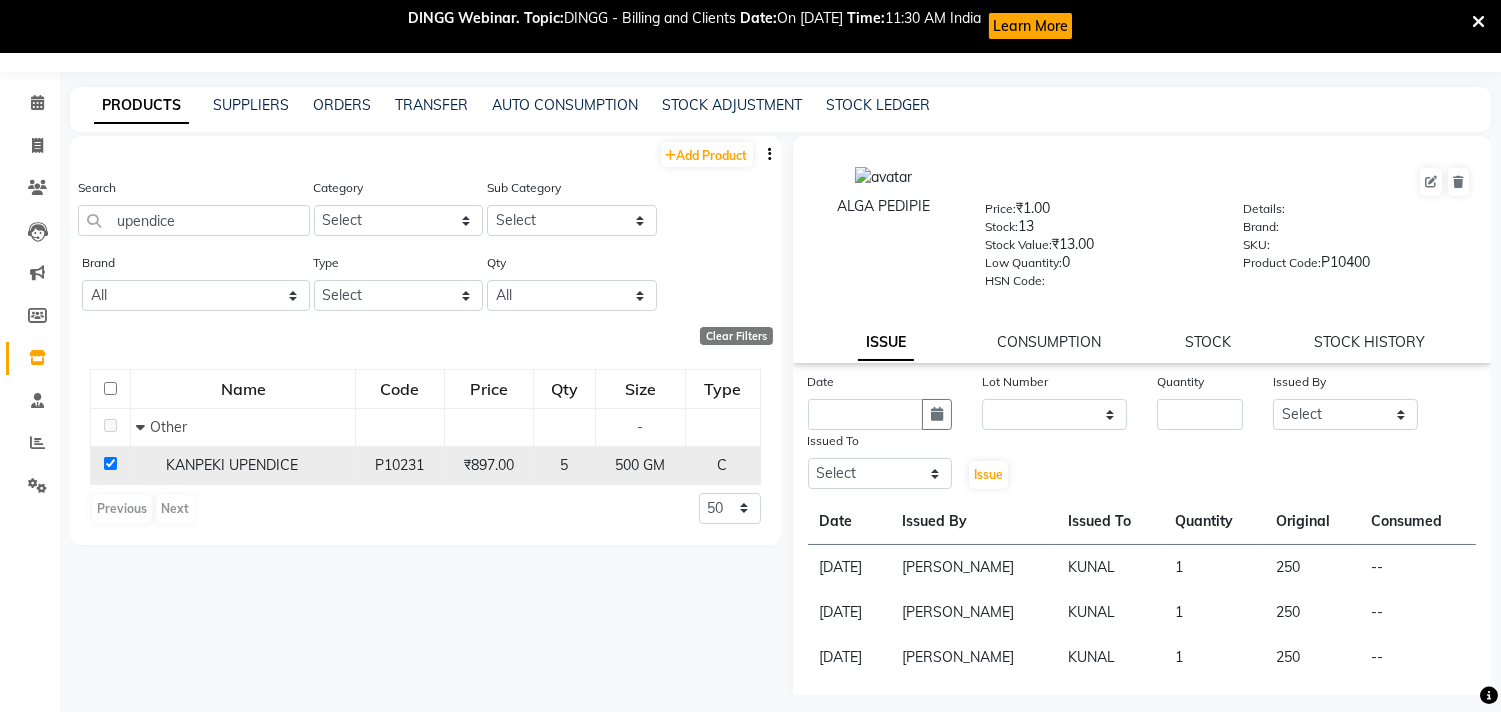 checkbox on "true" 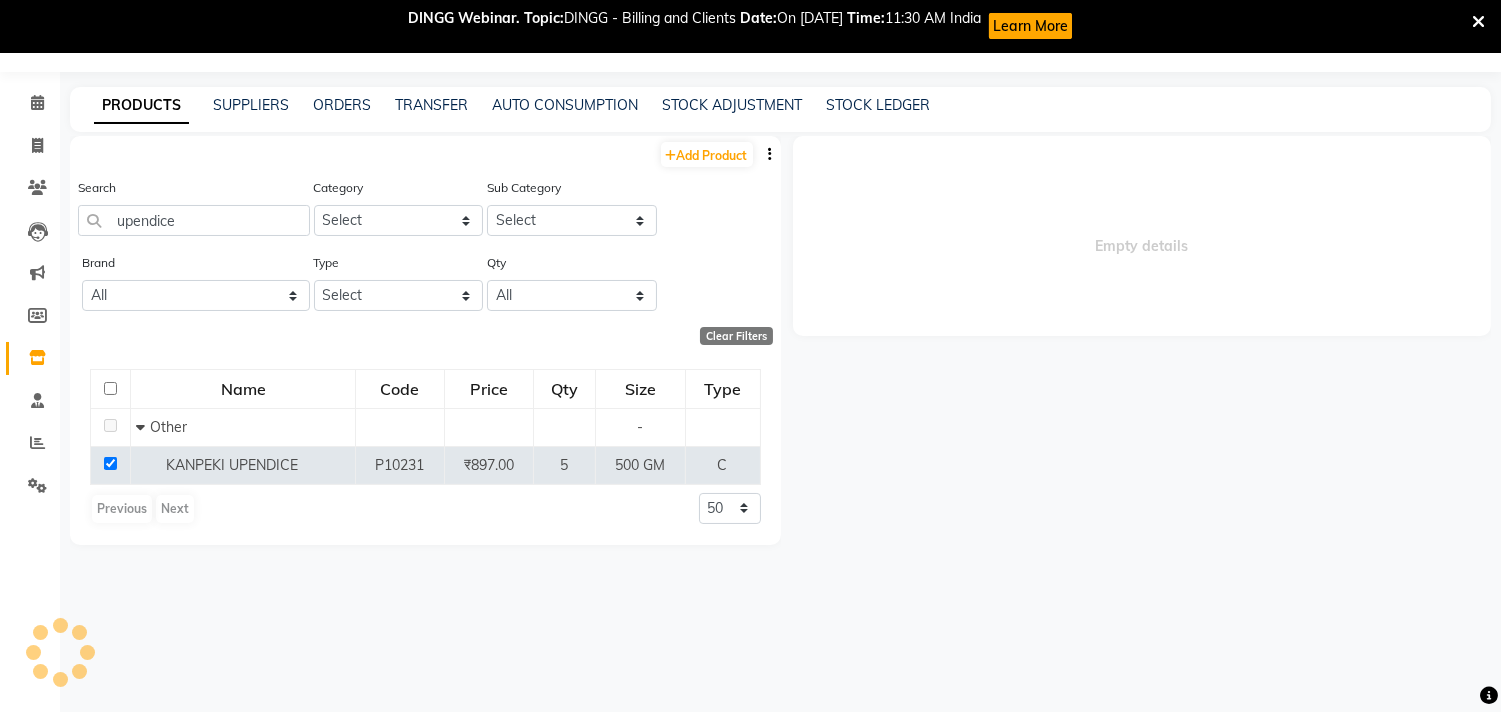 select 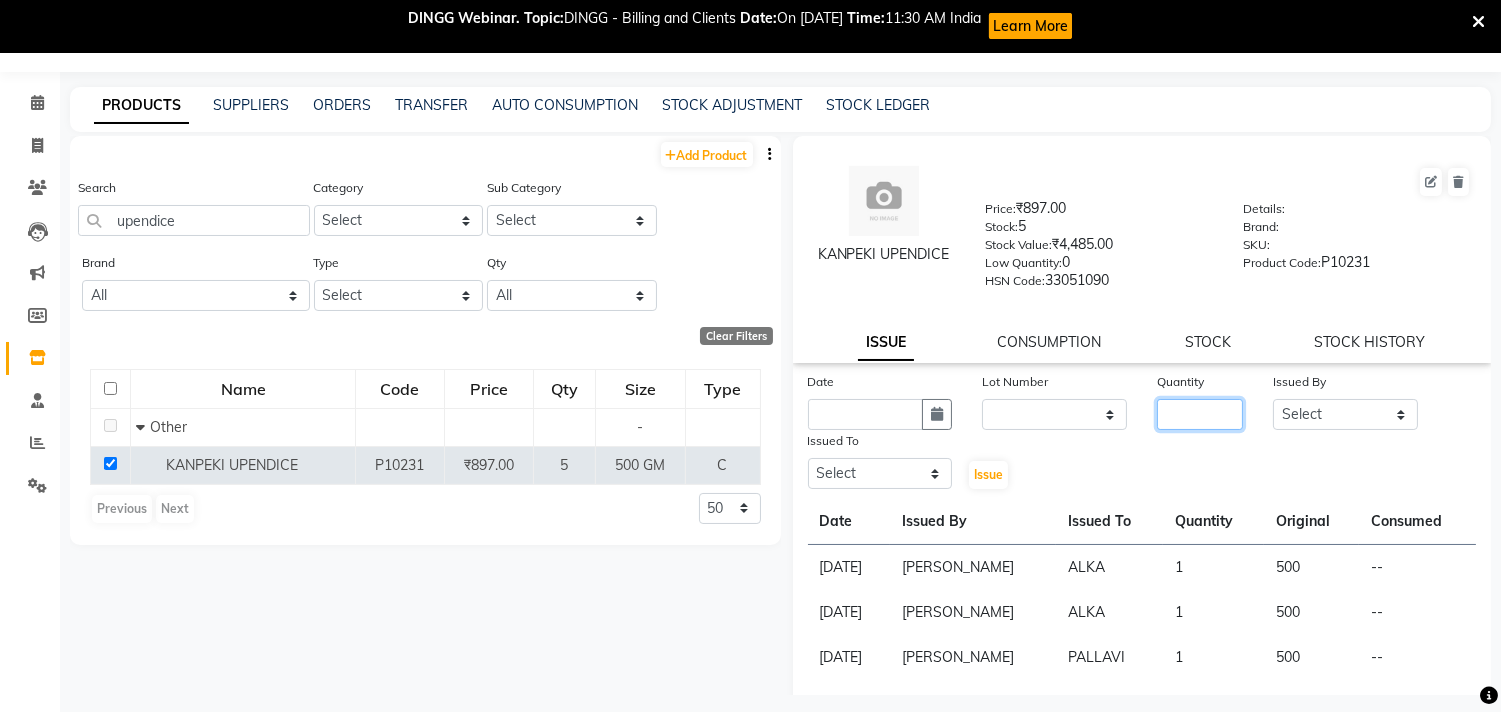 drag, startPoint x: 1185, startPoint y: 423, endPoint x: 1157, endPoint y: 432, distance: 29.410883 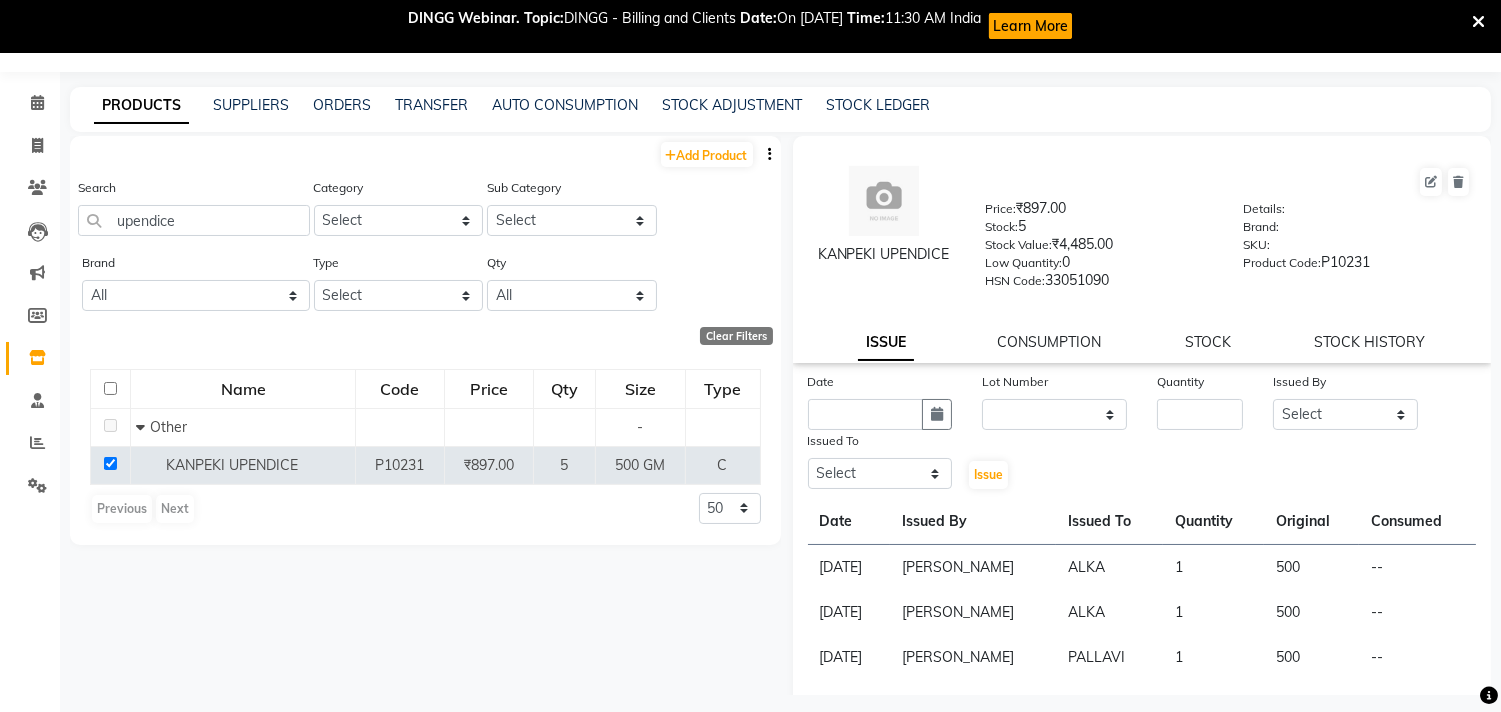 drag, startPoint x: 867, startPoint y: 394, endPoint x: 868, endPoint y: 413, distance: 19.026299 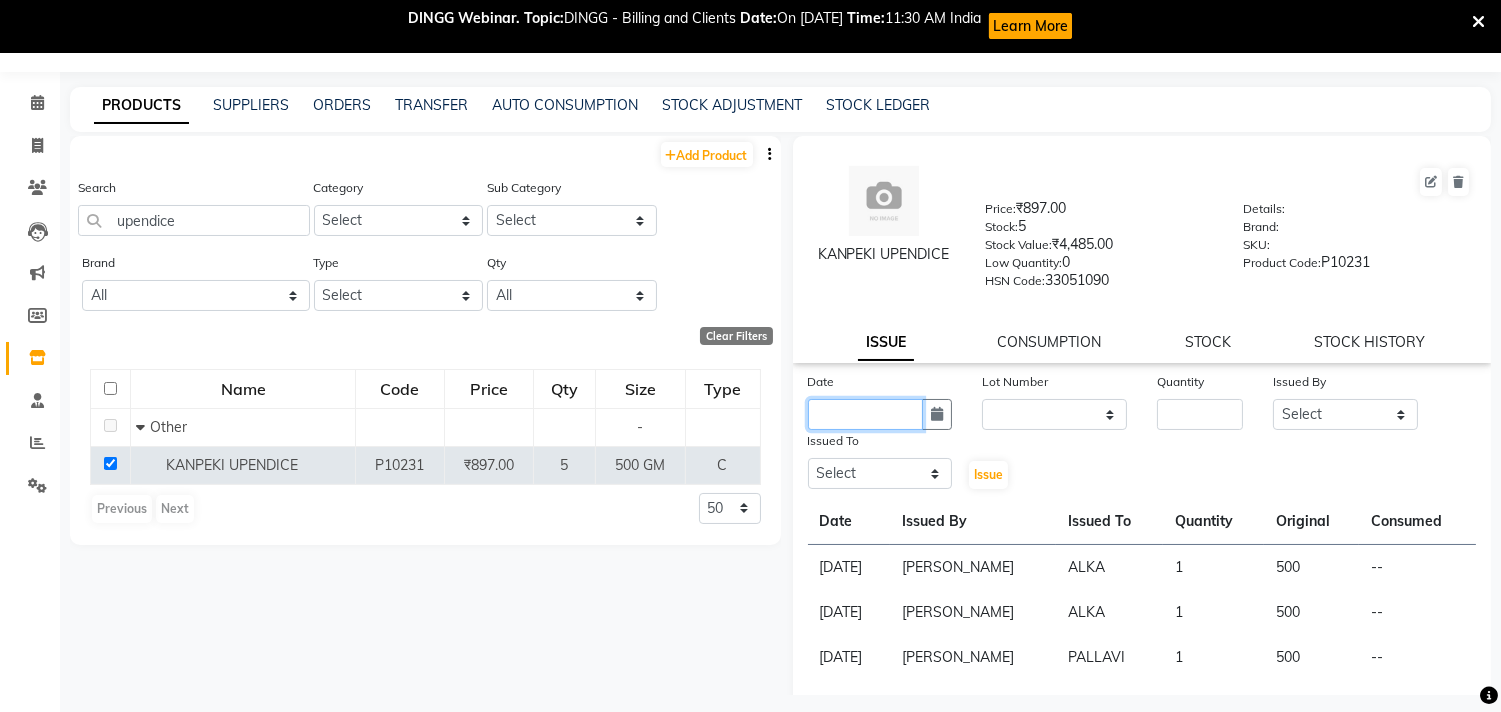 click 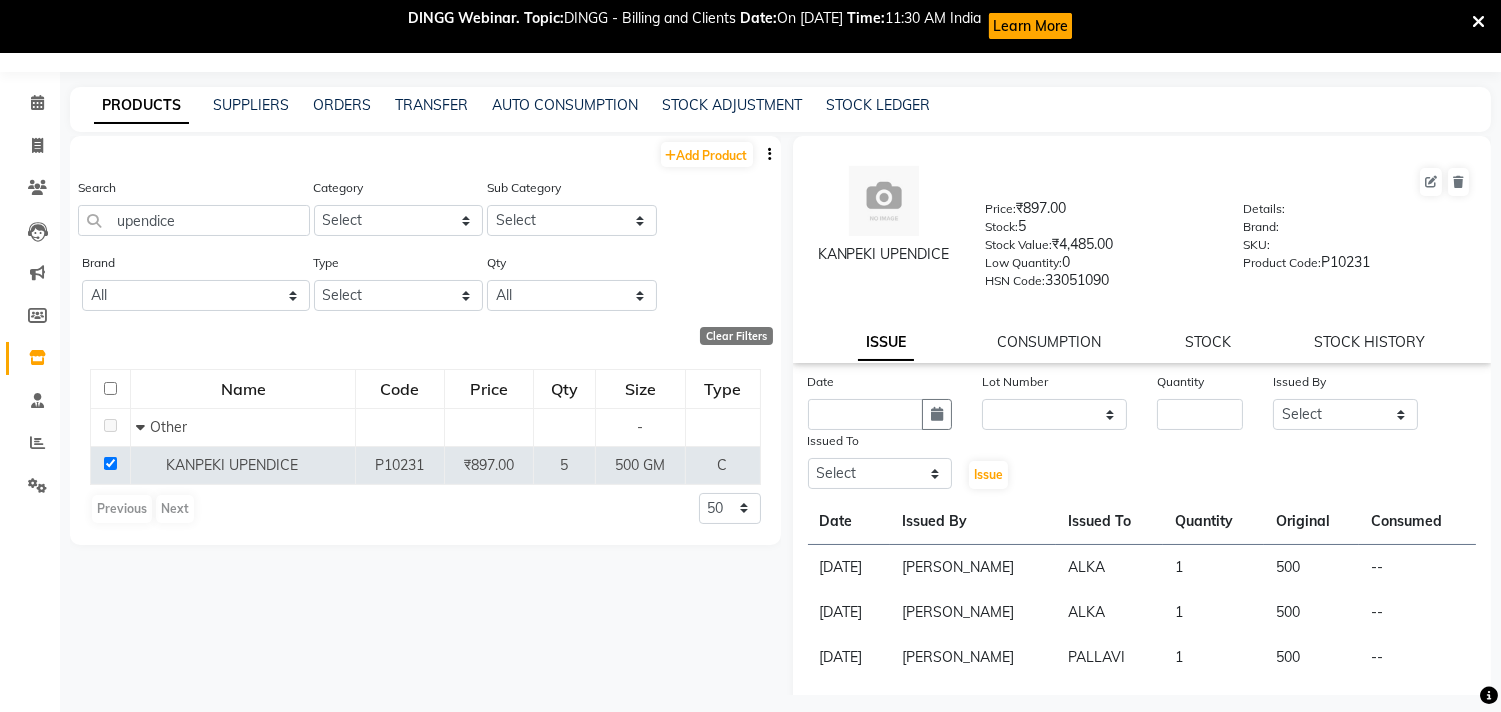 select on "7" 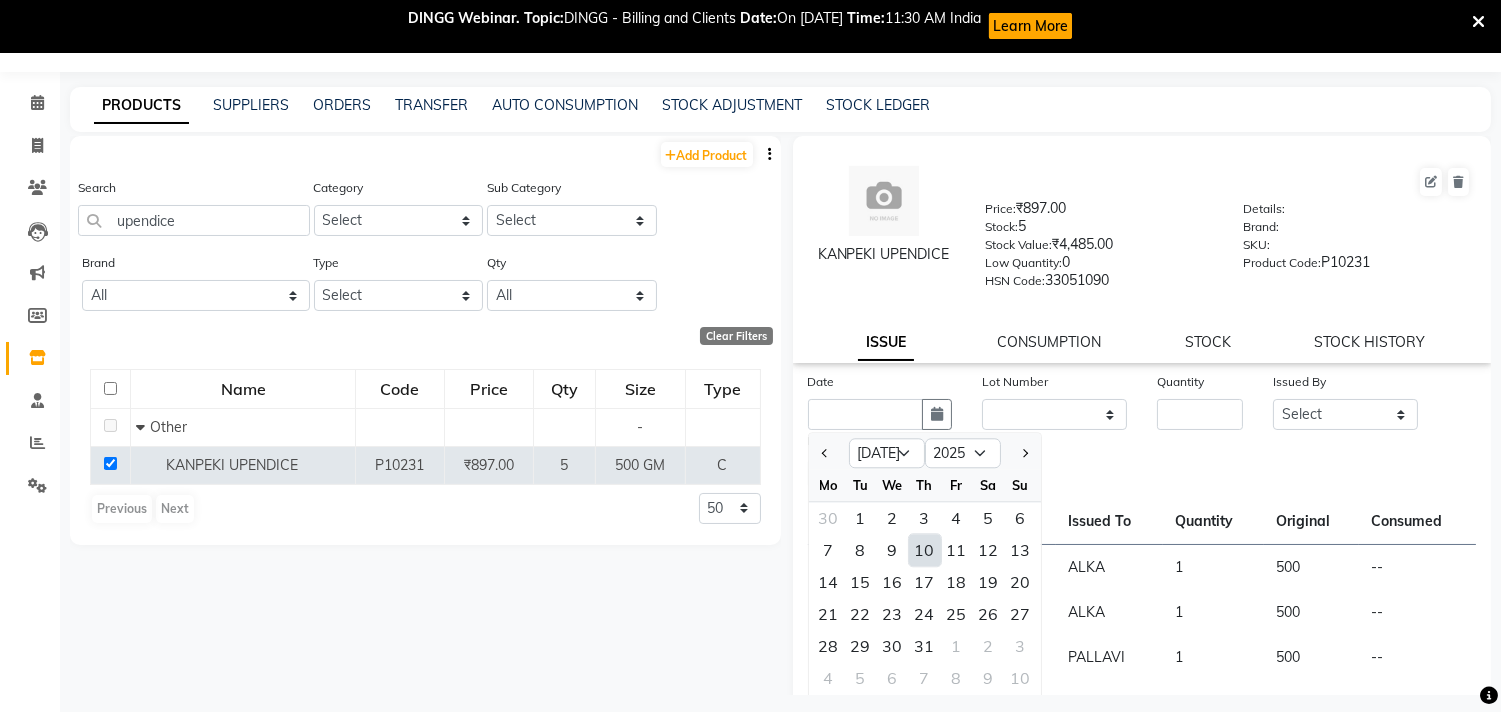 click on "10" 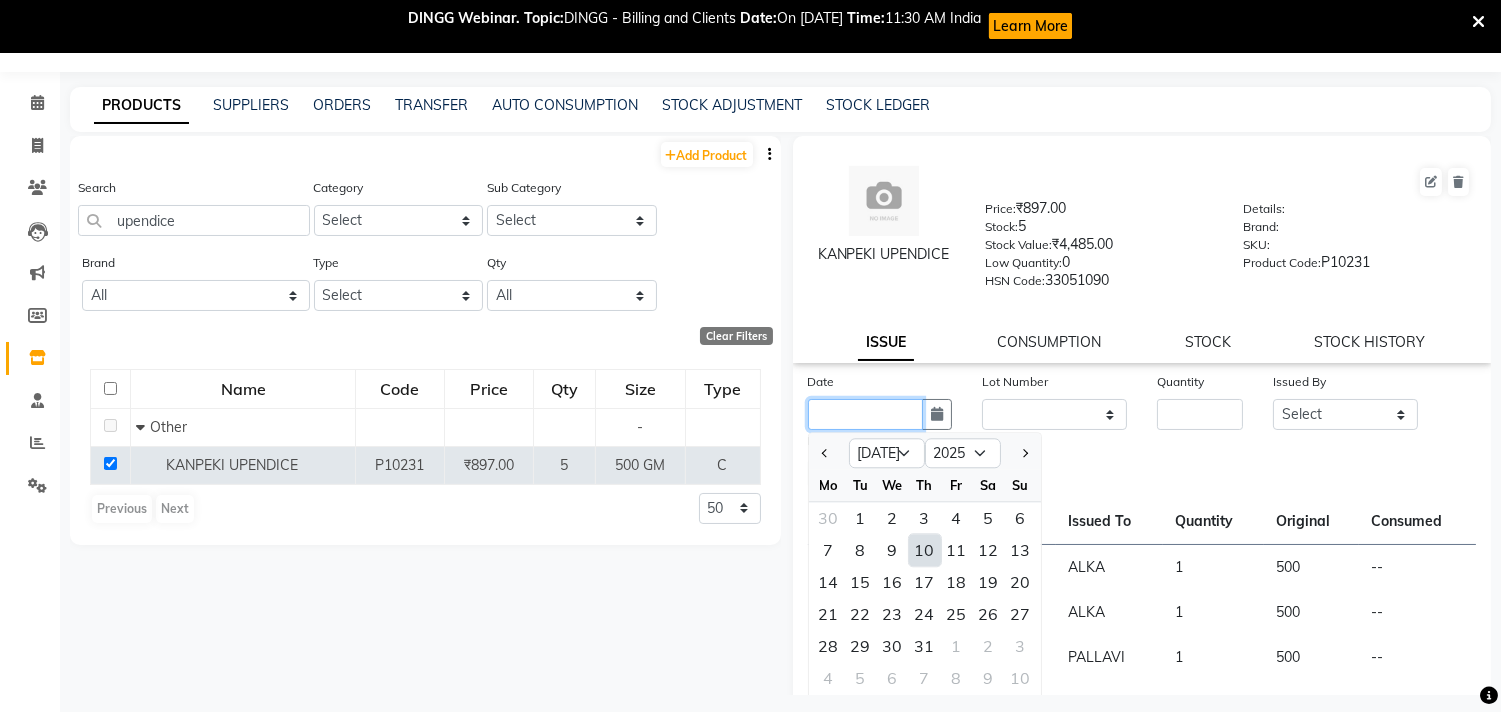 type on "[DATE]" 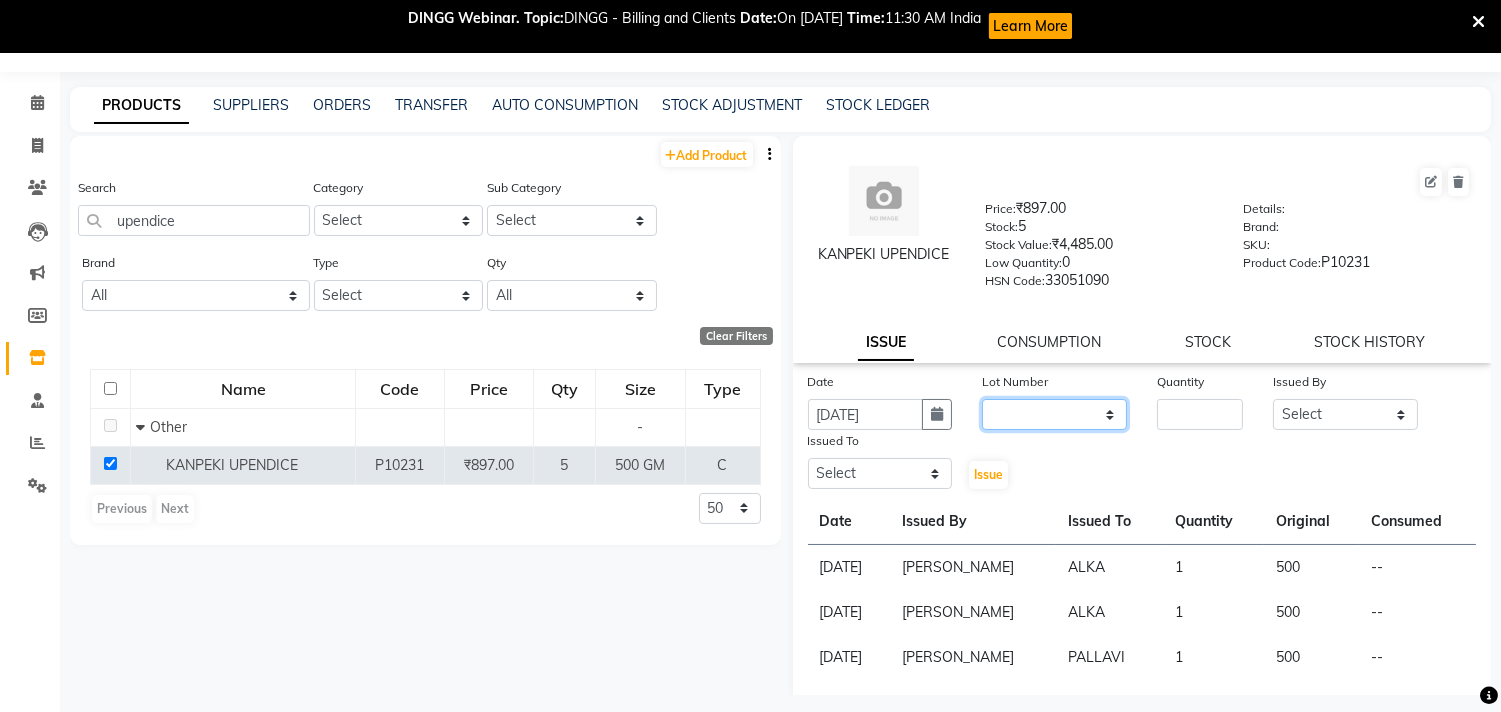 click on "None" 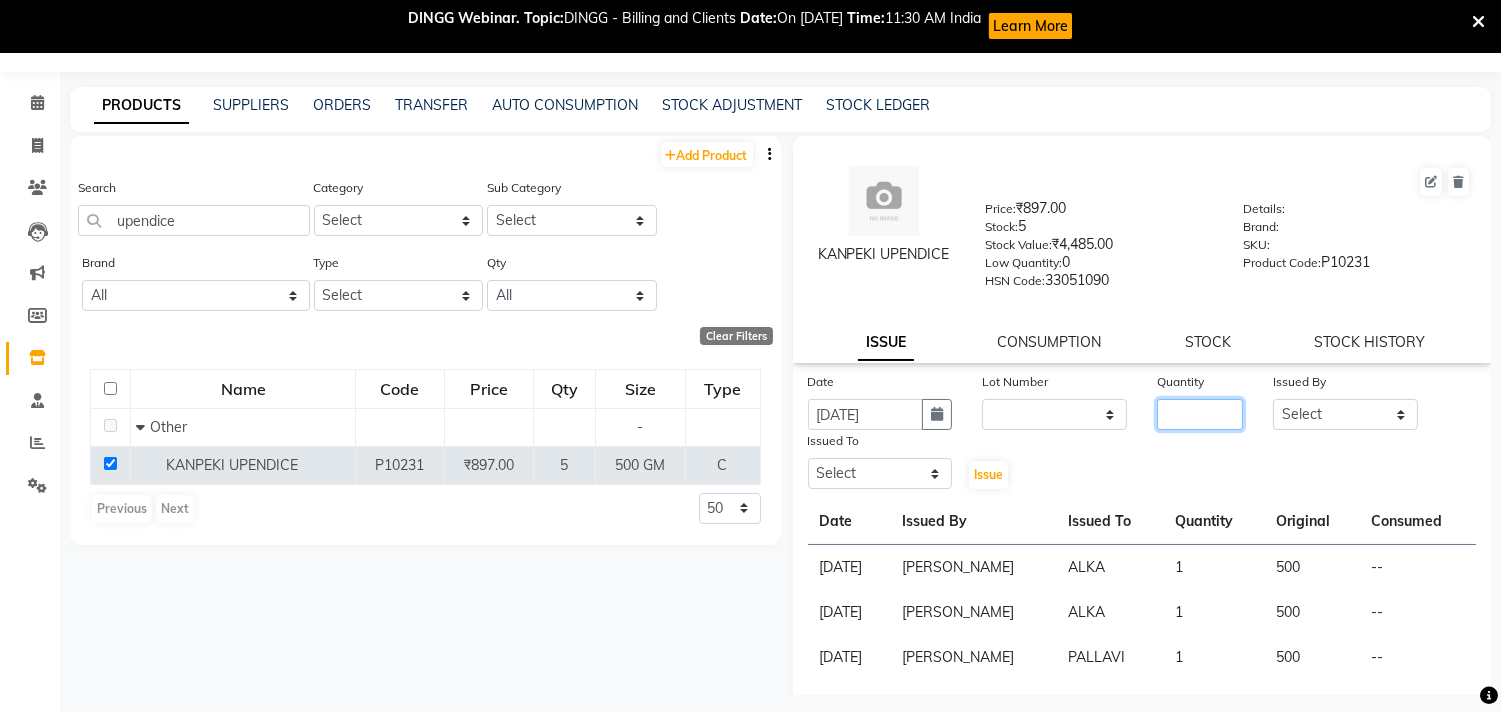 drag, startPoint x: 1245, startPoint y: 410, endPoint x: 1221, endPoint y: 421, distance: 26.400757 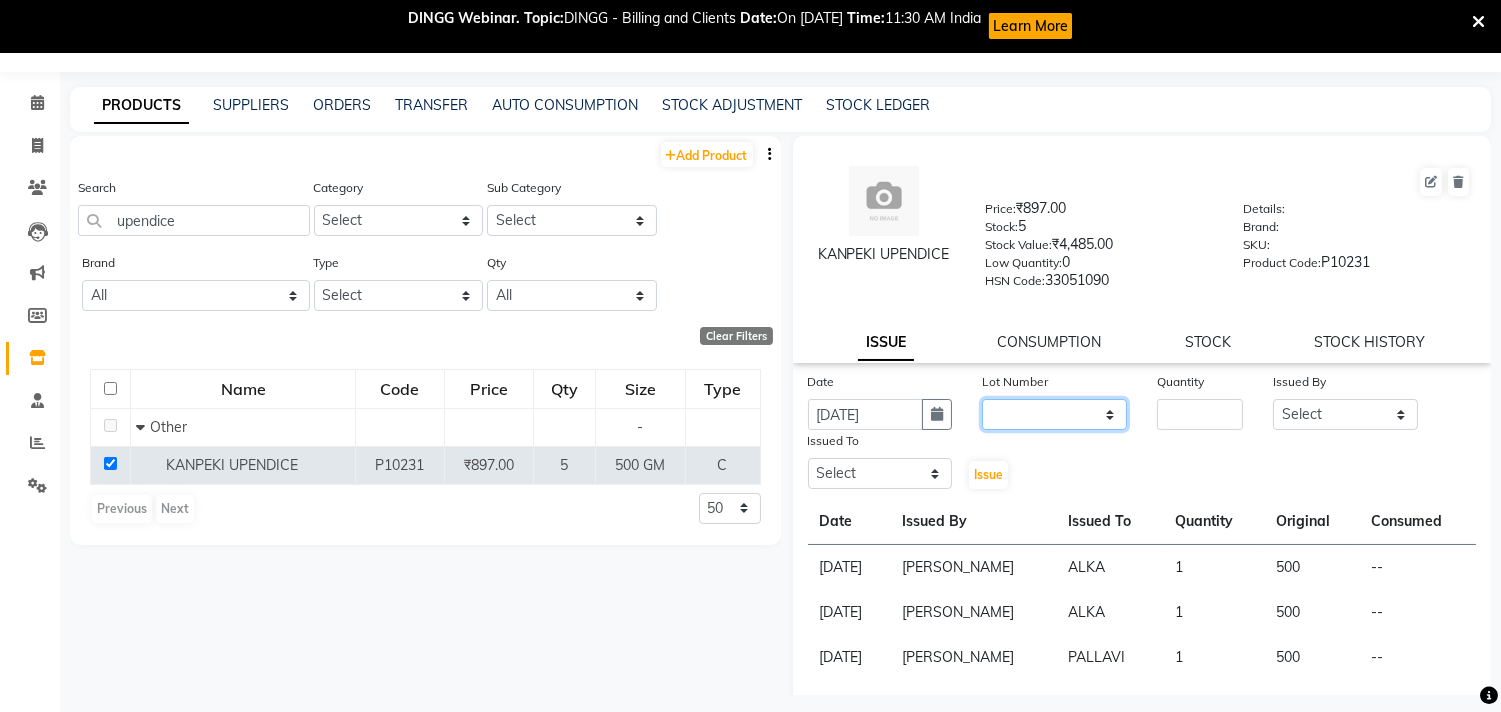 drag, startPoint x: 1116, startPoint y: 416, endPoint x: 1080, endPoint y: 416, distance: 36 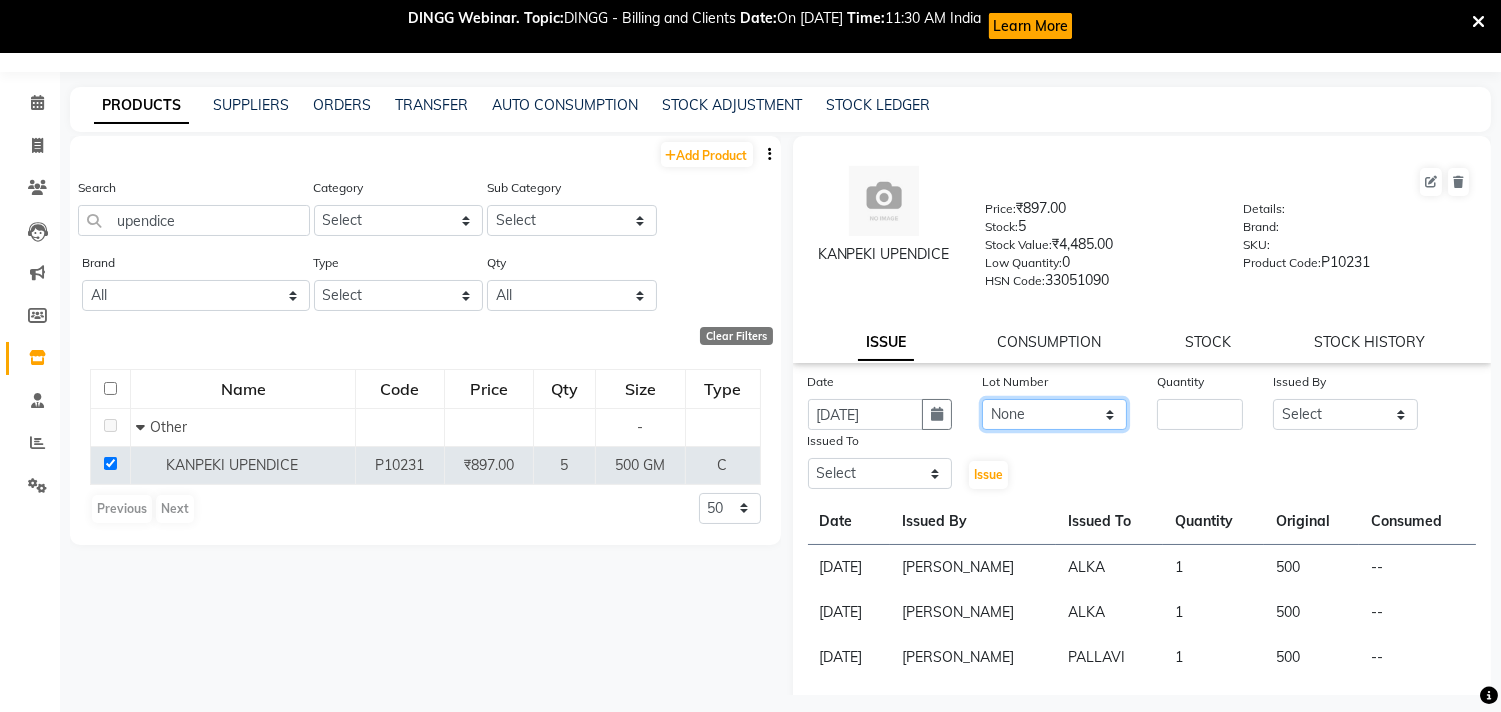 click on "None" 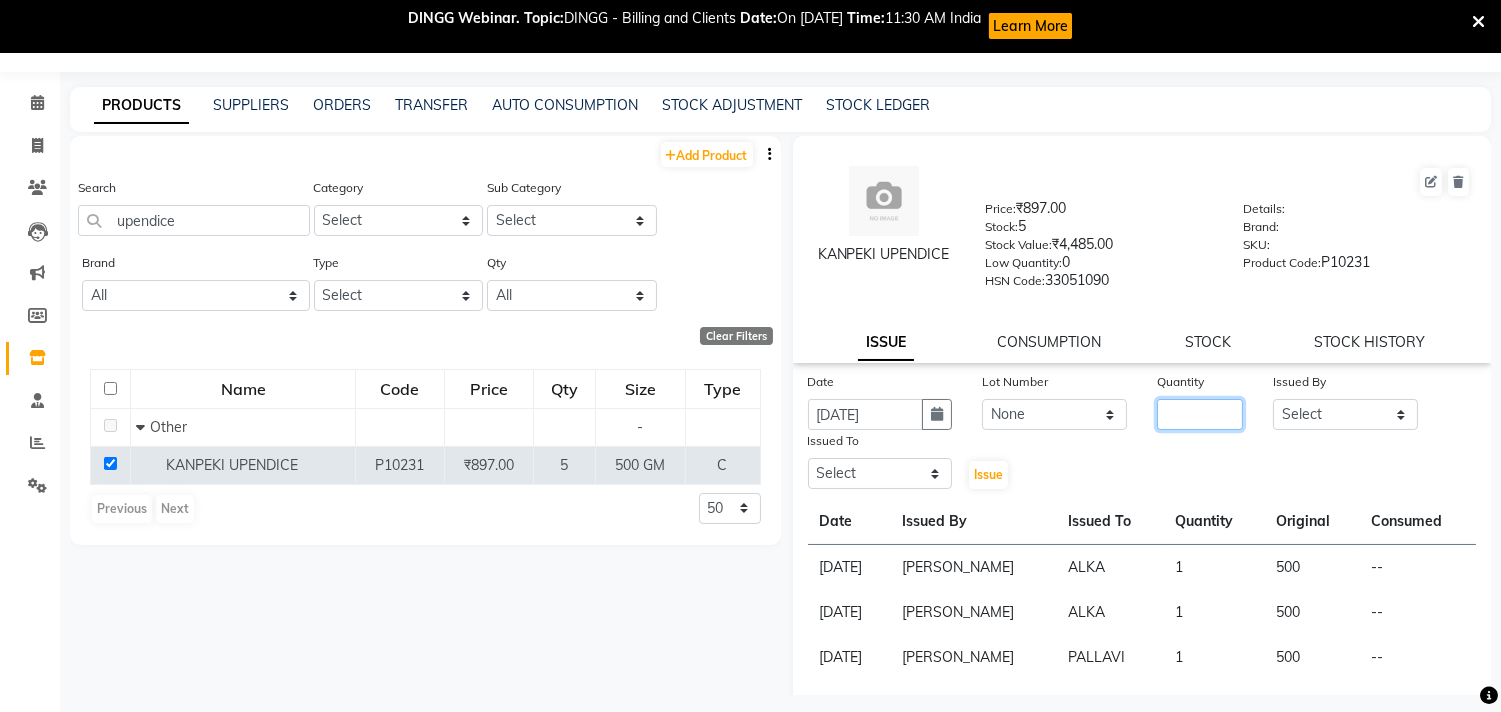 click 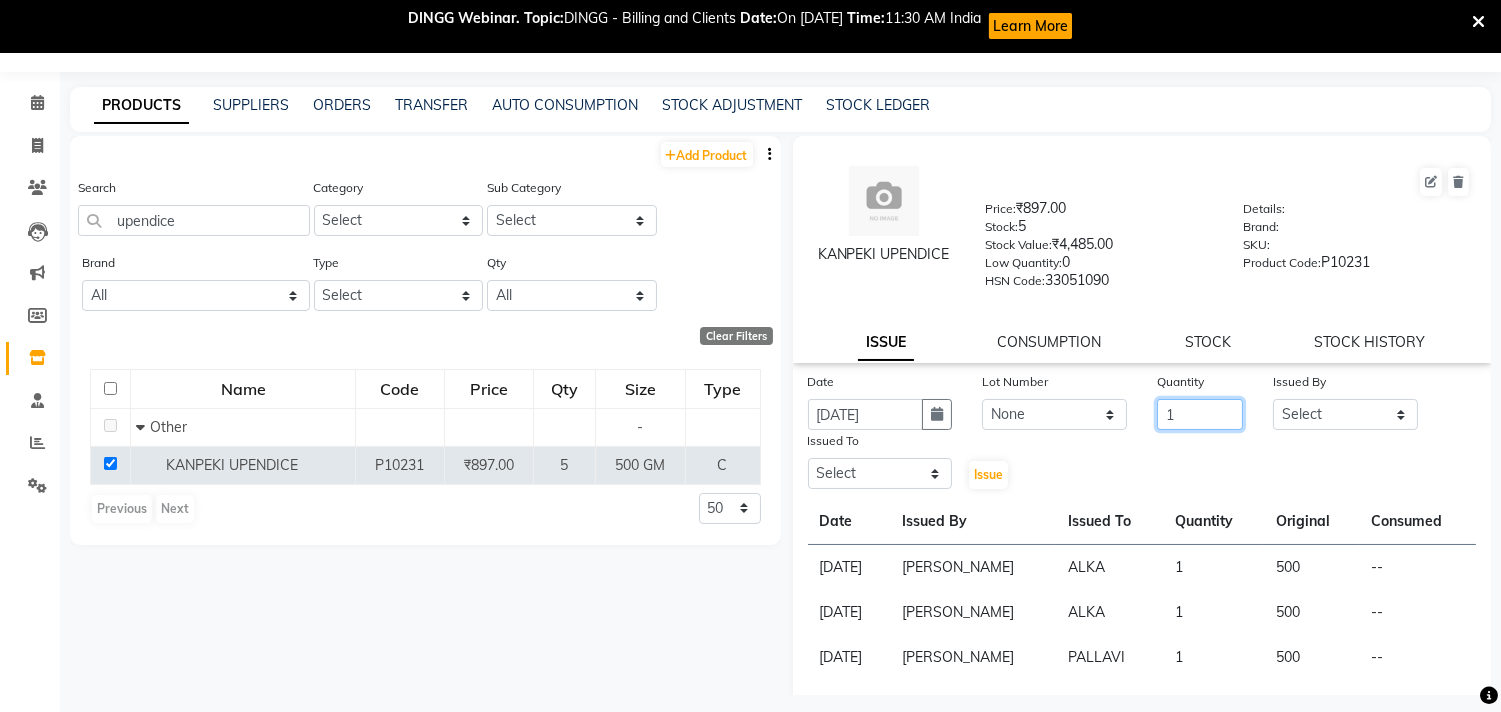 type on "1" 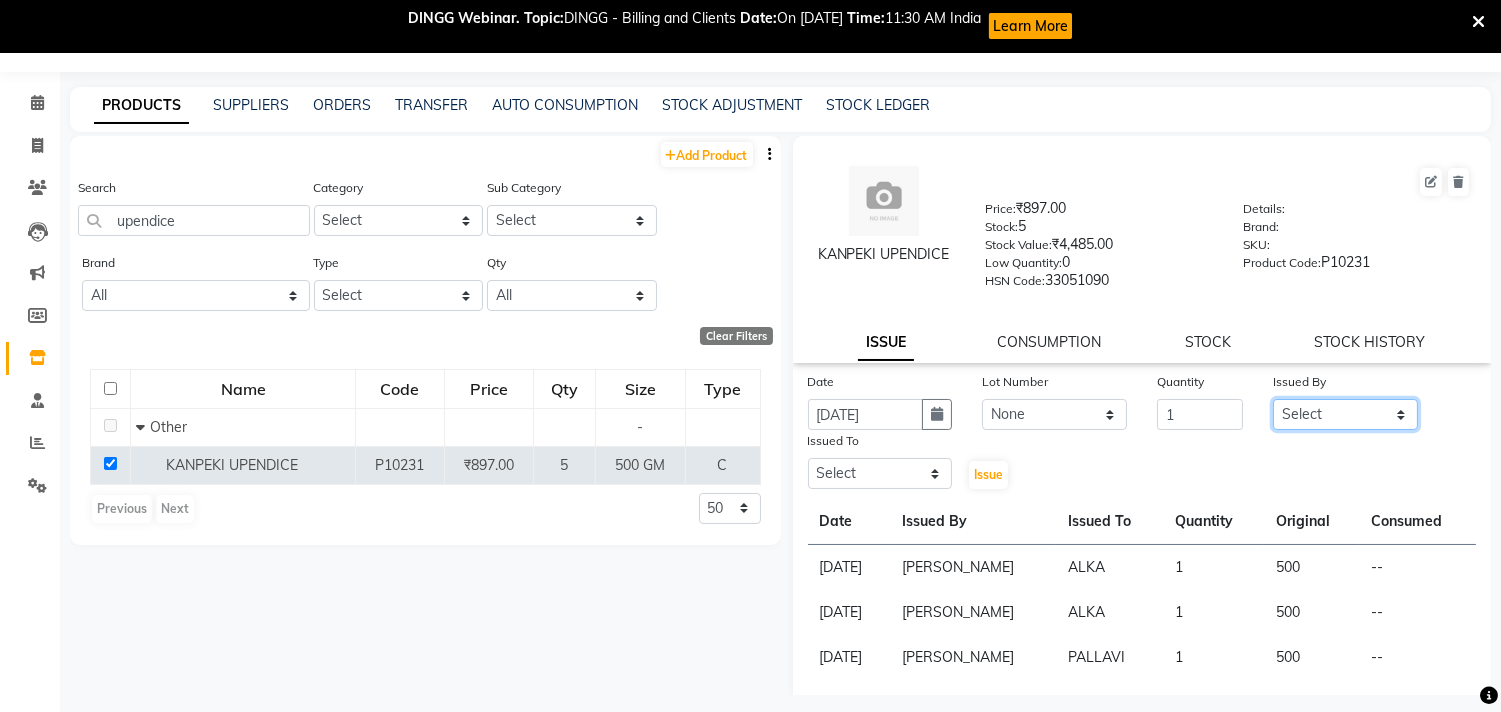 click on "Select Abhinav ADVANCE ALKA Ankita B-WAX  JANVI KUNAL Manager MEMBERSHIP MOHD. PALLAVI PRATHAM PRODUCT RAJAT SAHIL TANIYA UMESH VIRENDRA" 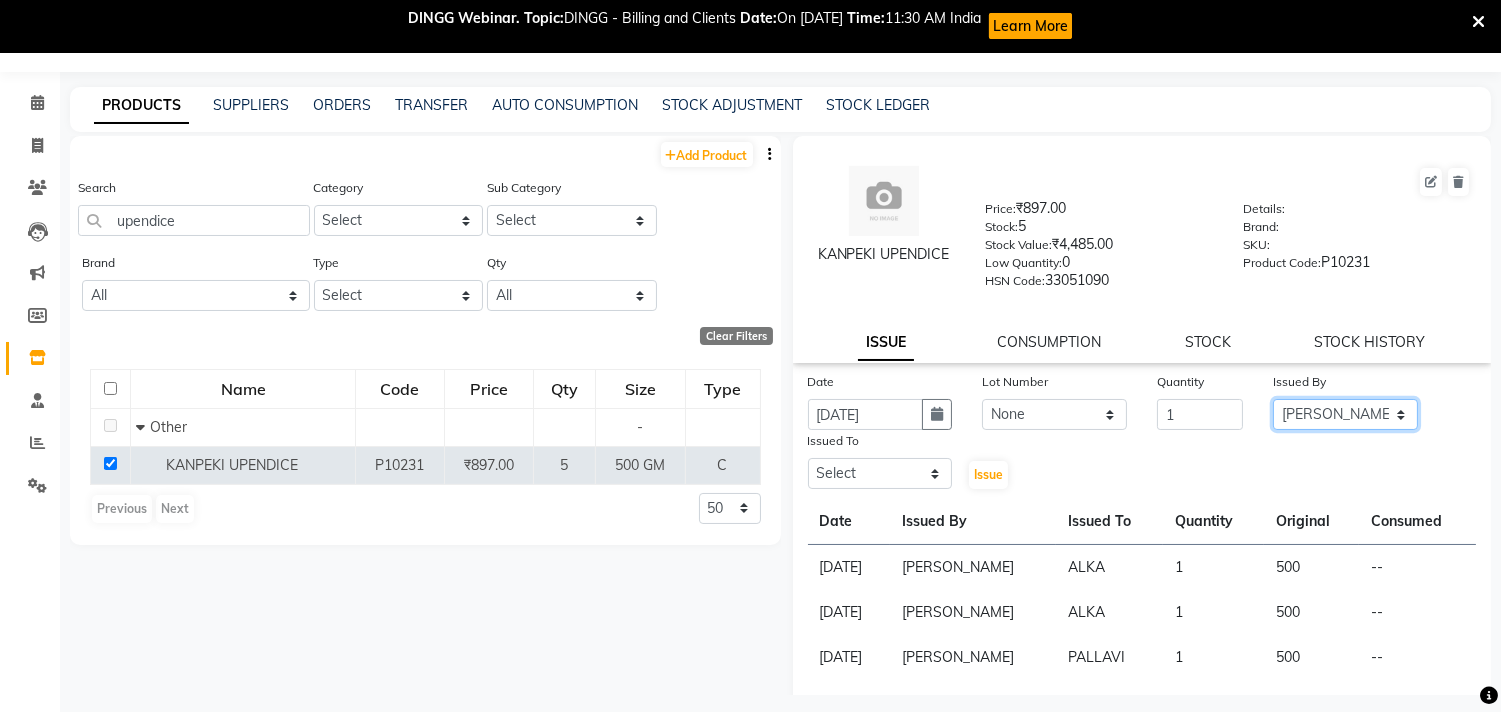 click on "Select Abhinav ADVANCE ALKA Ankita B-WAX  JANVI KUNAL Manager MEMBERSHIP MOHD. PALLAVI PRATHAM PRODUCT RAJAT SAHIL TANIYA UMESH VIRENDRA" 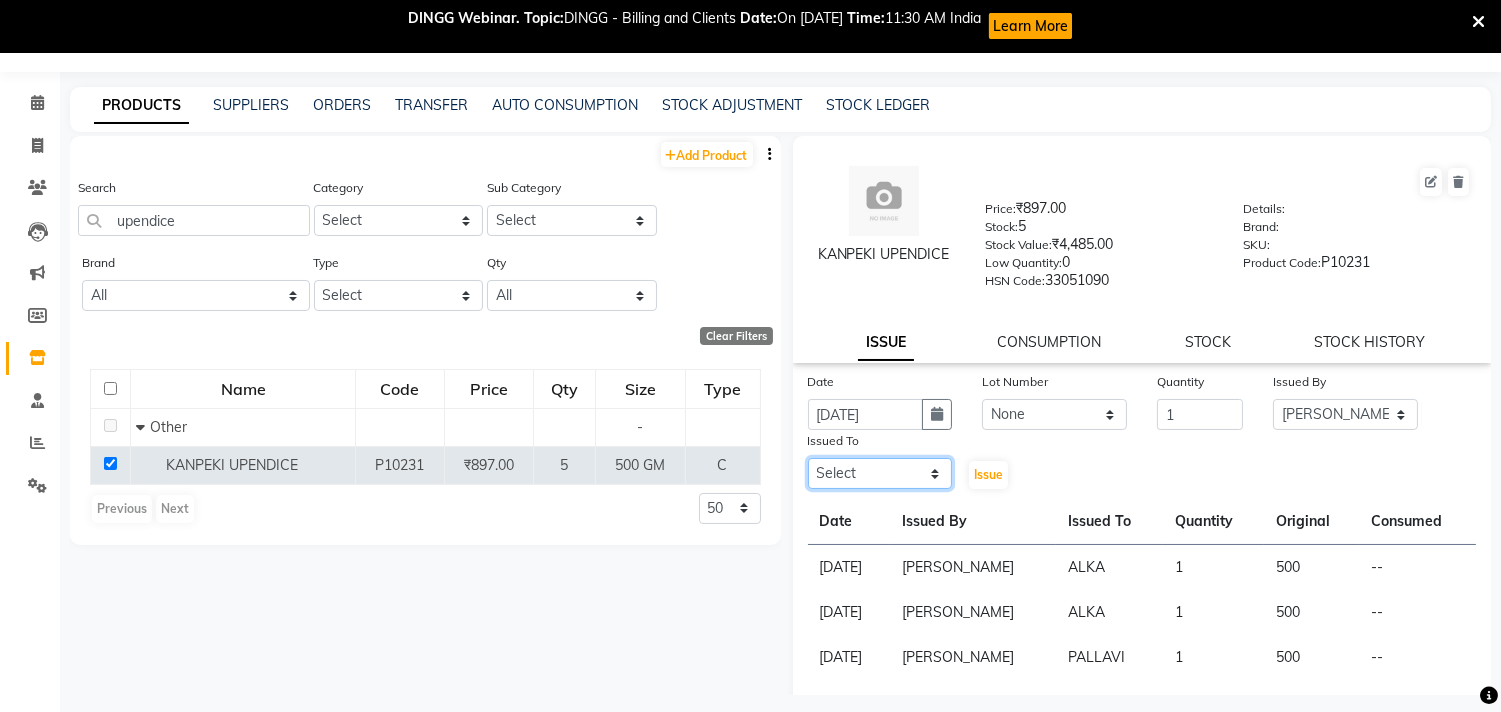 click on "Select Abhinav ADVANCE ALKA Ankita B-WAX  JANVI KUNAL Manager MEMBERSHIP MOHD. PALLAVI PRATHAM PRODUCT RAJAT SAHIL TANIYA UMESH VIRENDRA" 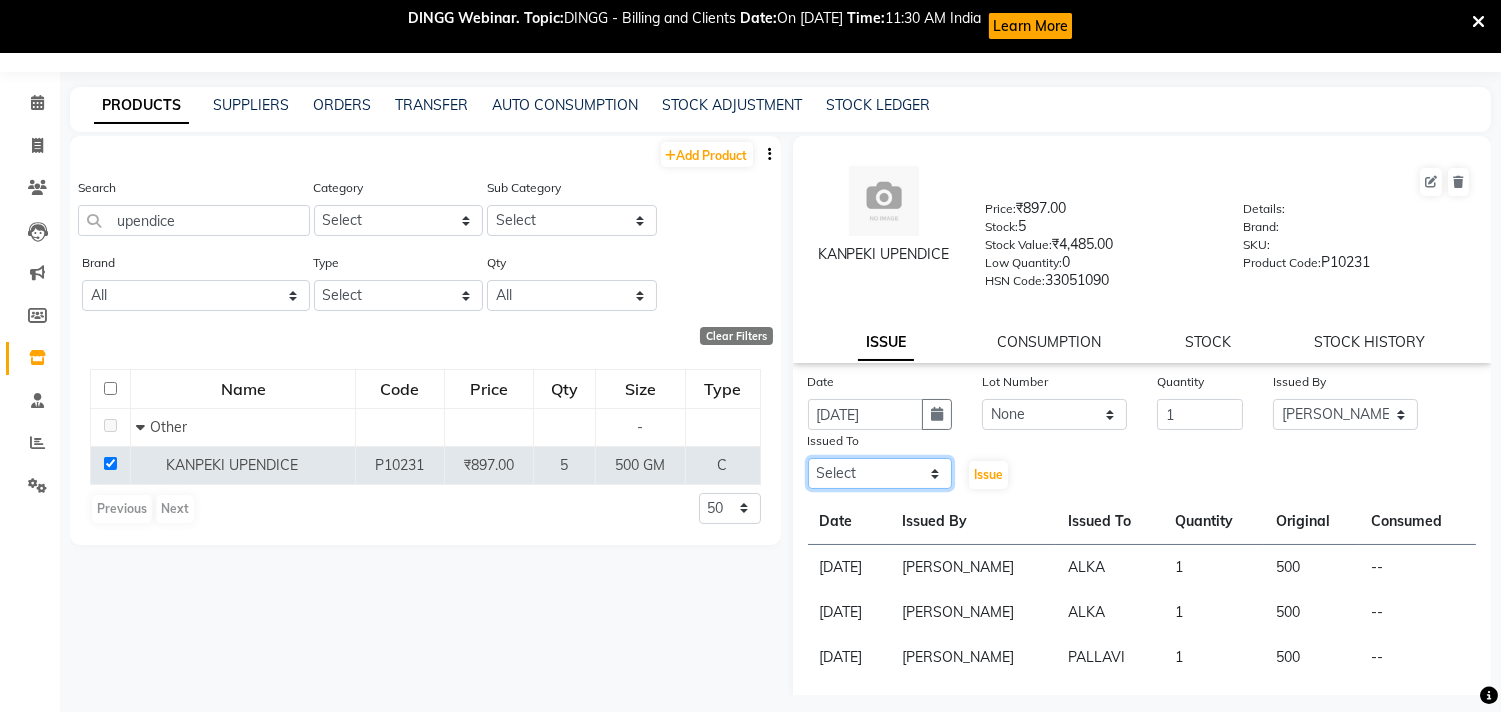select on "66159" 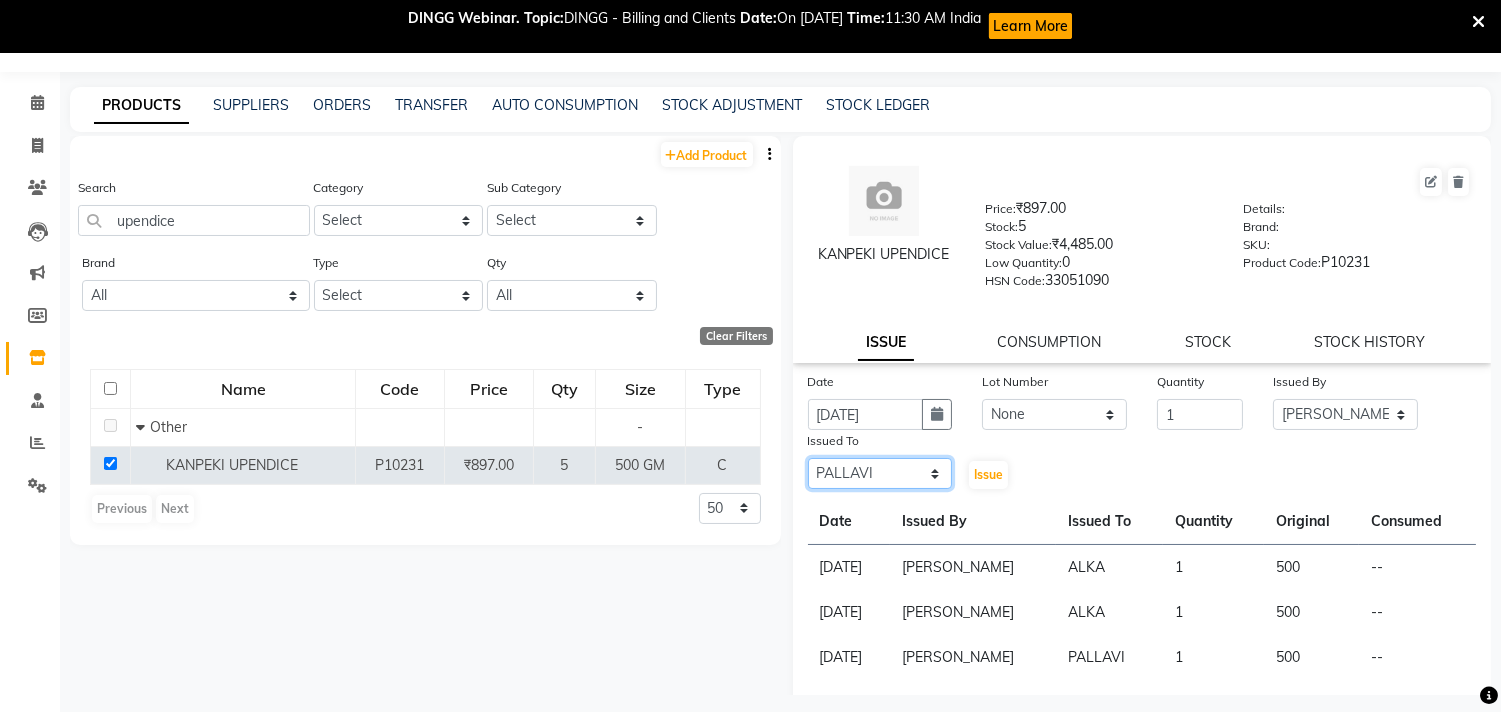 click on "Select Abhinav ADVANCE ALKA Ankita B-WAX  JANVI KUNAL Manager MEMBERSHIP MOHD. PALLAVI PRATHAM PRODUCT RAJAT SAHIL TANIYA UMESH VIRENDRA" 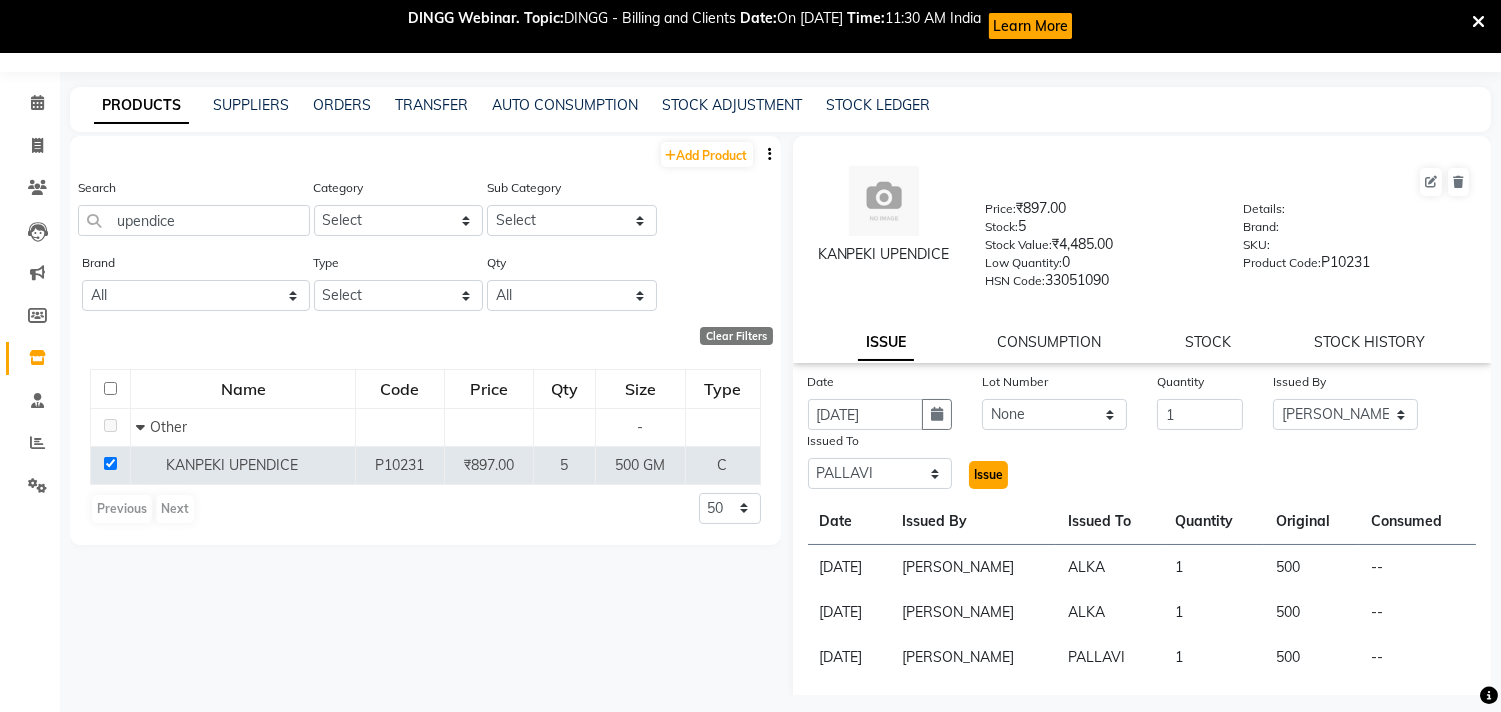 click on "Issue" 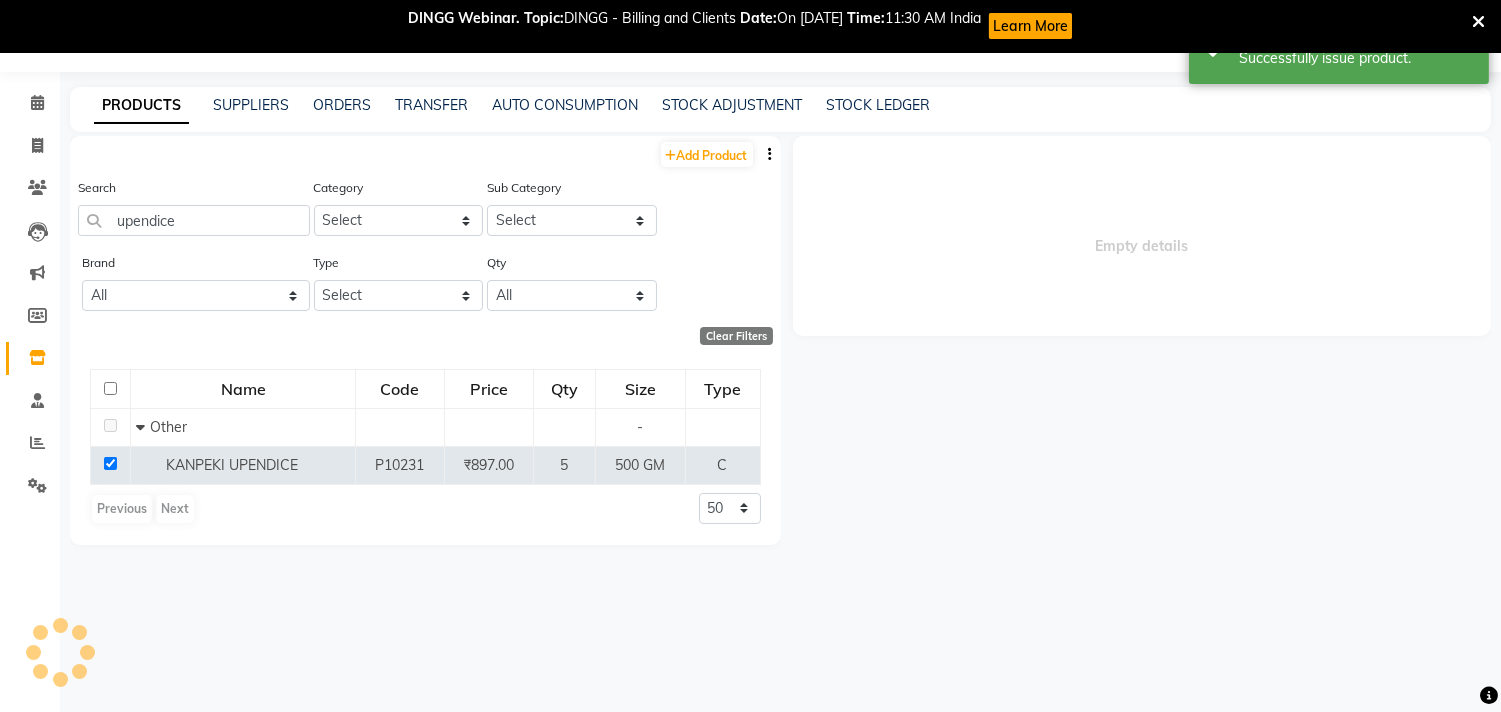 select 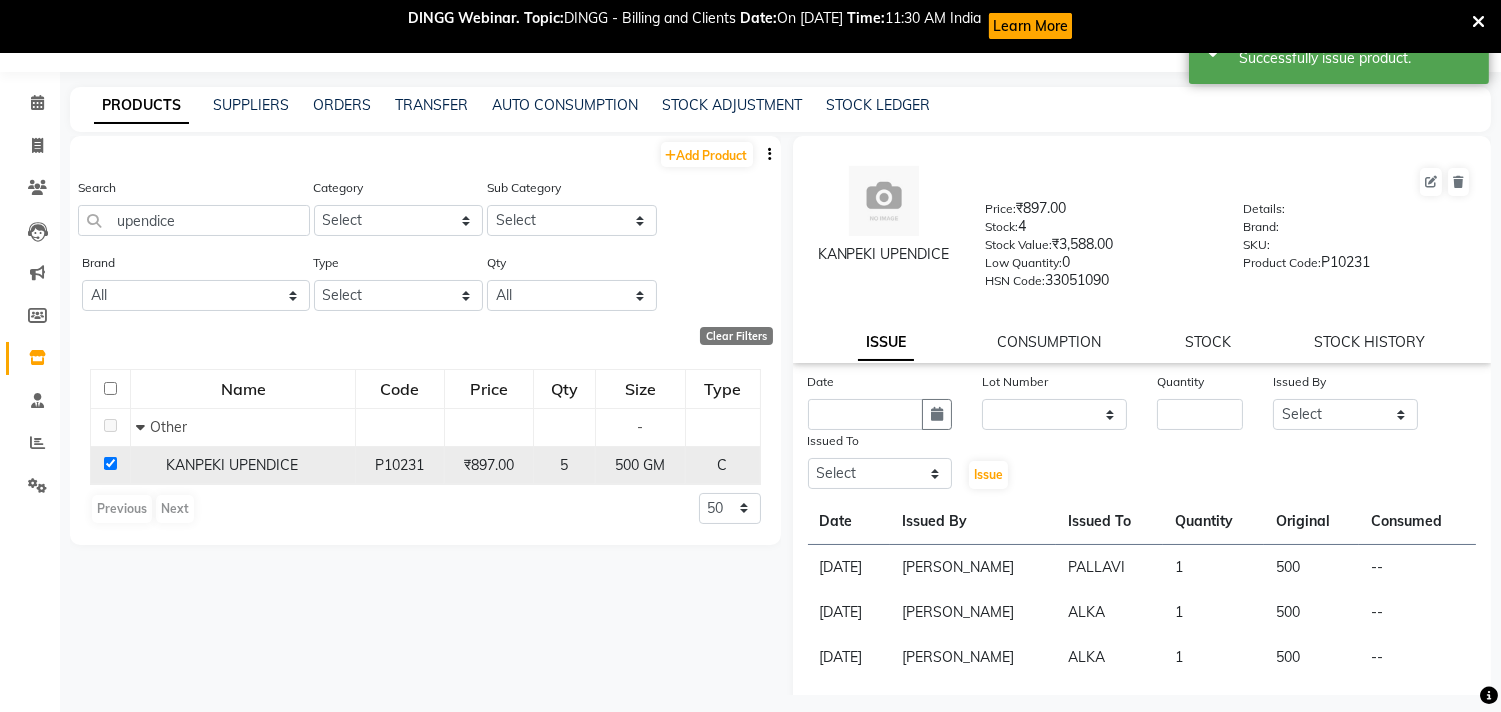 click 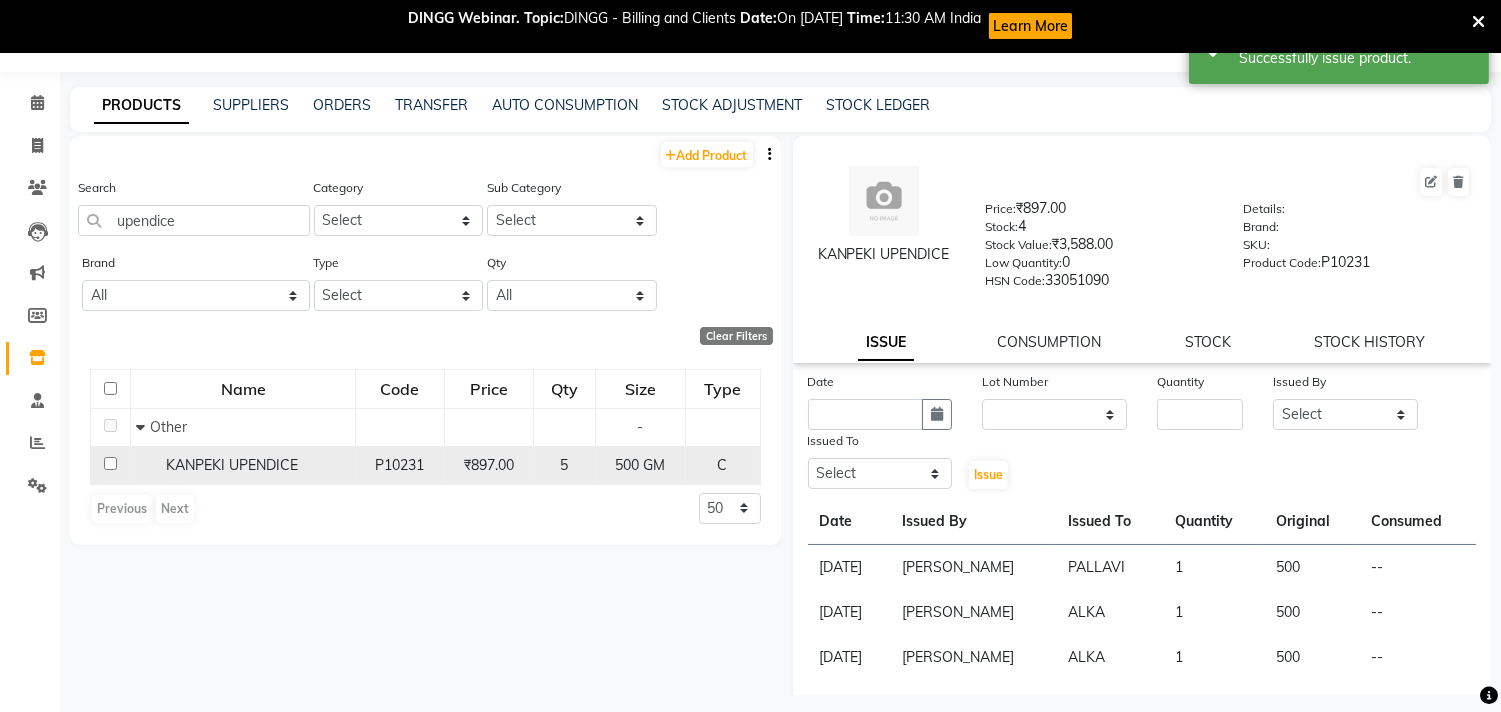 checkbox on "false" 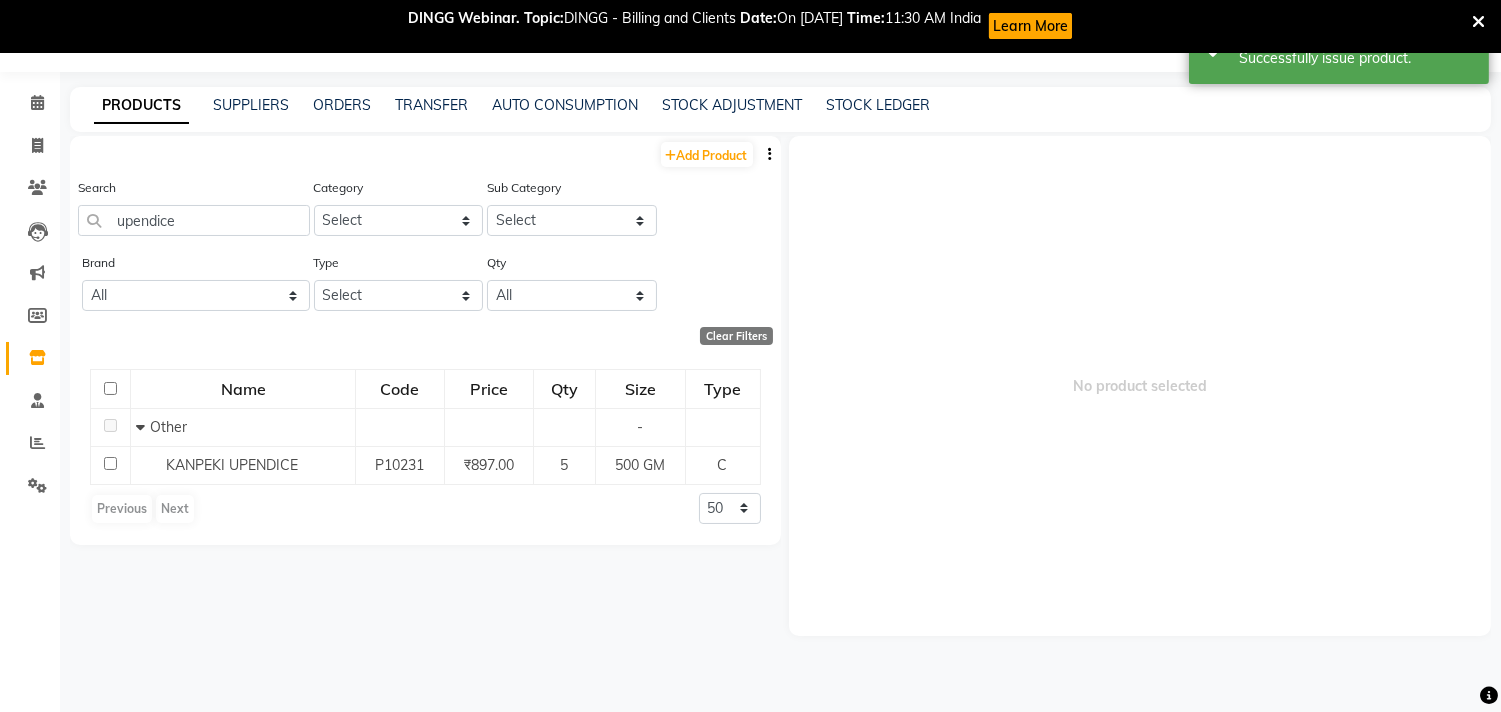drag, startPoint x: 735, startPoint y: 330, endPoint x: 697, endPoint y: 330, distance: 38 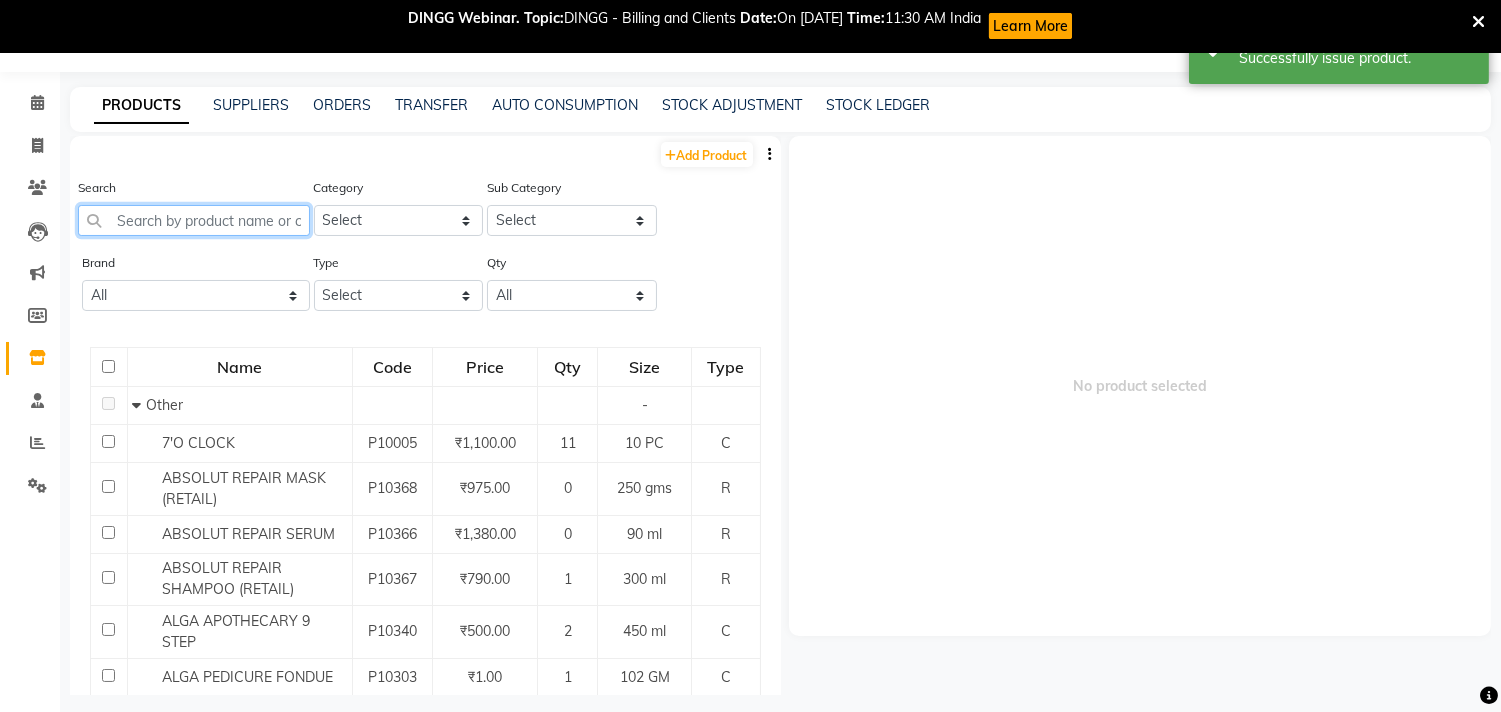 click 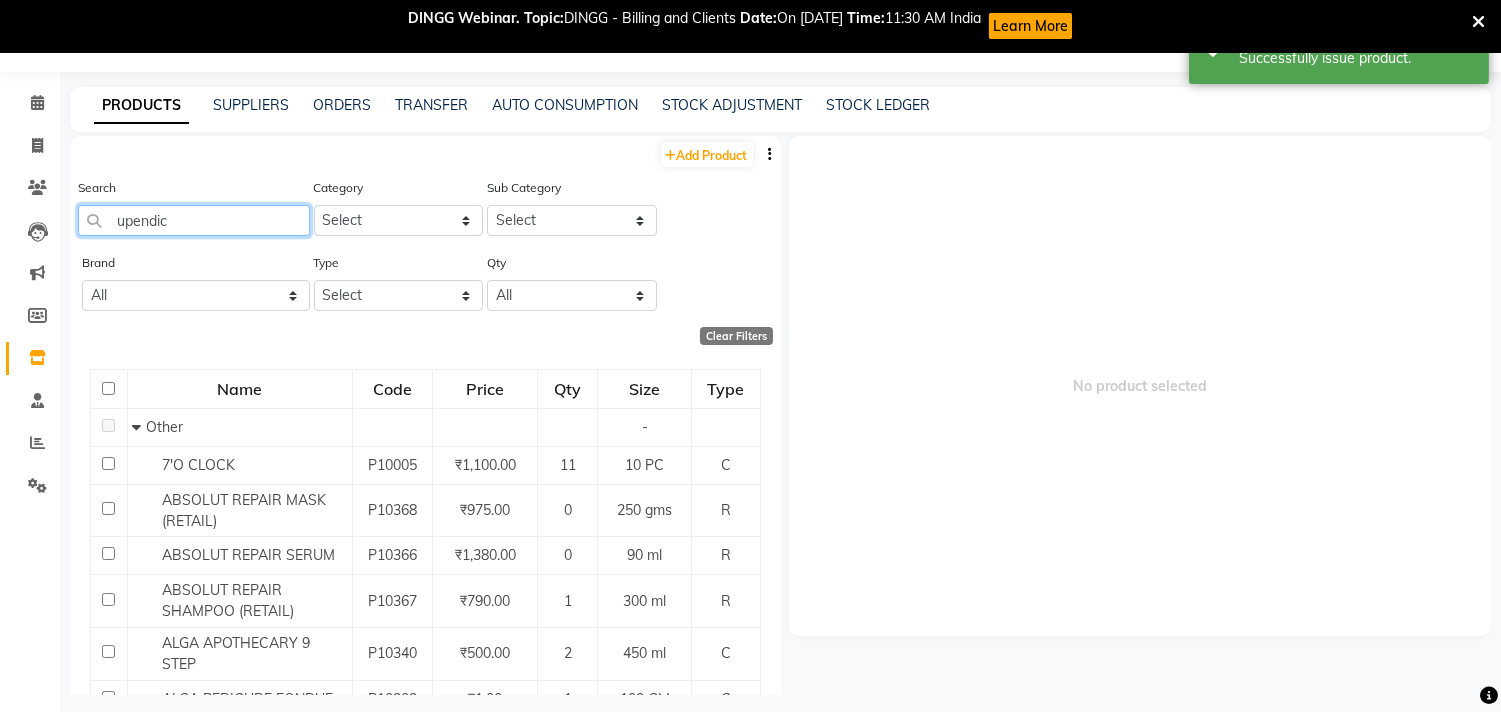 type on "upendice" 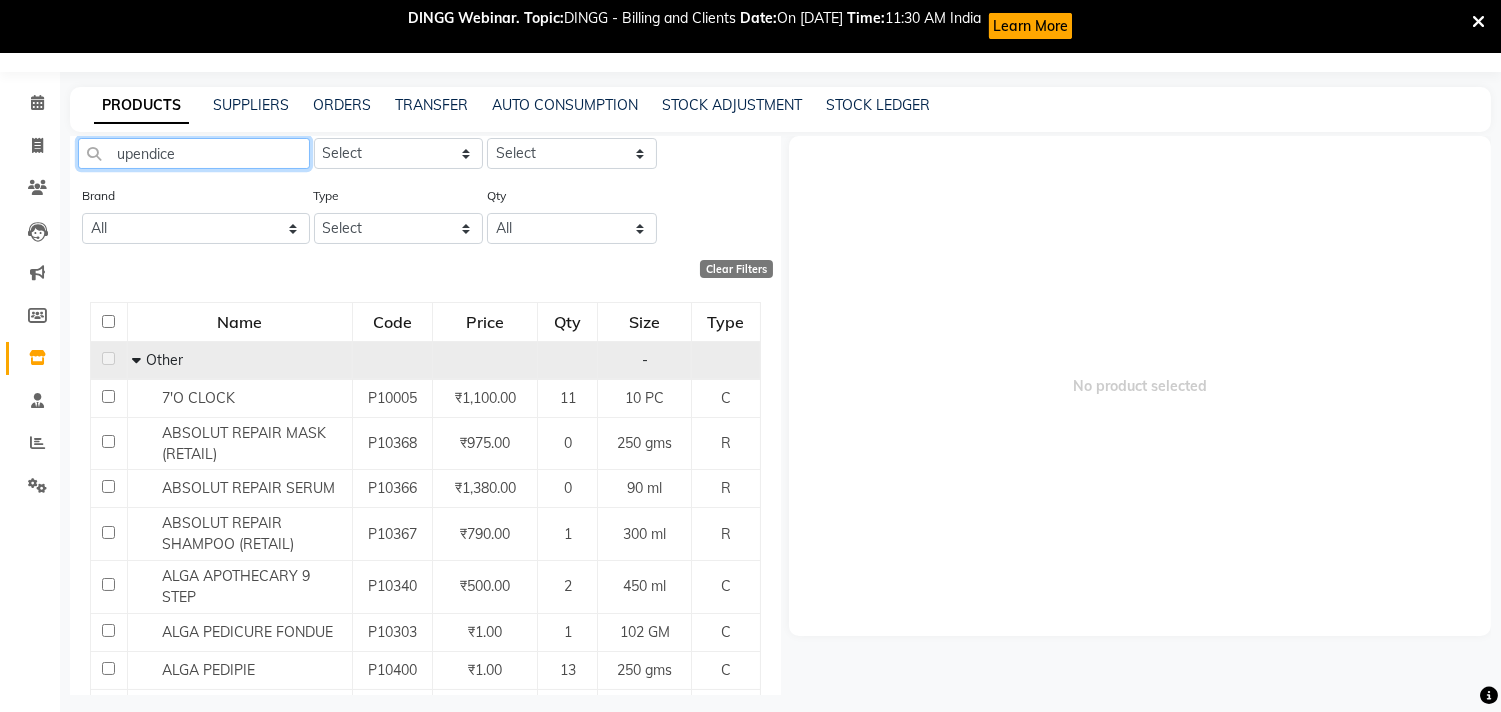 scroll, scrollTop: 0, scrollLeft: 0, axis: both 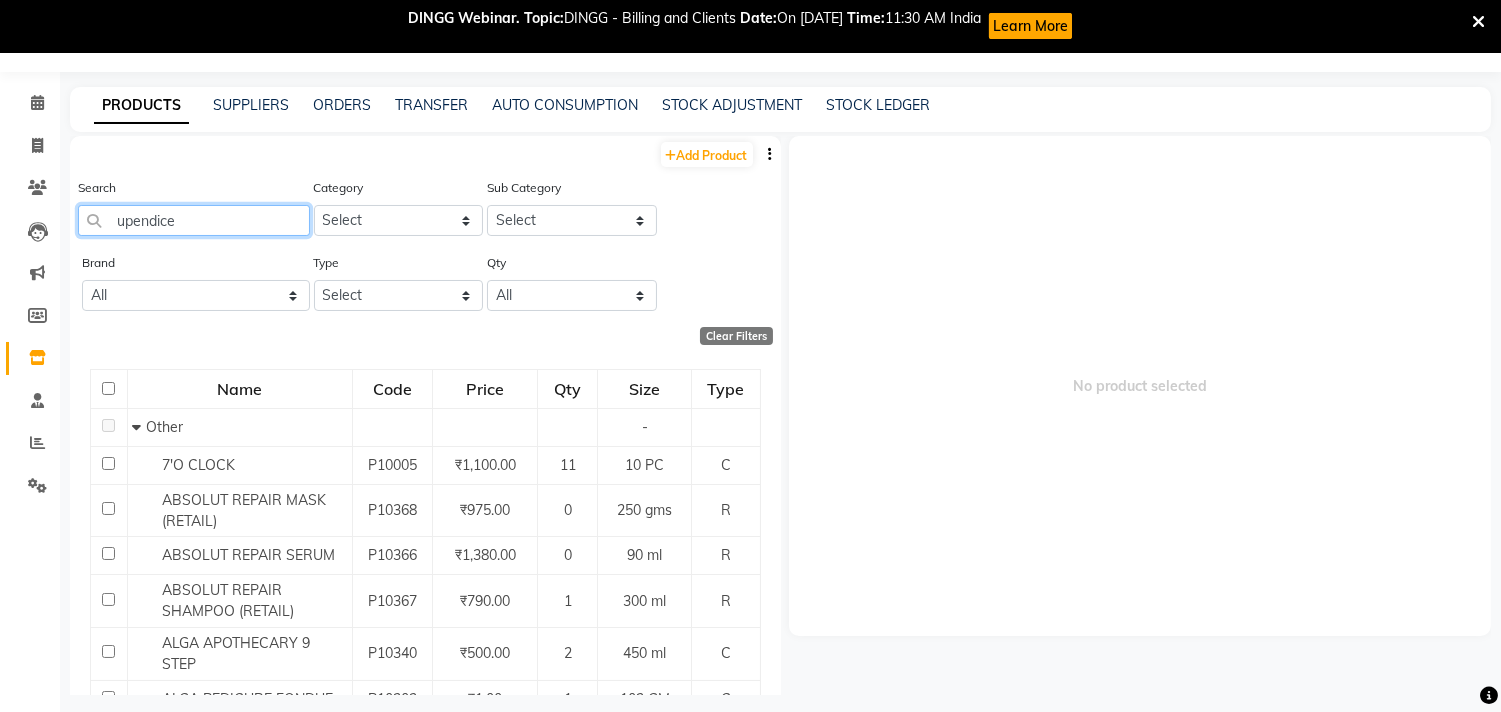click on "upendice" 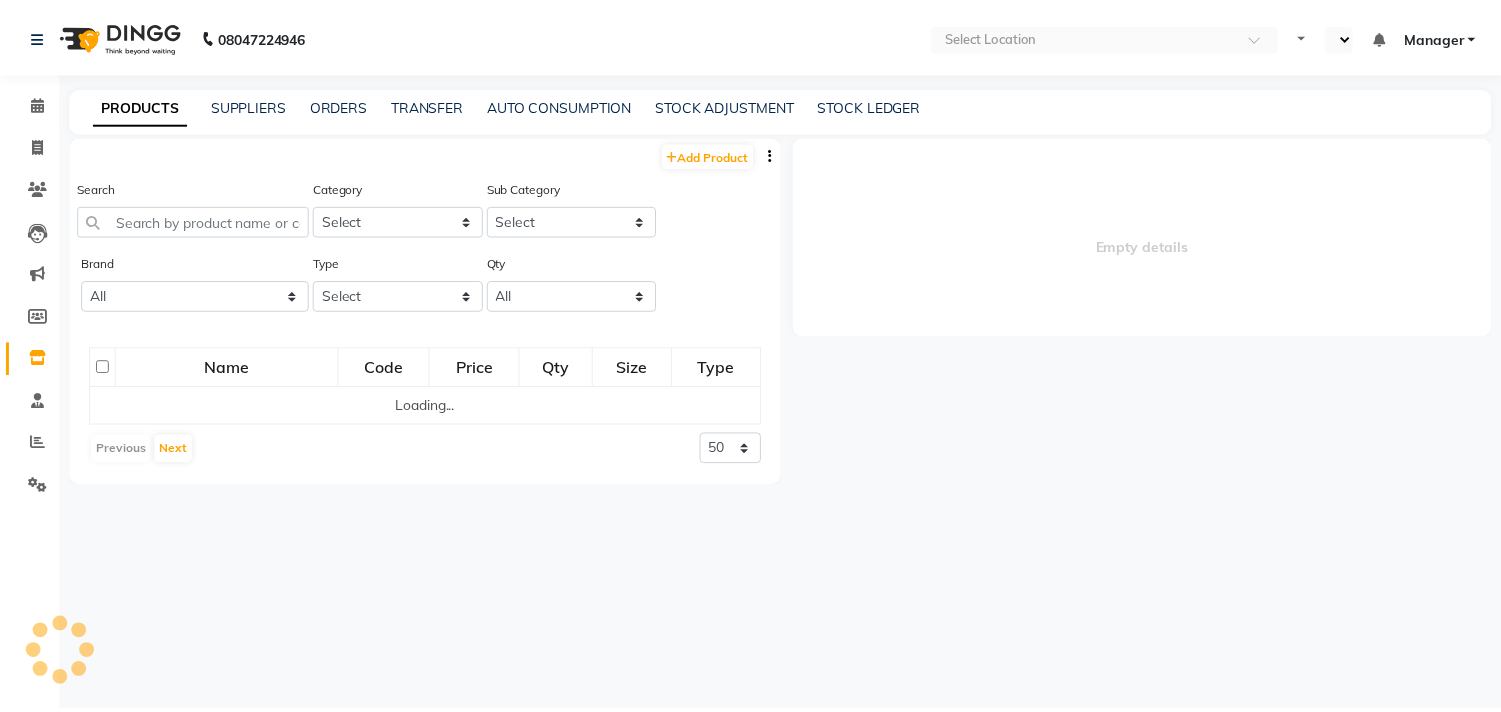 scroll, scrollTop: 0, scrollLeft: 0, axis: both 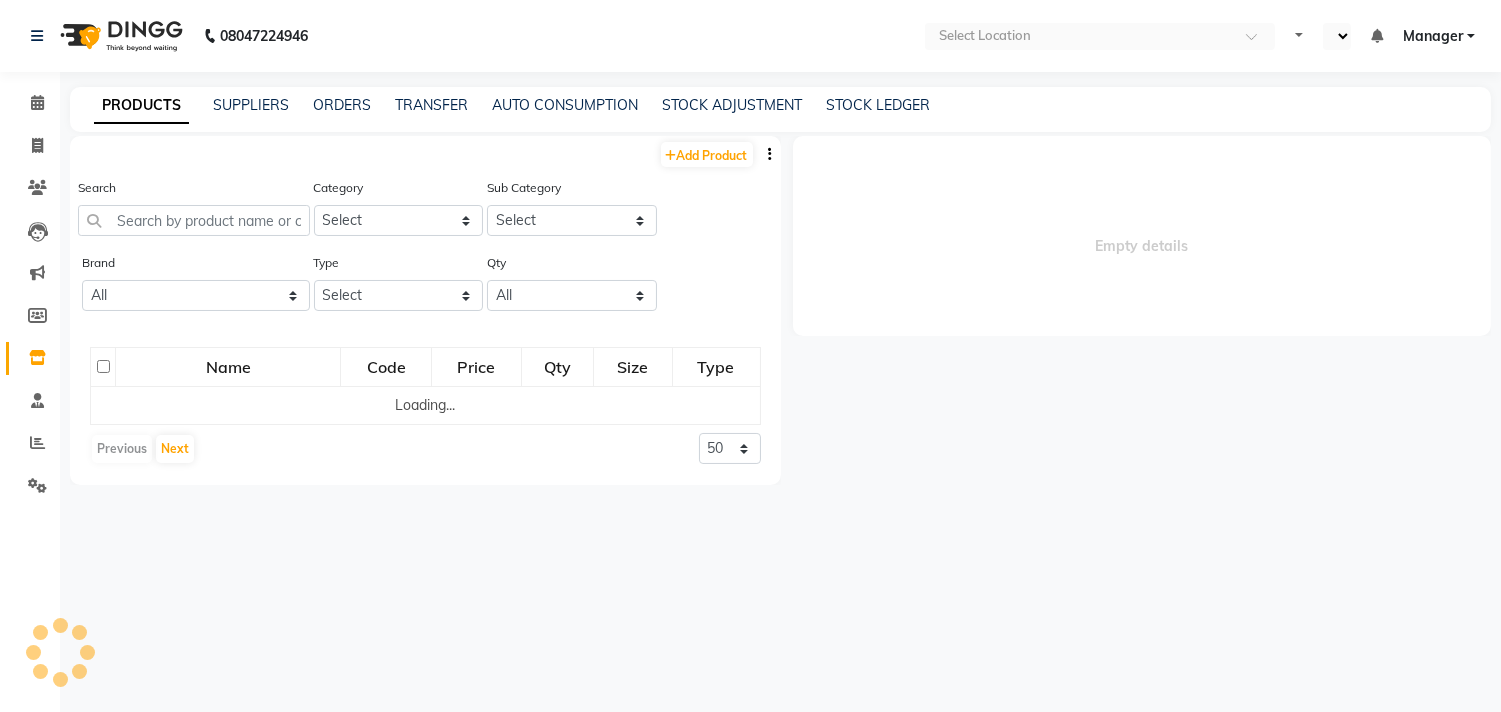 select on "en" 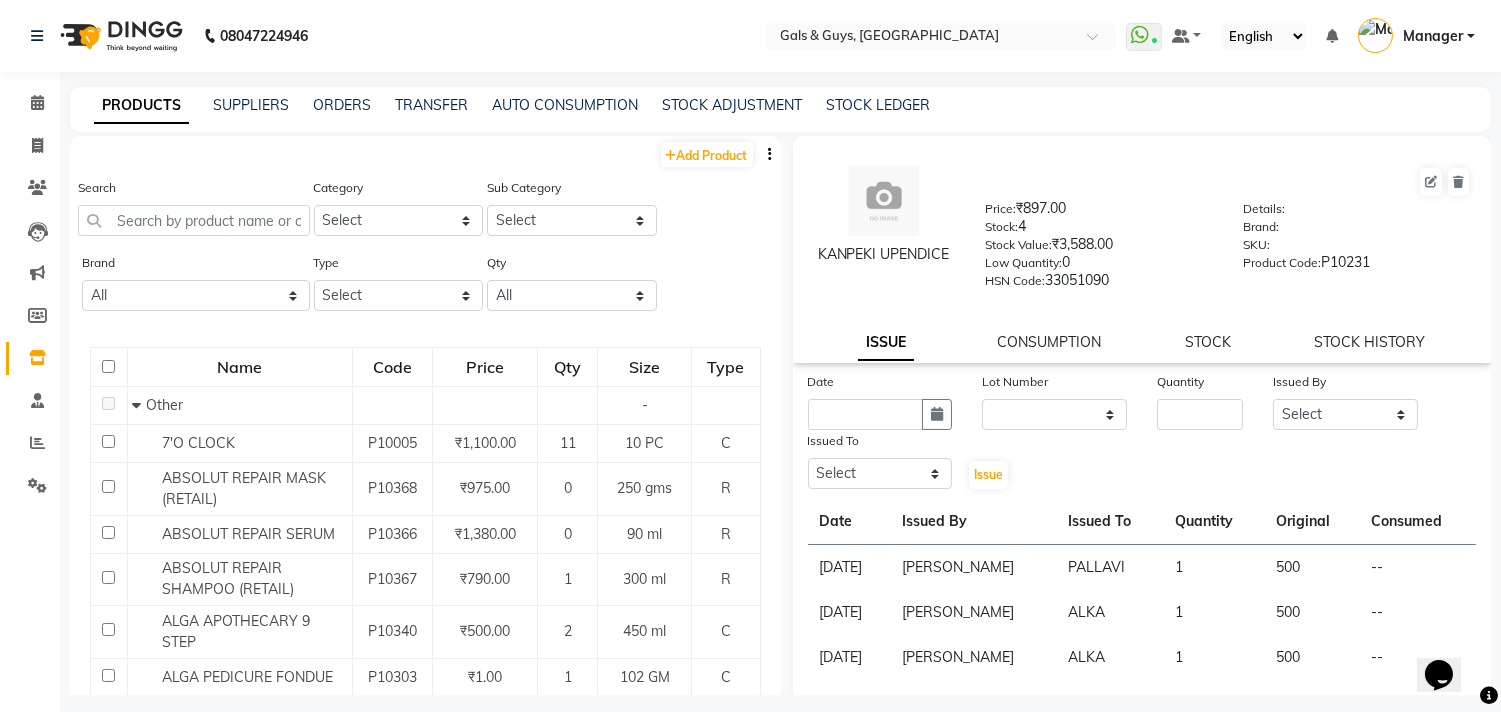 scroll, scrollTop: 0, scrollLeft: 0, axis: both 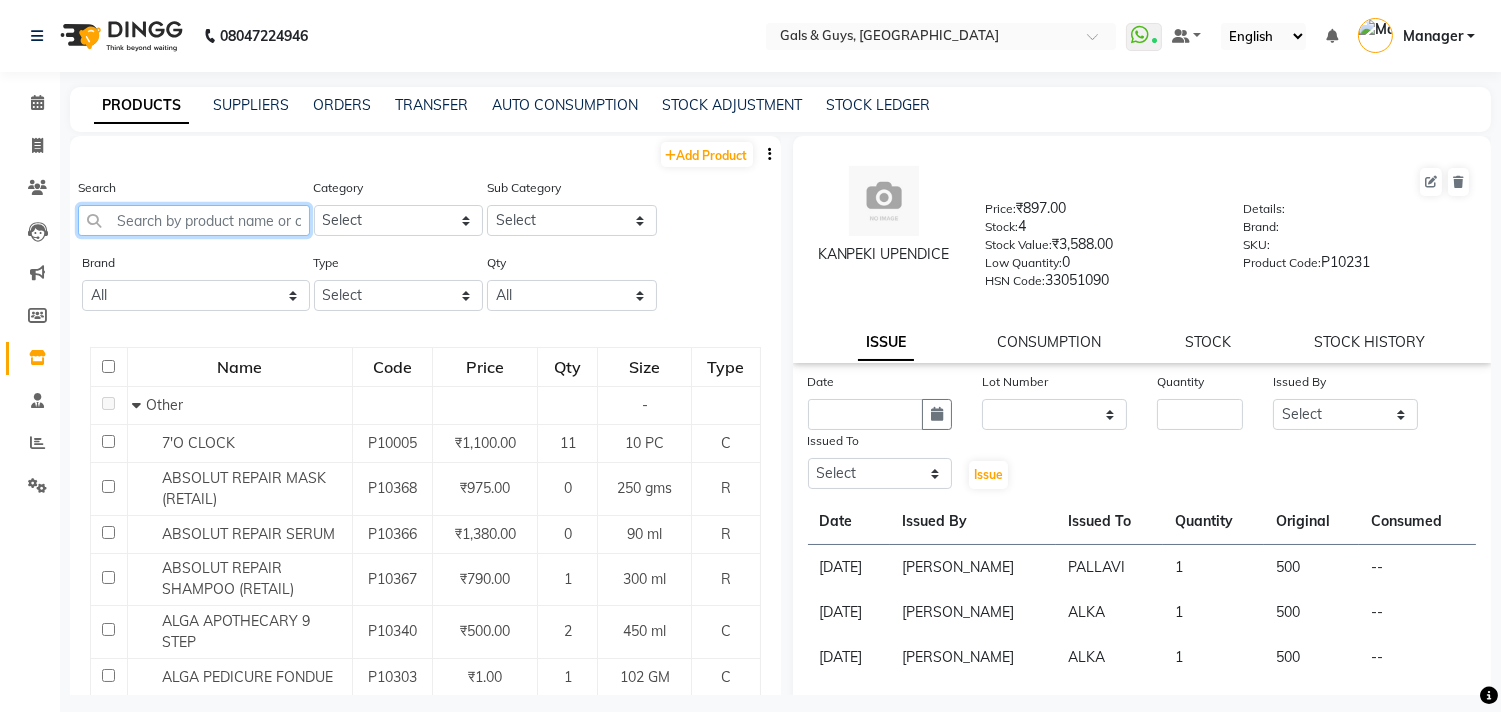 click 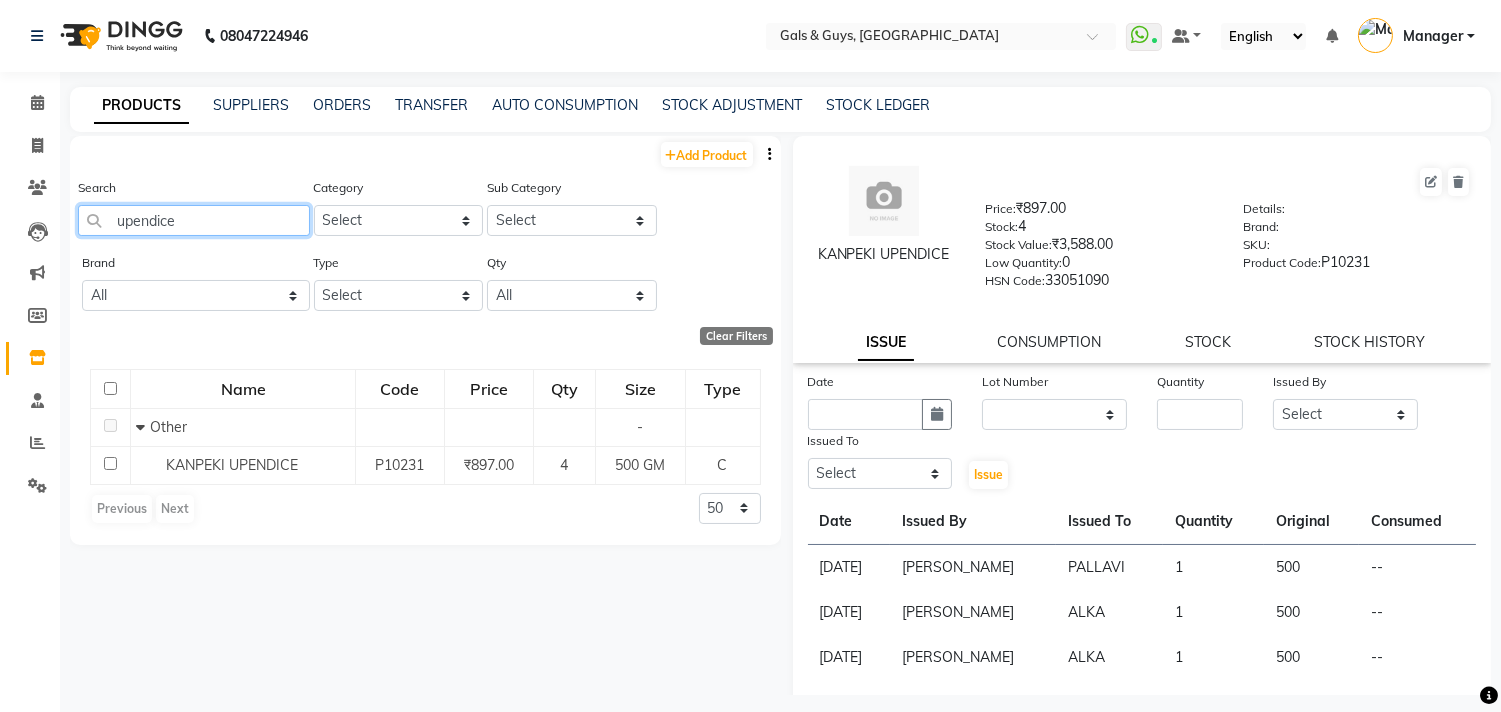 drag, startPoint x: 205, startPoint y: 218, endPoint x: 0, endPoint y: 180, distance: 208.4922 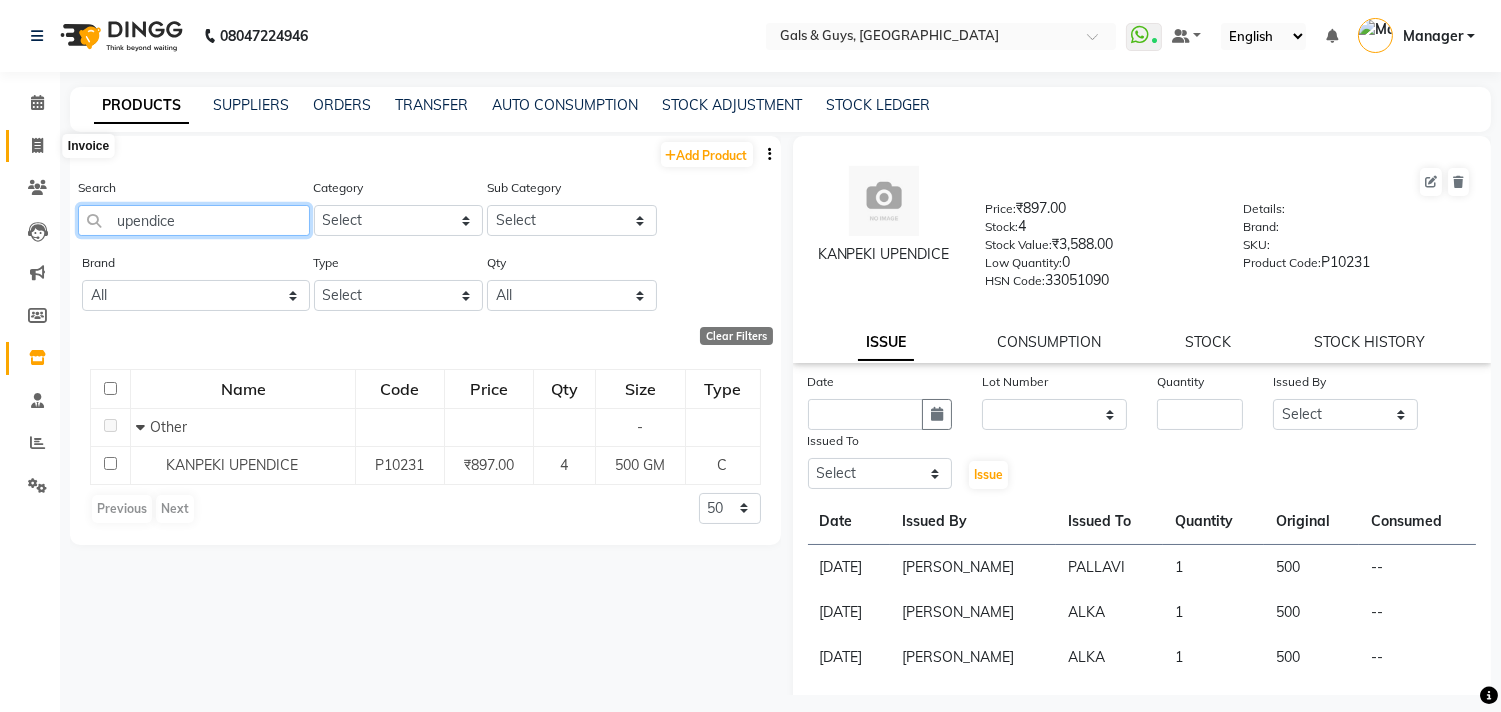 type on "upendice" 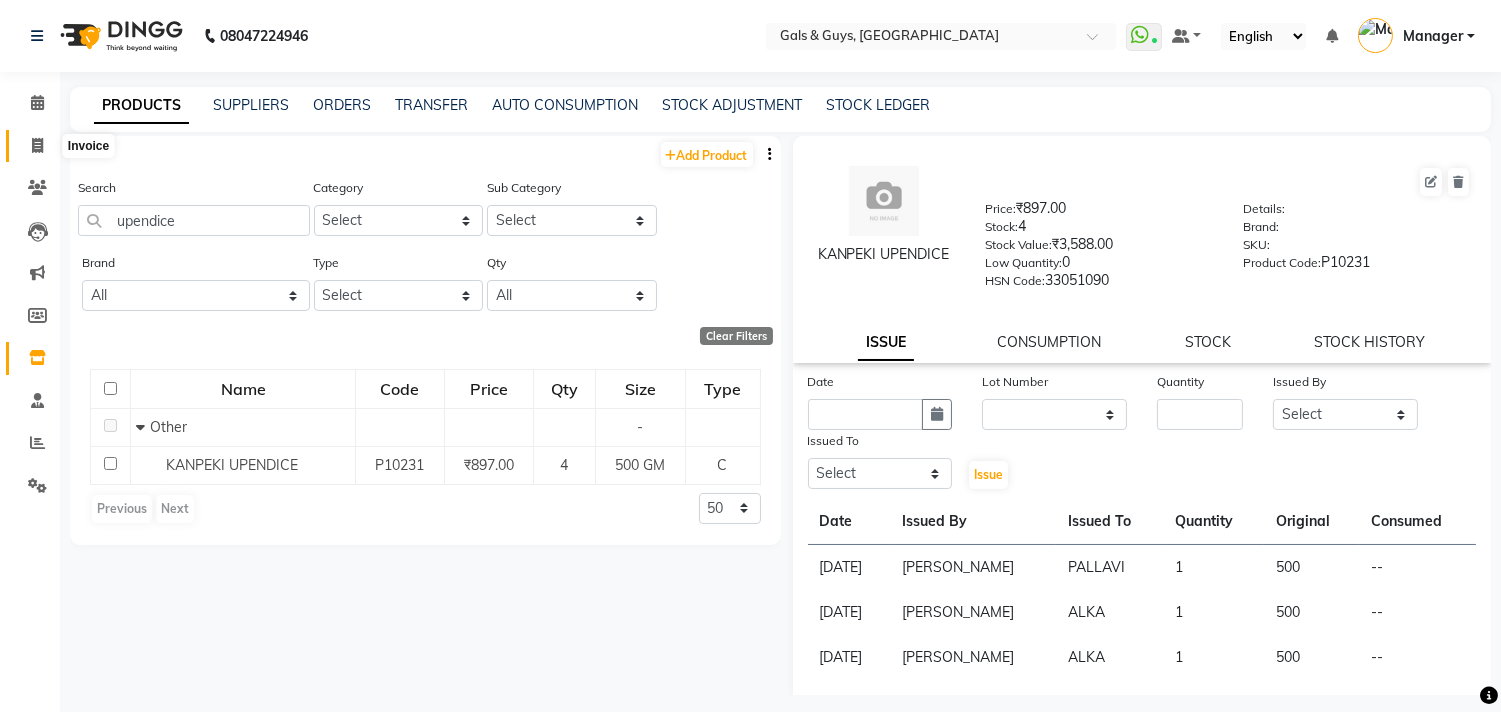 click 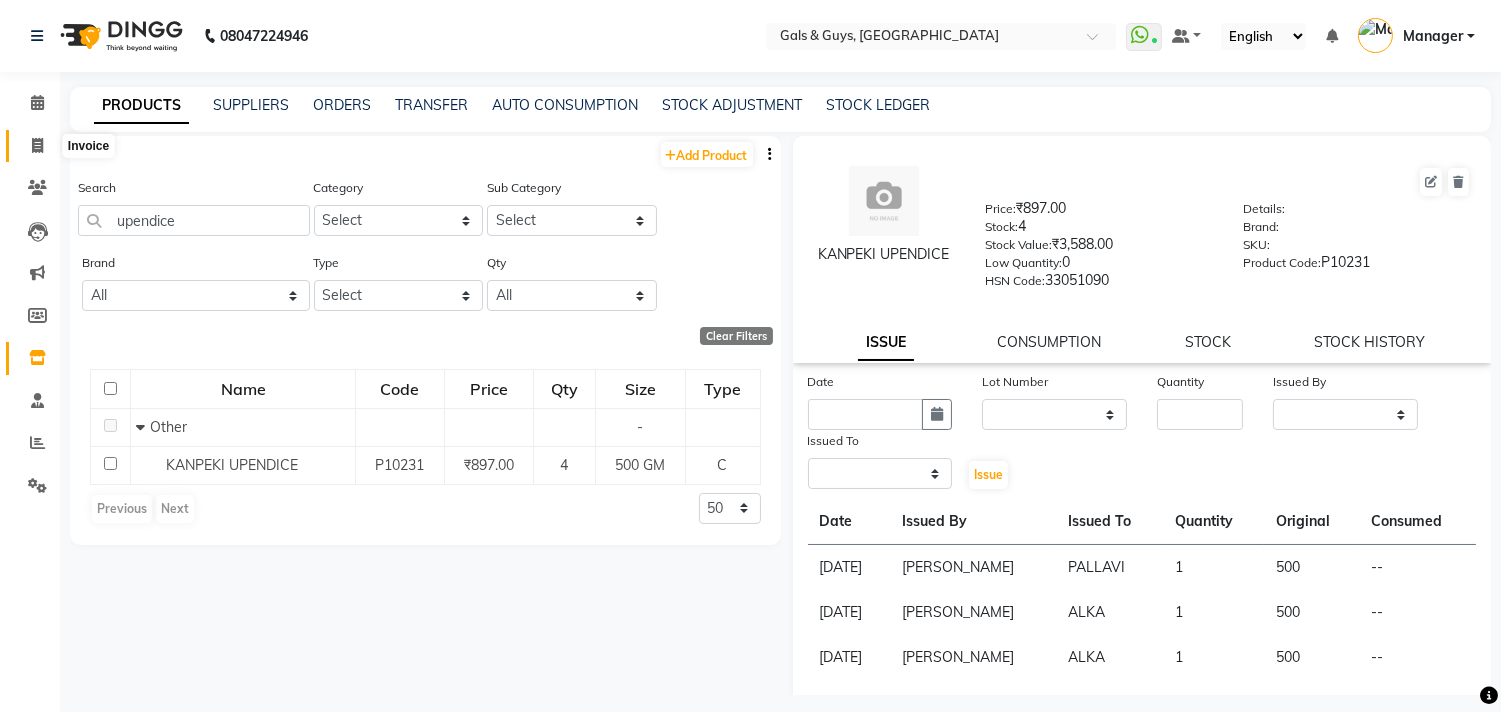 select on "service" 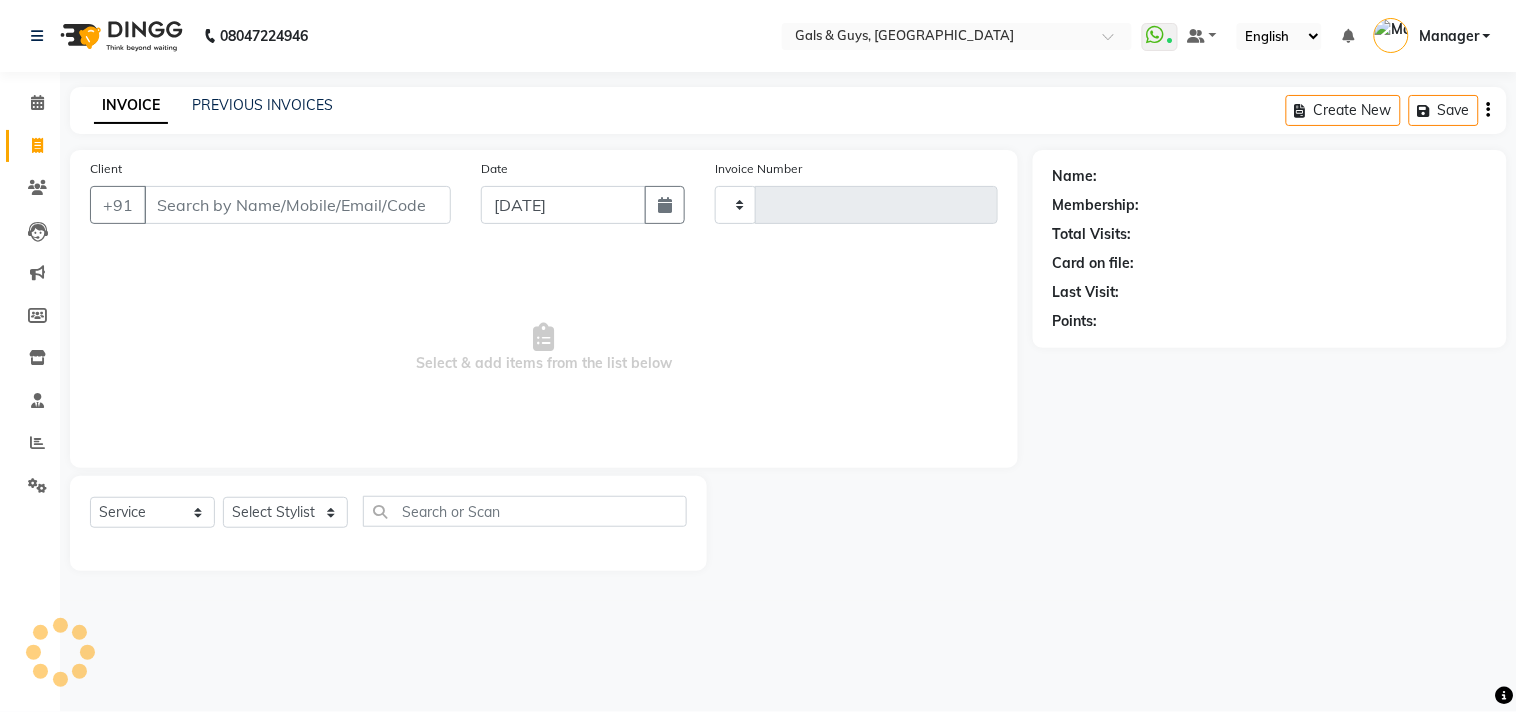 type on "0463" 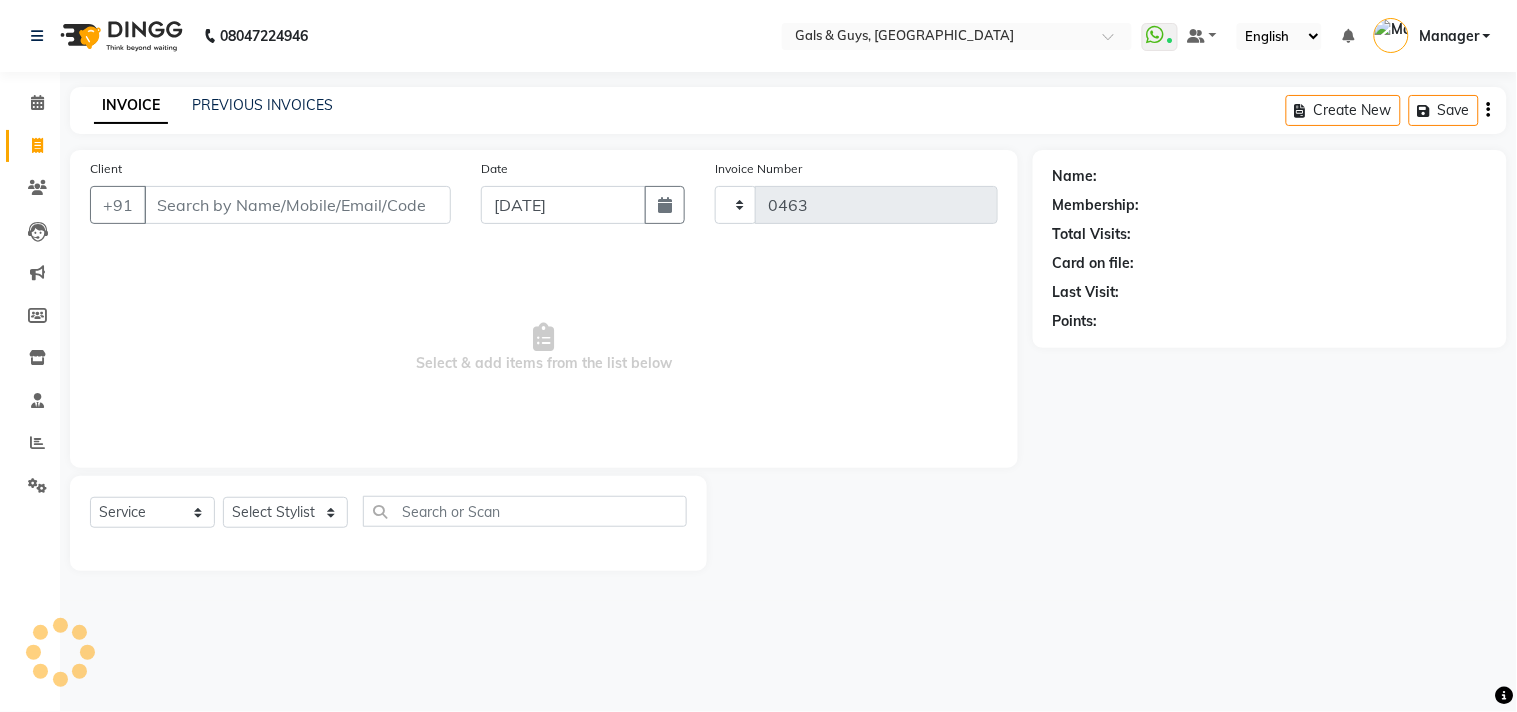select on "7505" 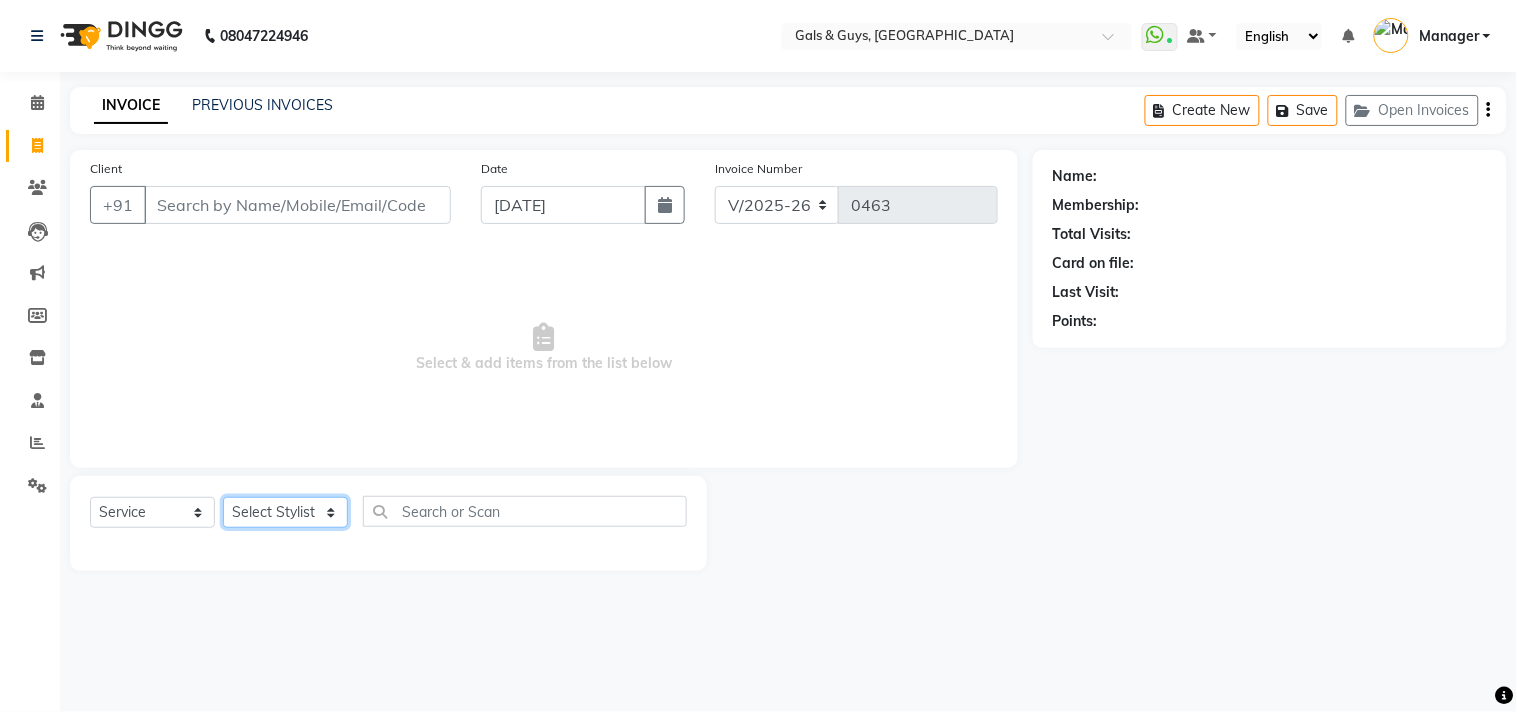 click on "Select Stylist" 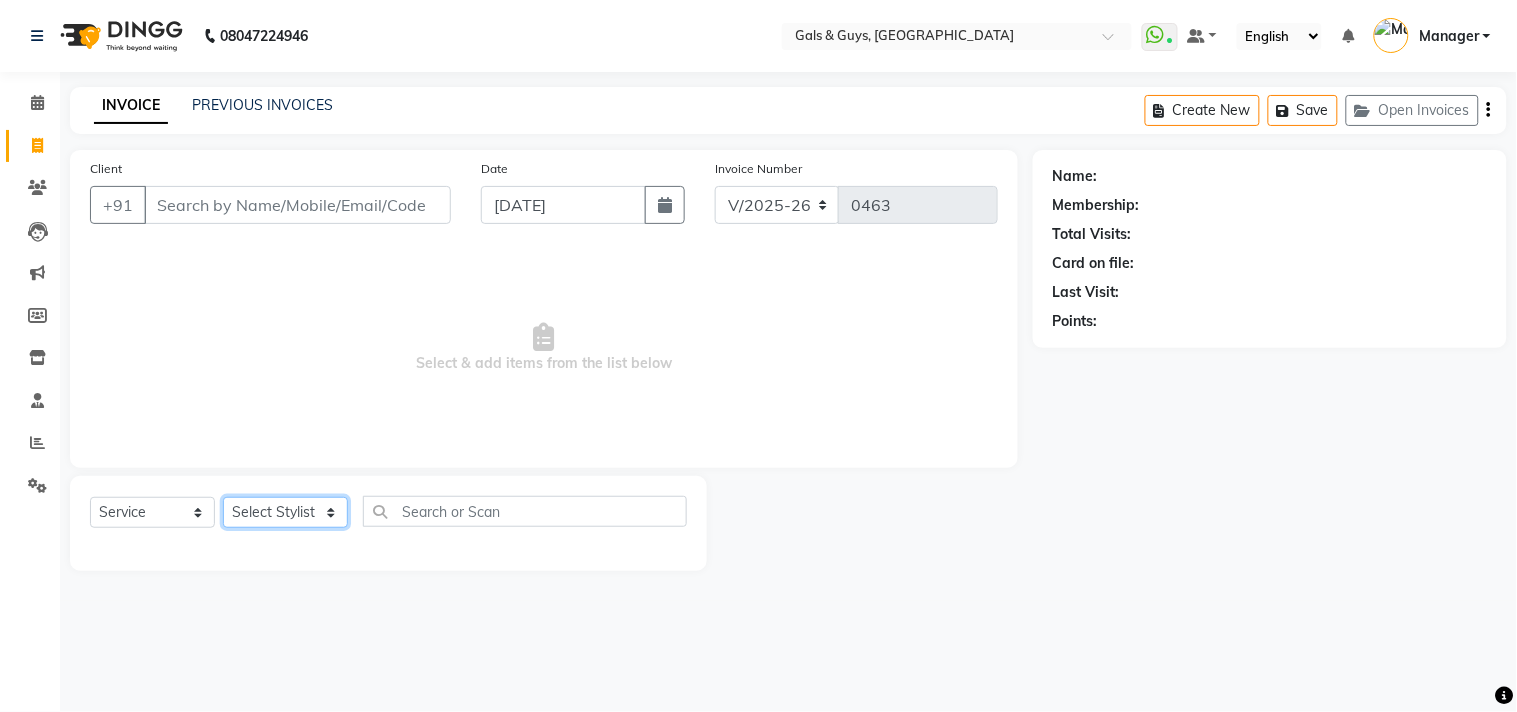 select on "66159" 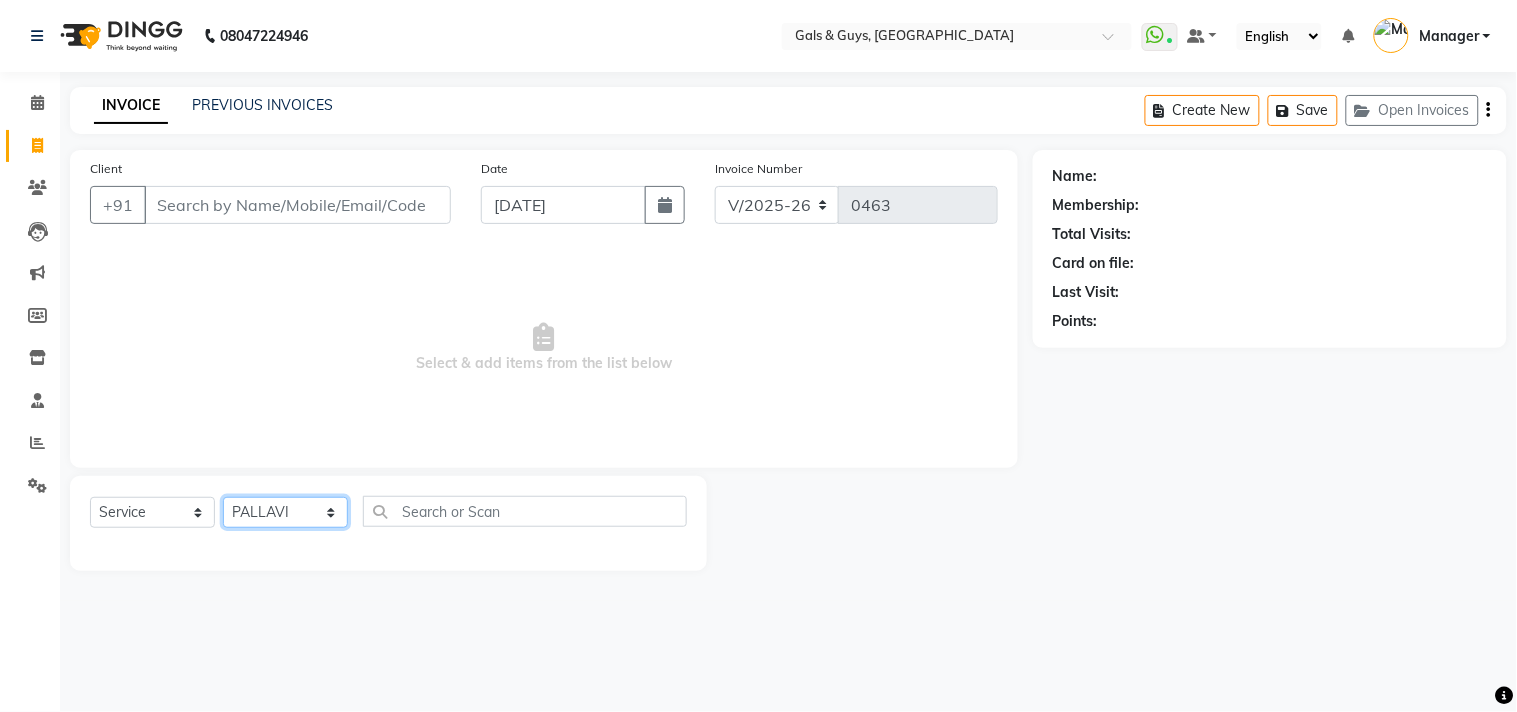 click on "Select Stylist Abhinav ADVANCE ALKA Ankita B-WAX  JANVI KUNAL Manager MEMBERSHIP MOHD. PALLAVI PRATHAM PRODUCT RAJAT SAHIL TANIYA UMESH VIRENDRA" 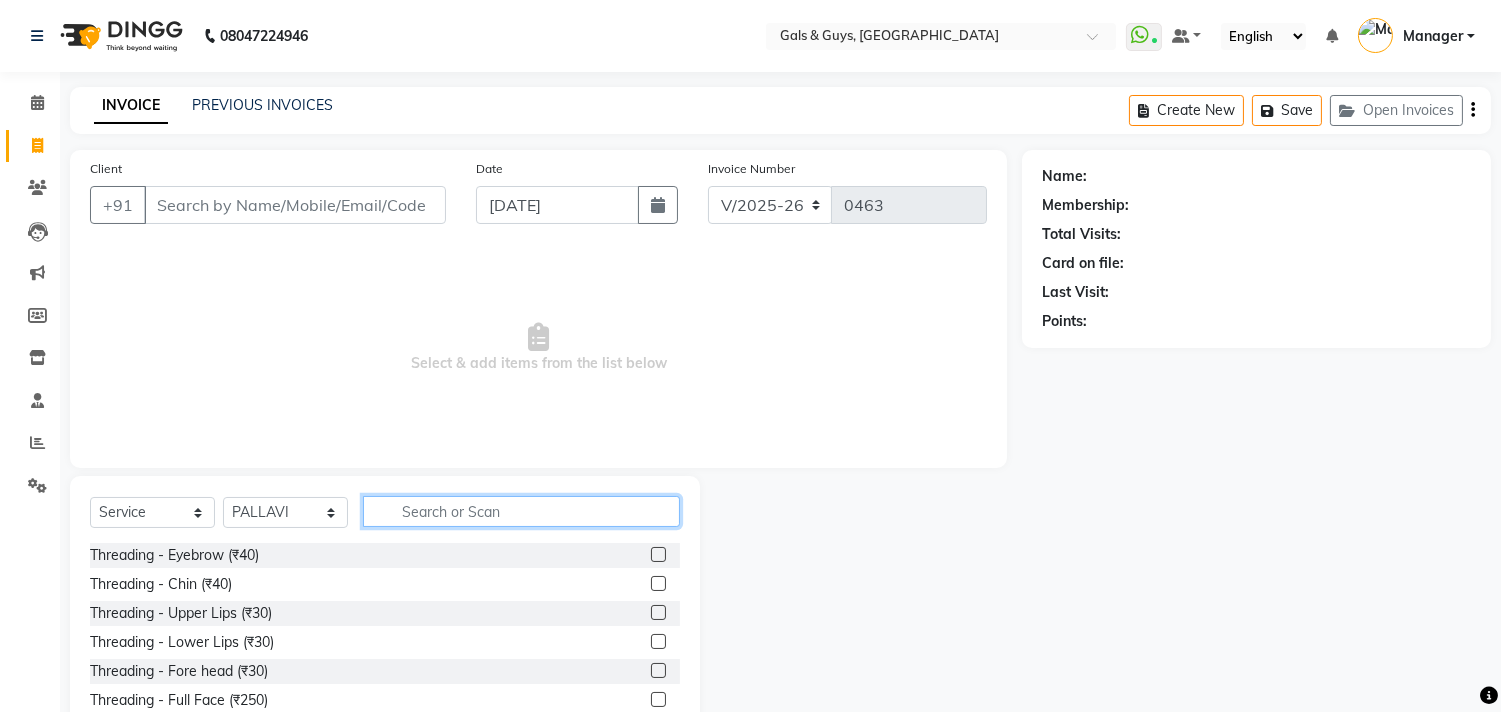 click 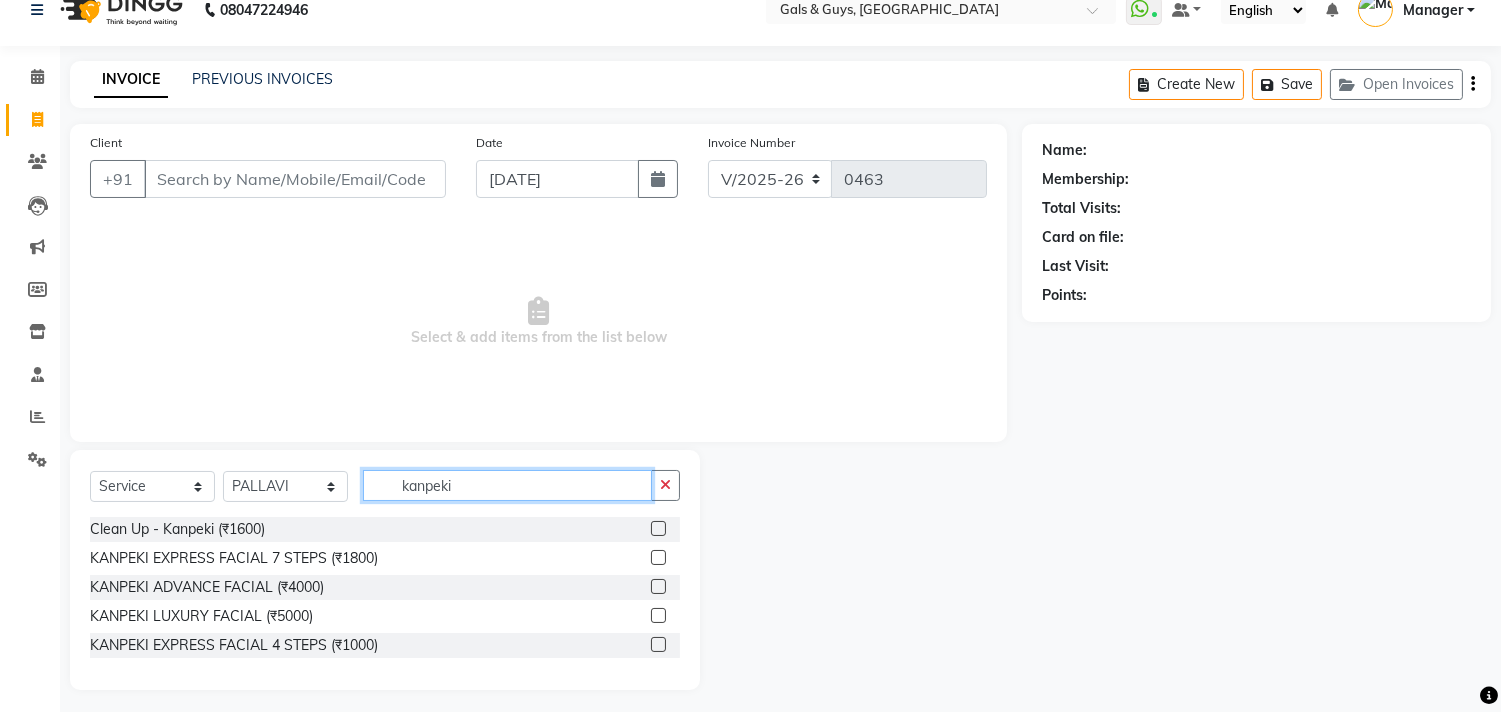 scroll, scrollTop: 34, scrollLeft: 0, axis: vertical 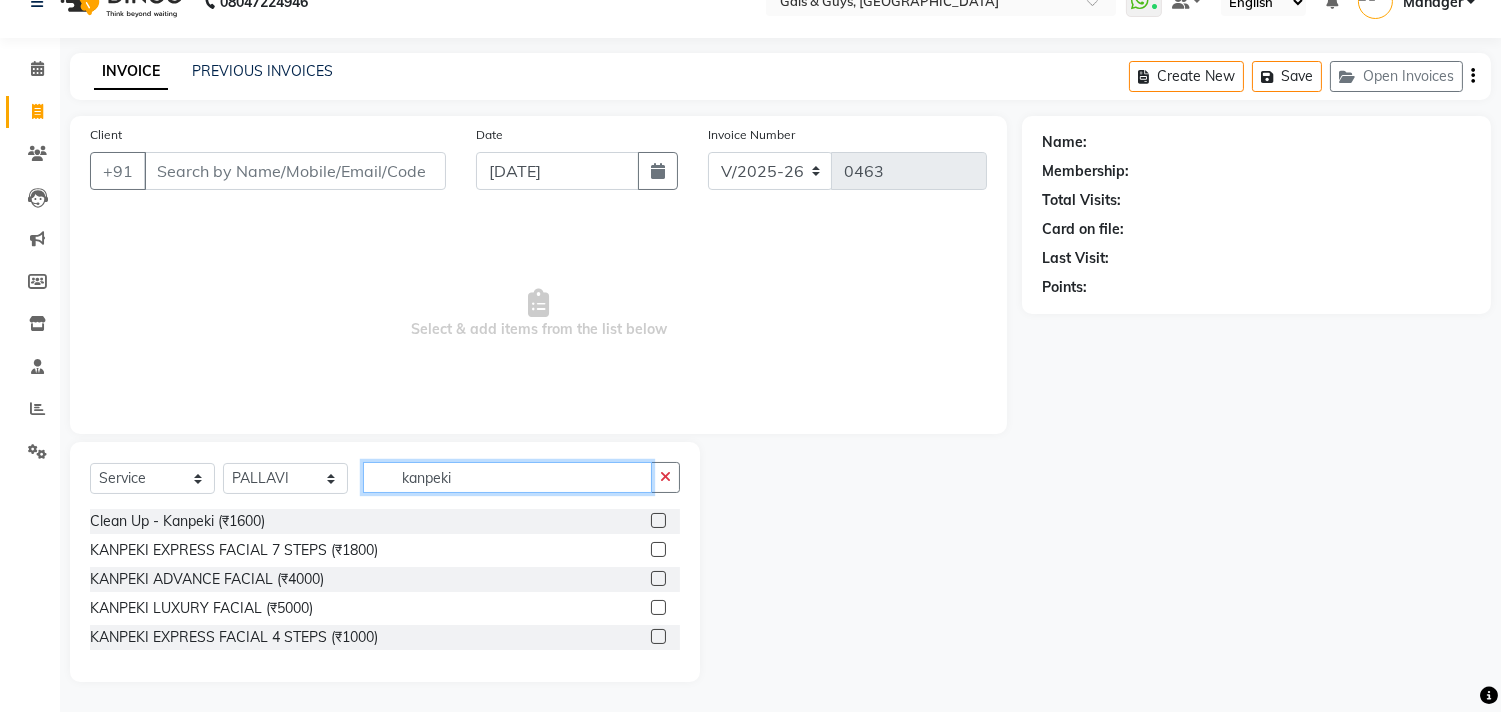type on "kanpeki" 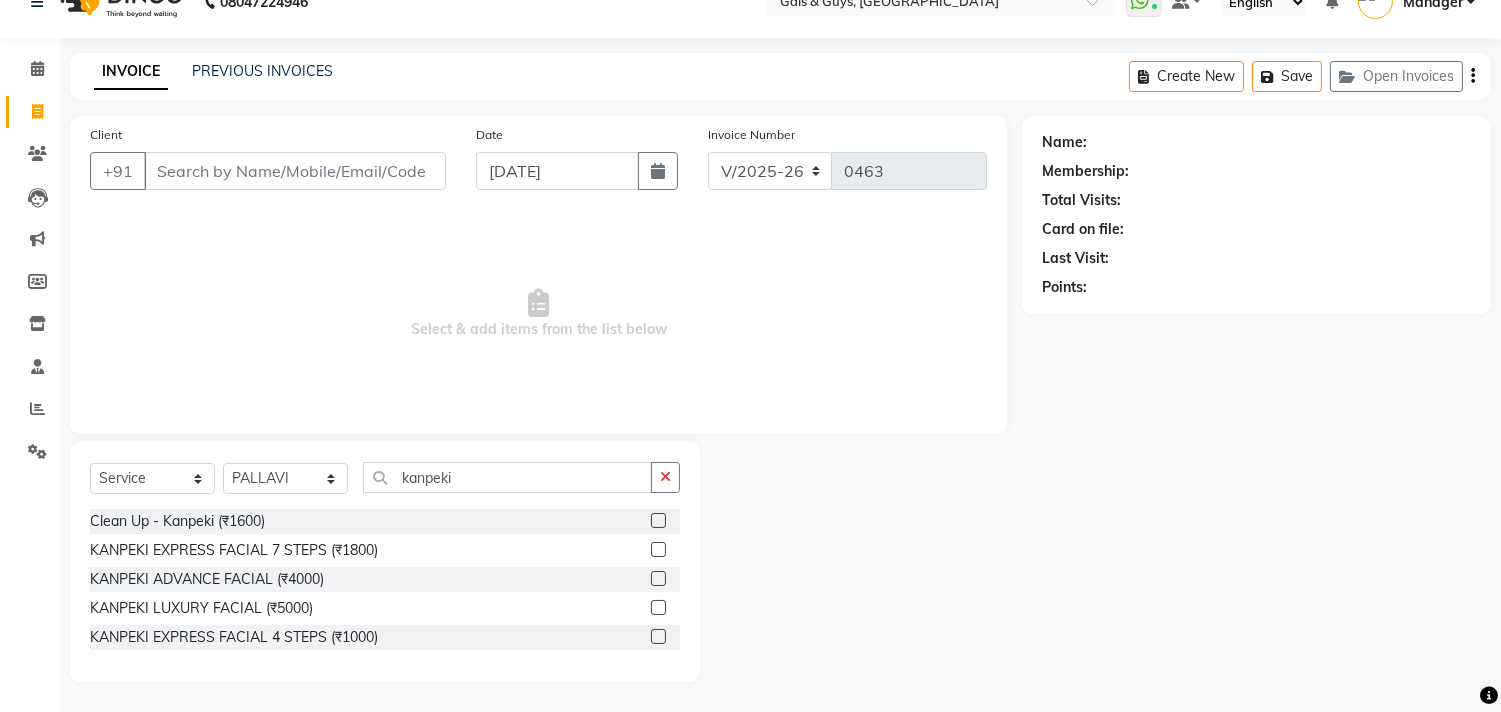 click 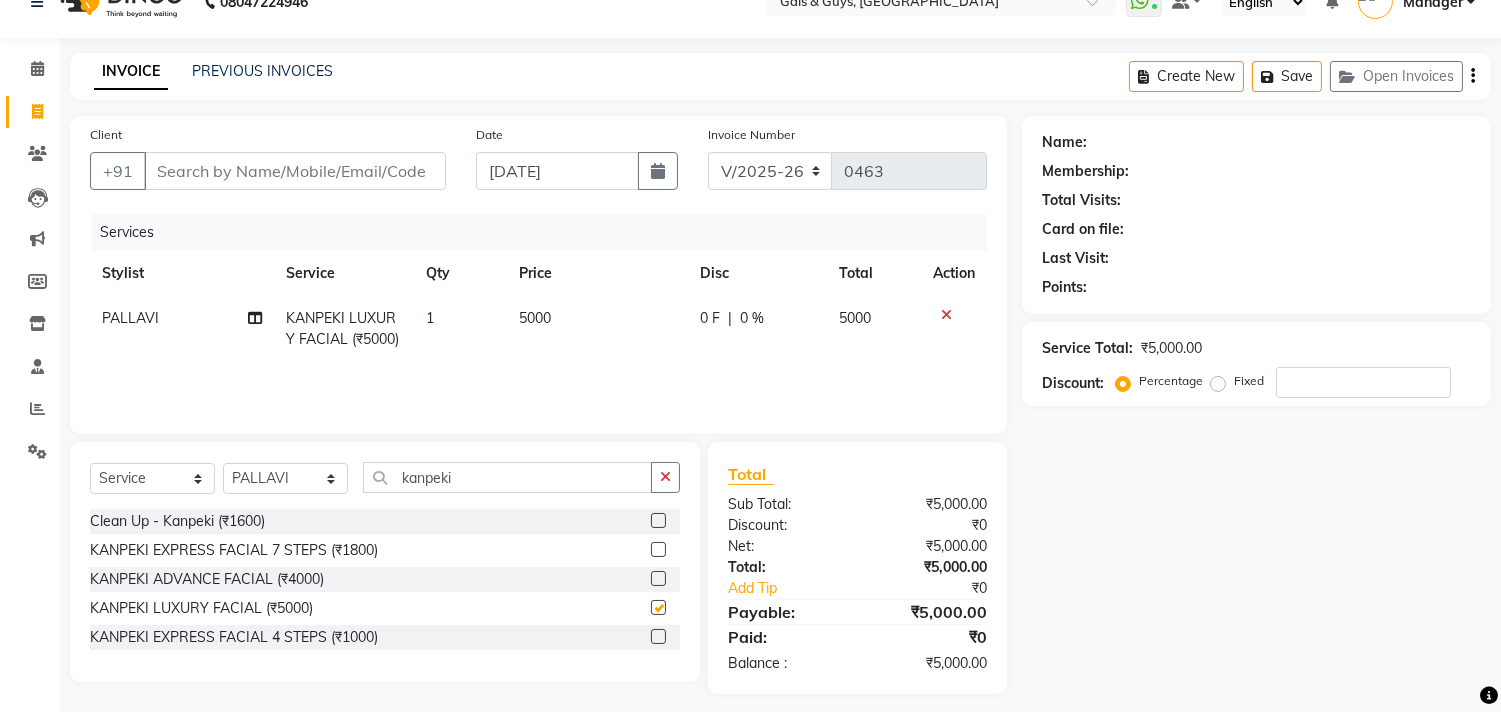 checkbox on "false" 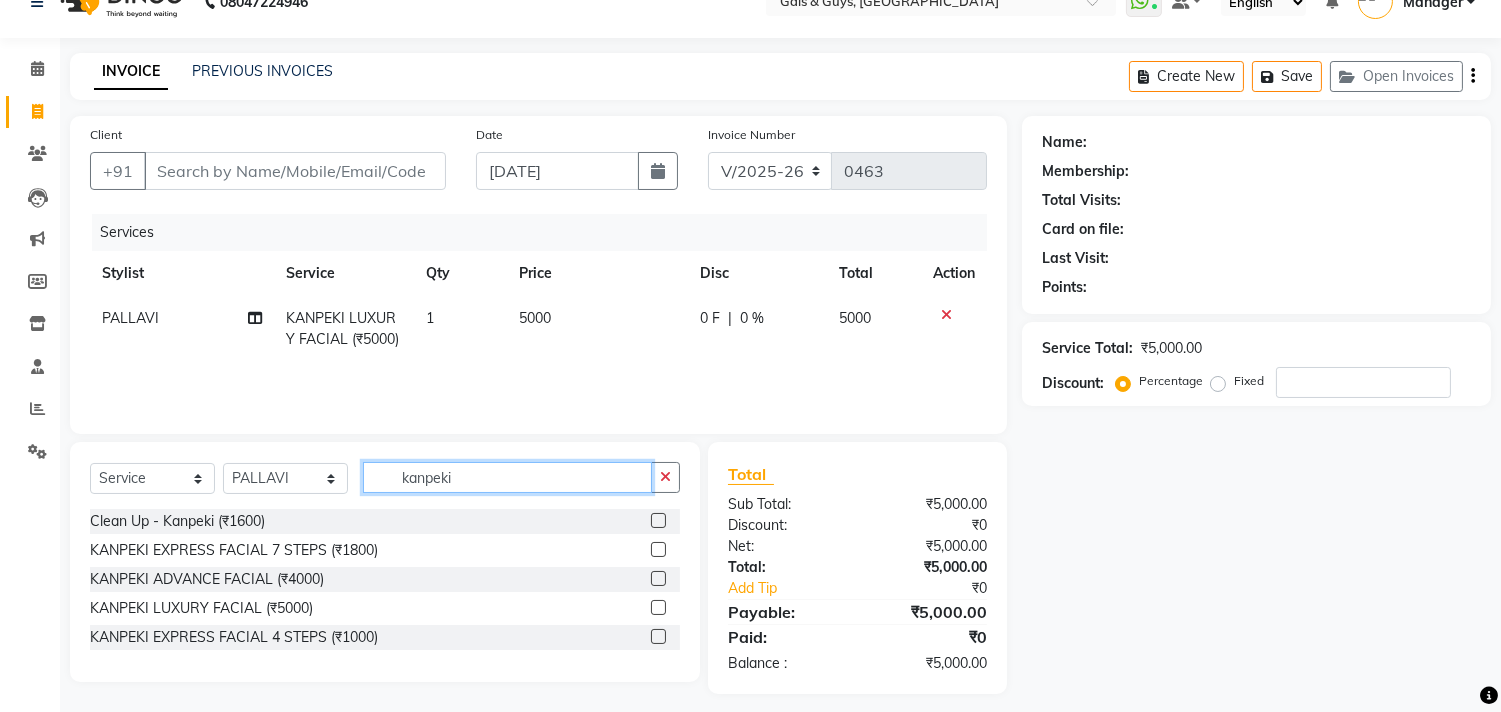 drag, startPoint x: 535, startPoint y: 484, endPoint x: 0, endPoint y: 447, distance: 536.2779 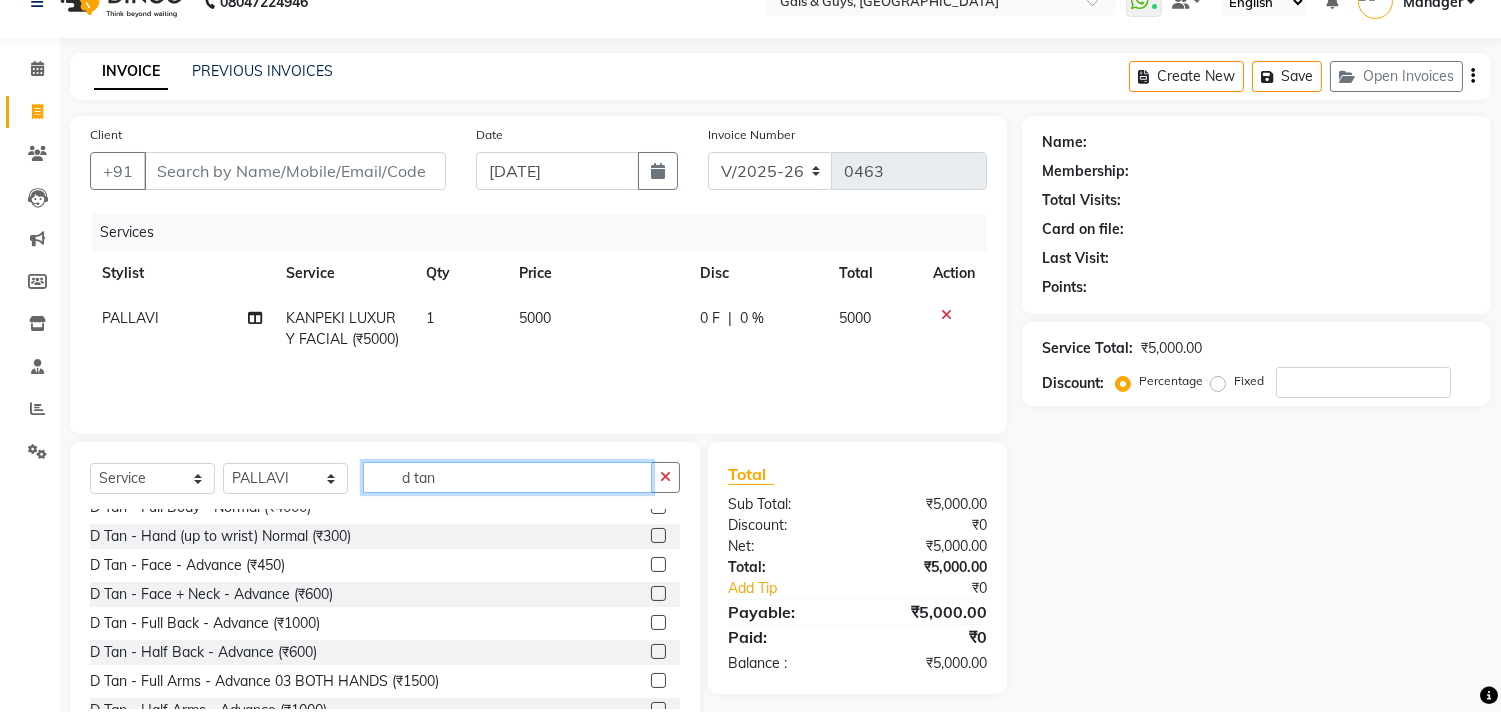 scroll, scrollTop: 222, scrollLeft: 0, axis: vertical 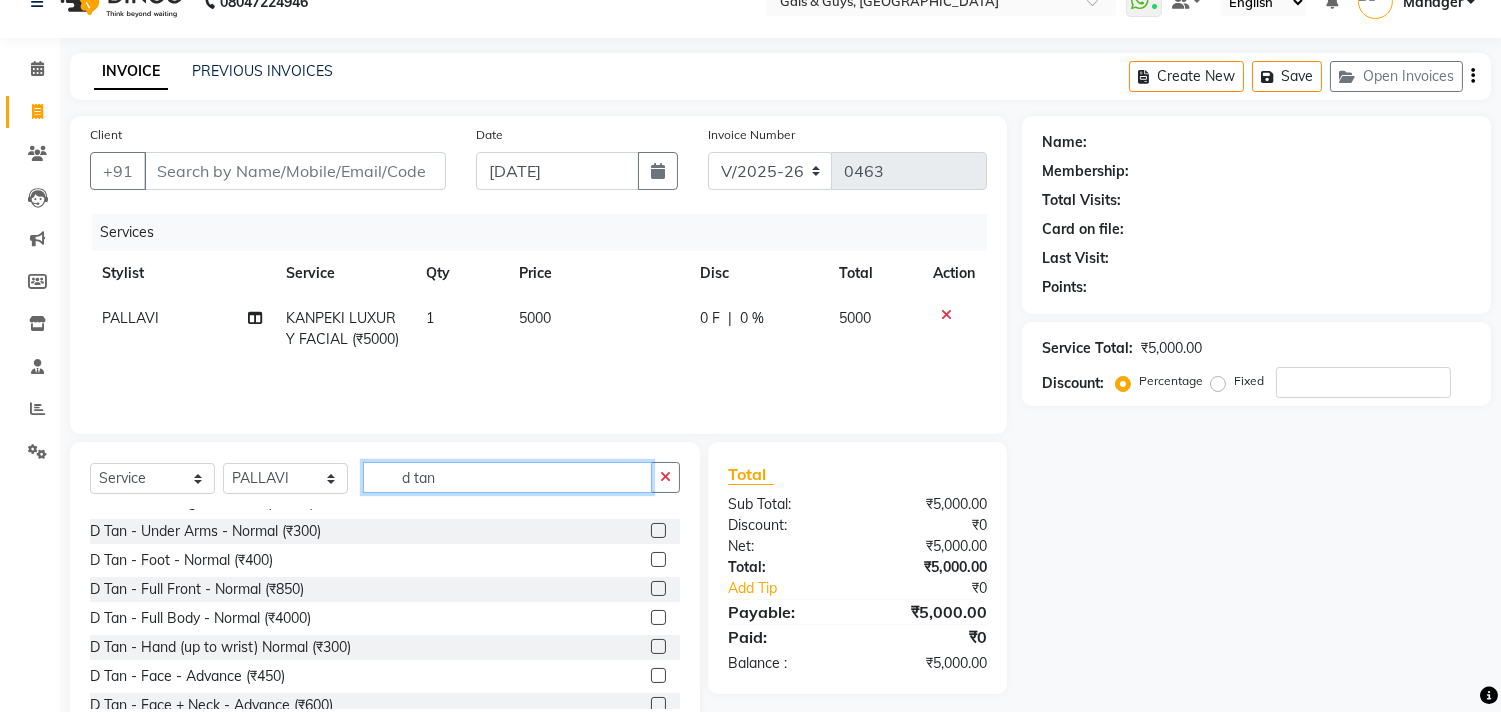 type on "d tan" 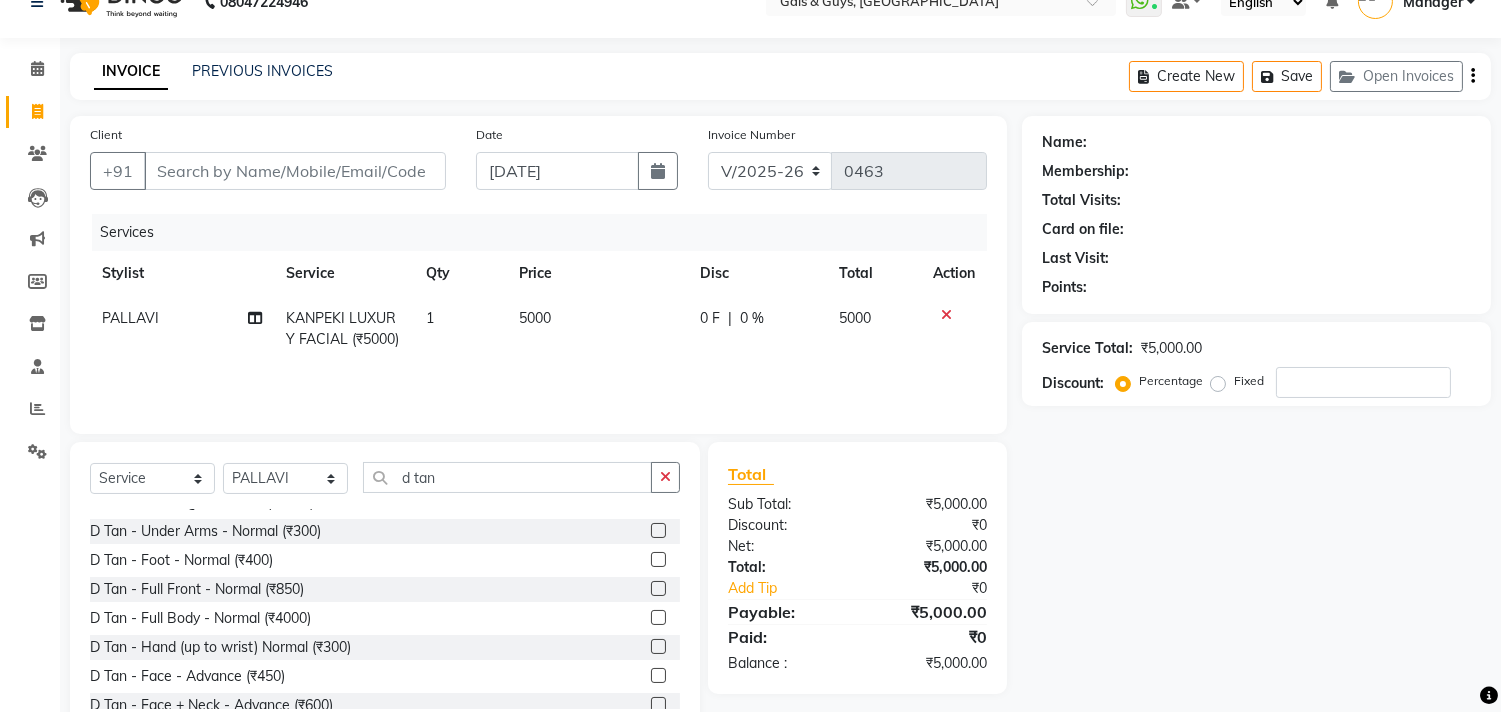 click 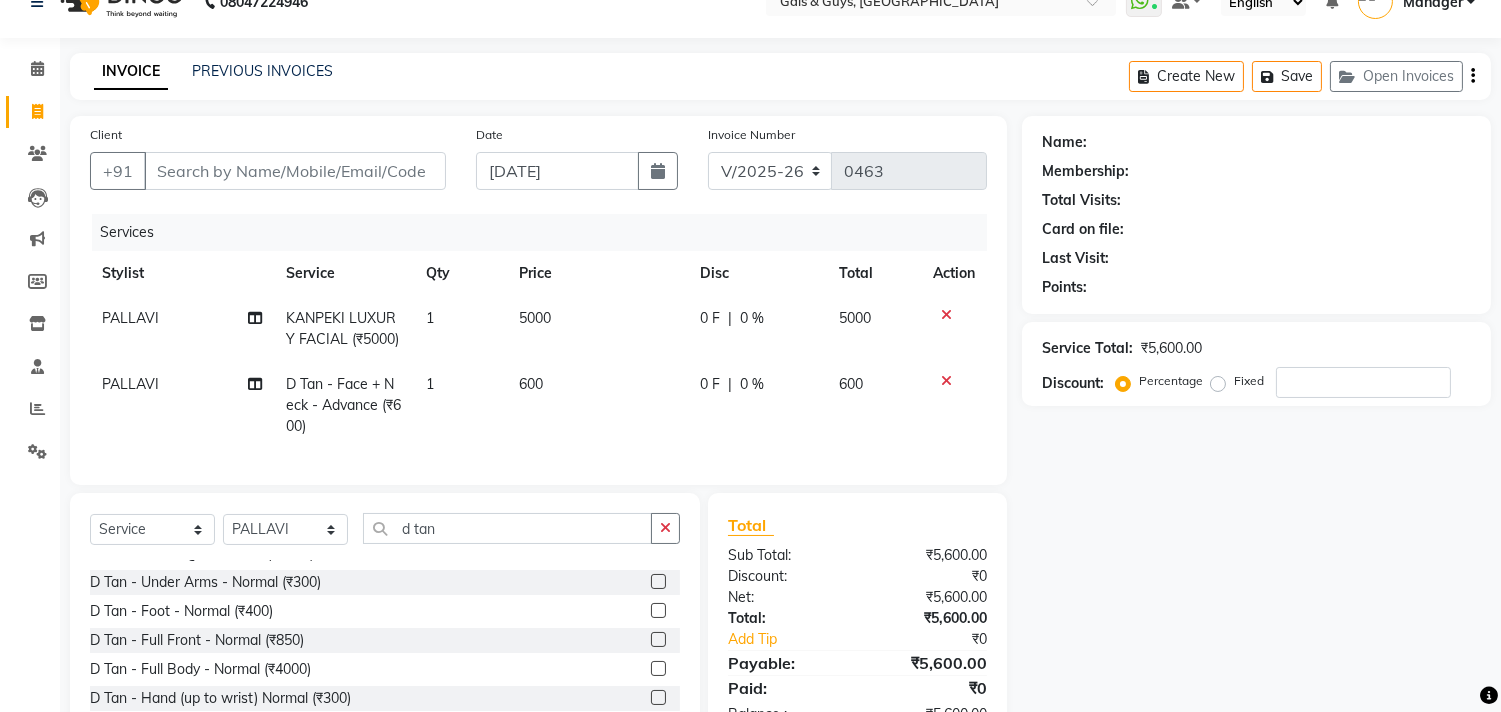 checkbox on "false" 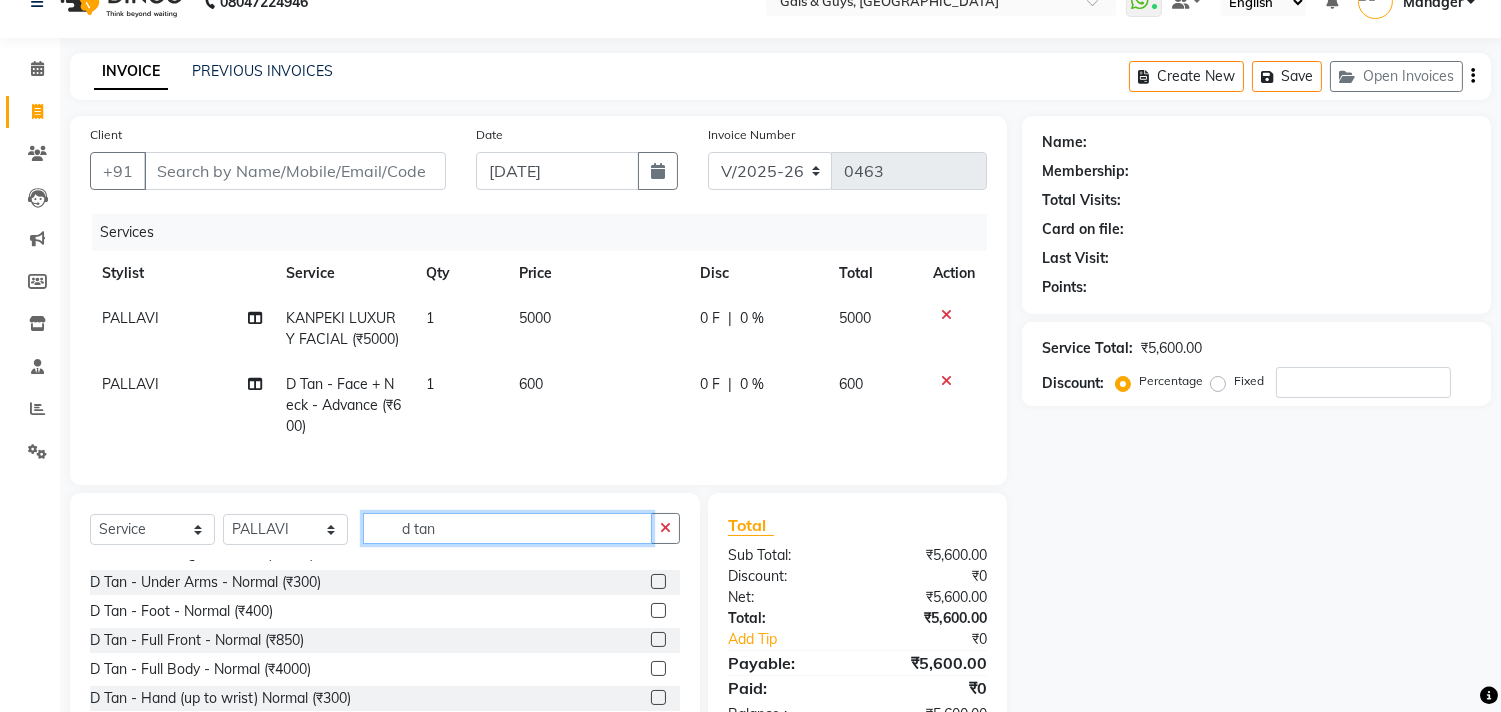 drag, startPoint x: 526, startPoint y: 552, endPoint x: 51, endPoint y: 513, distance: 476.59836 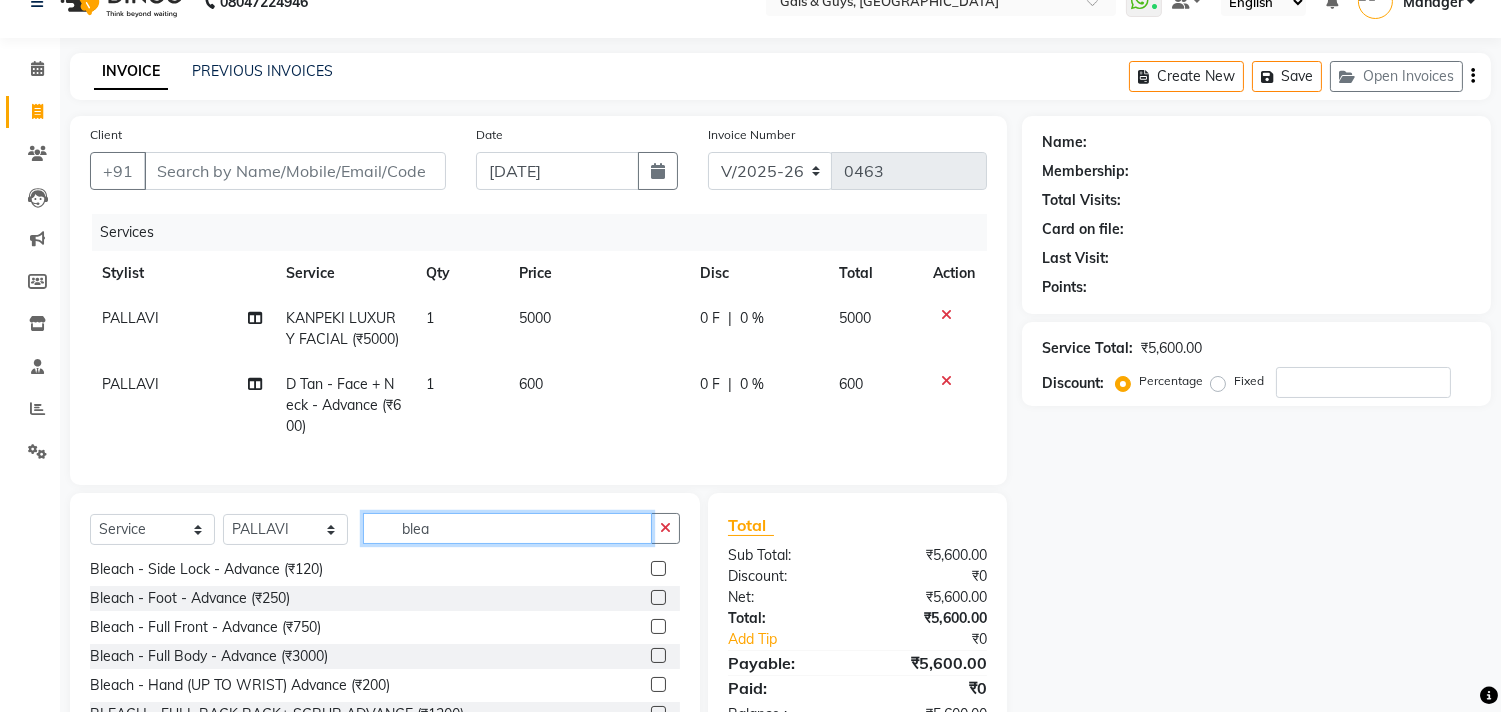 scroll, scrollTop: 263, scrollLeft: 0, axis: vertical 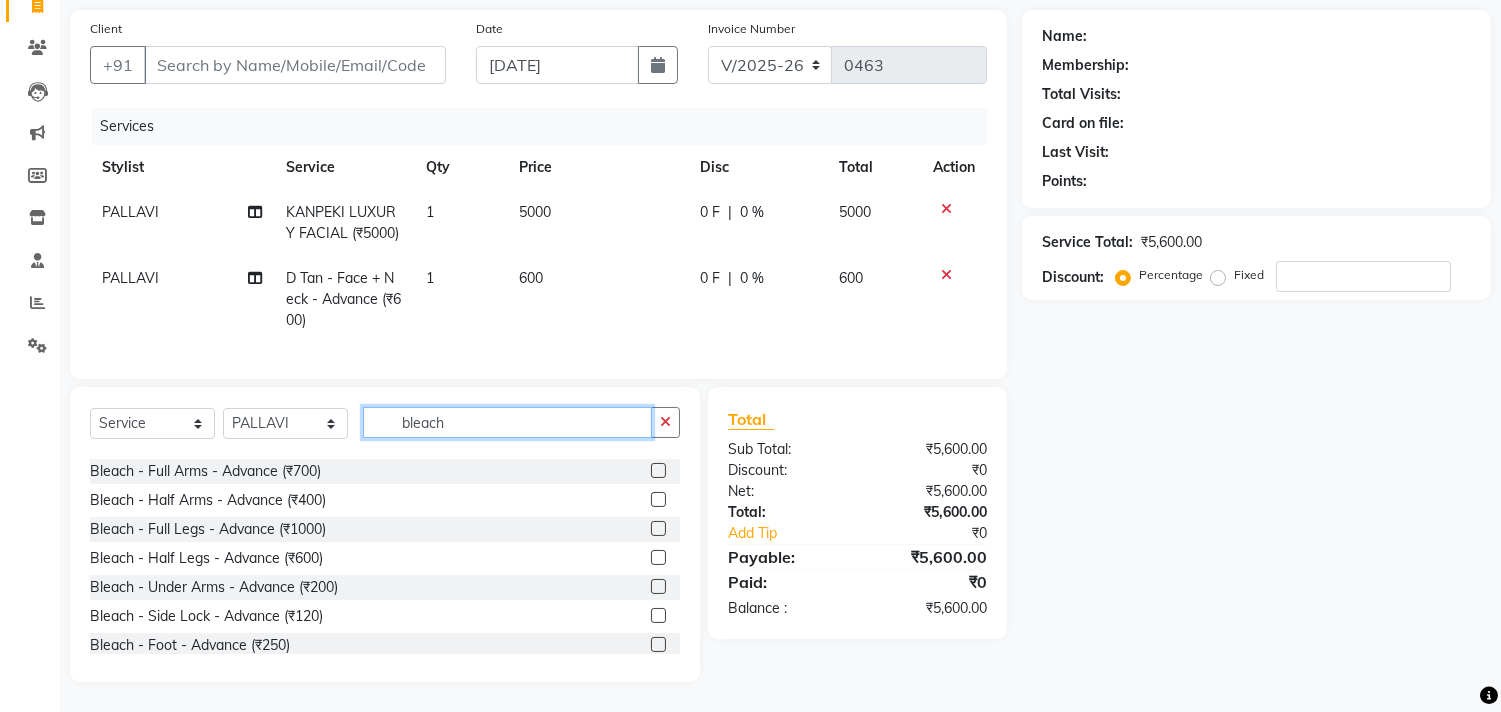 type on "bleach" 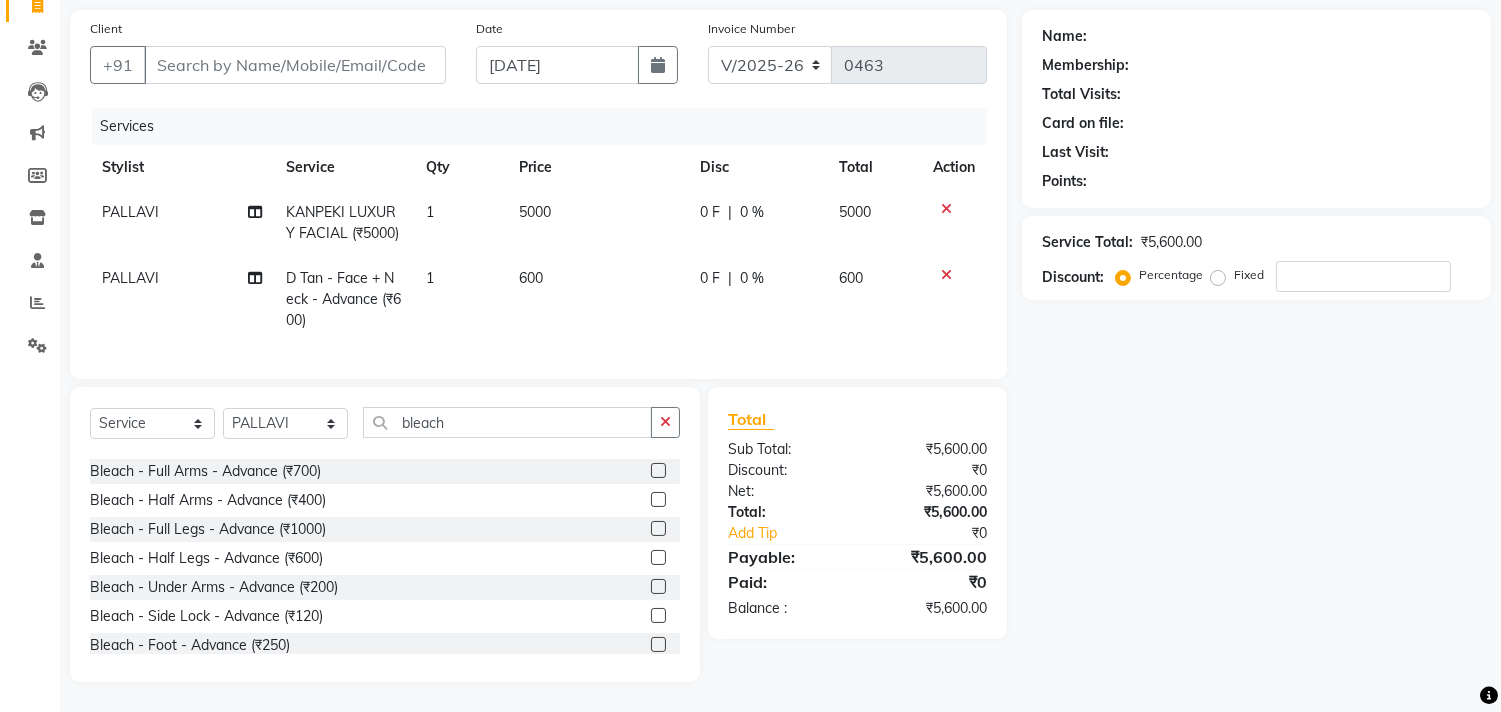 click 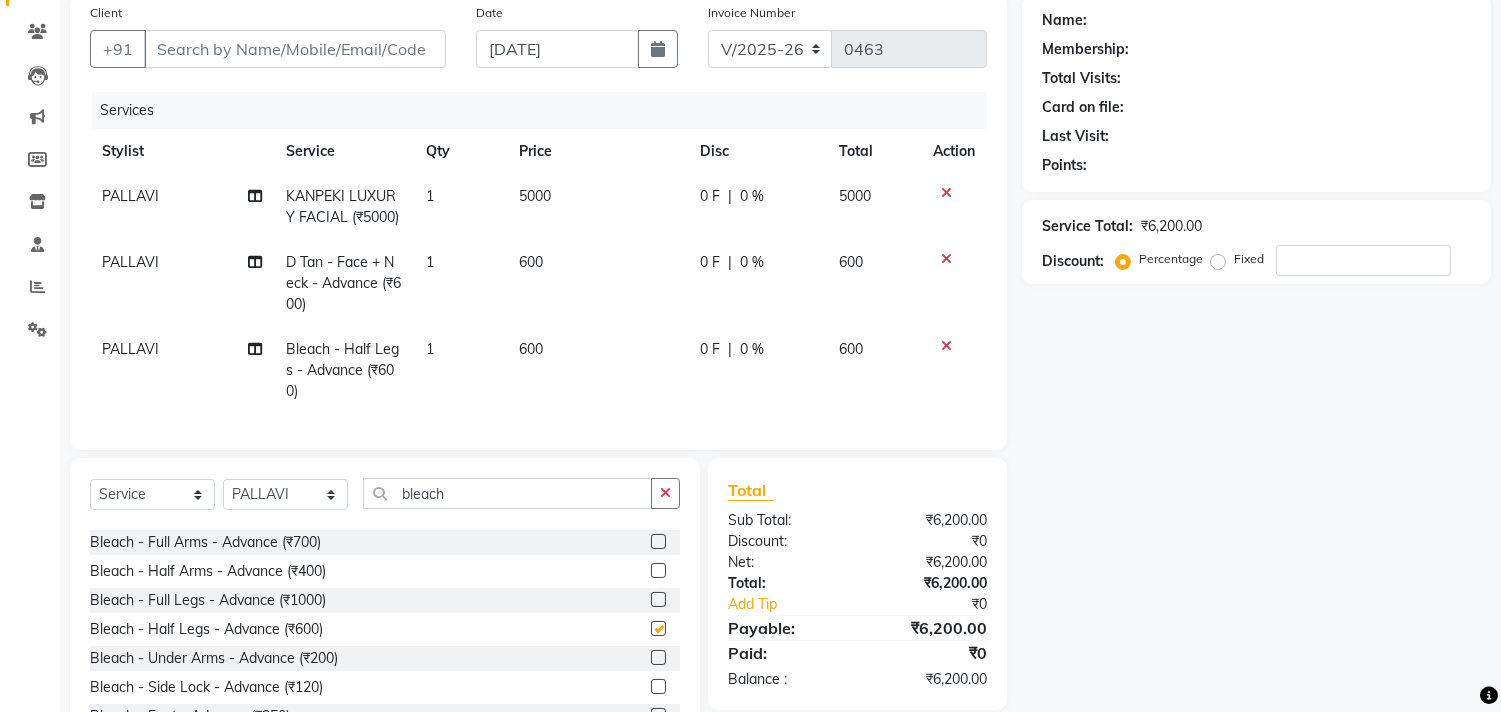 checkbox on "false" 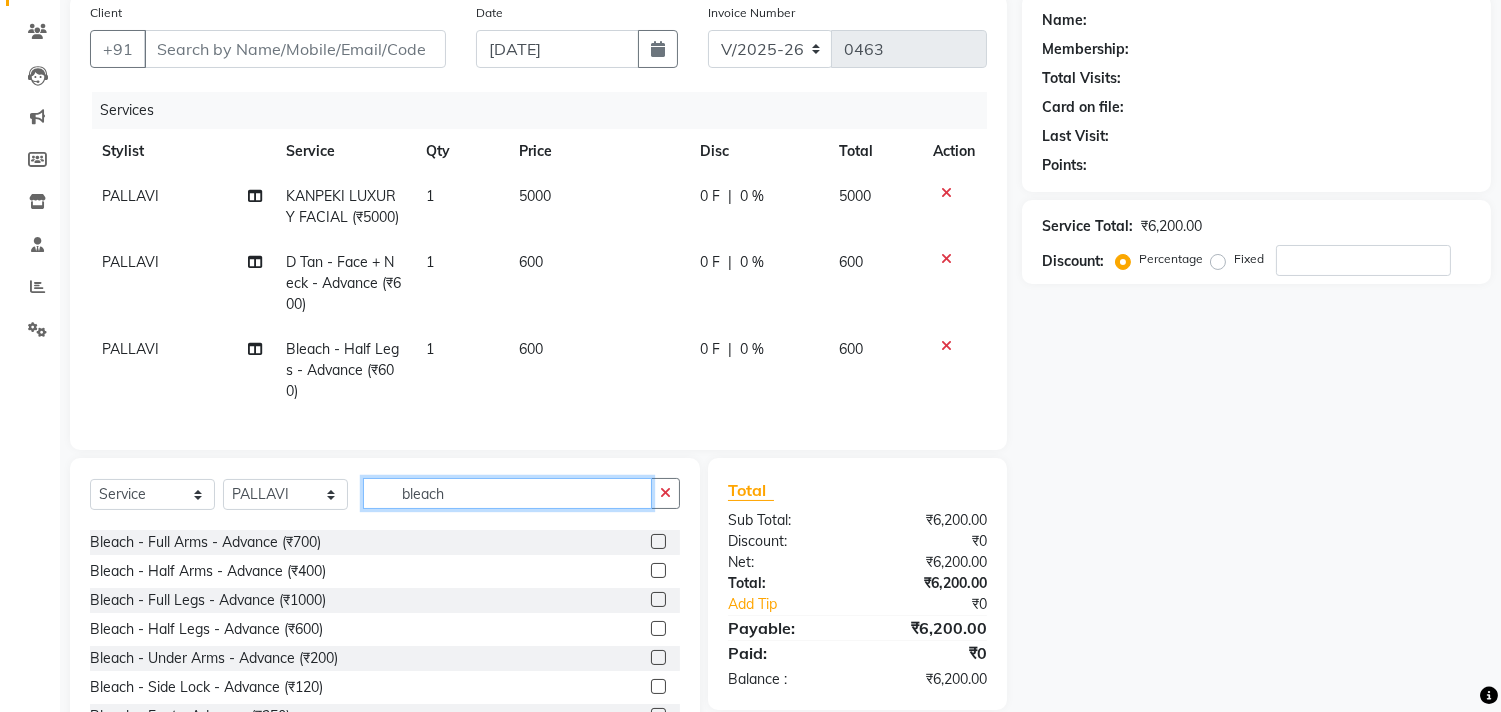 drag, startPoint x: 492, startPoint y: 515, endPoint x: 114, endPoint y: 495, distance: 378.52872 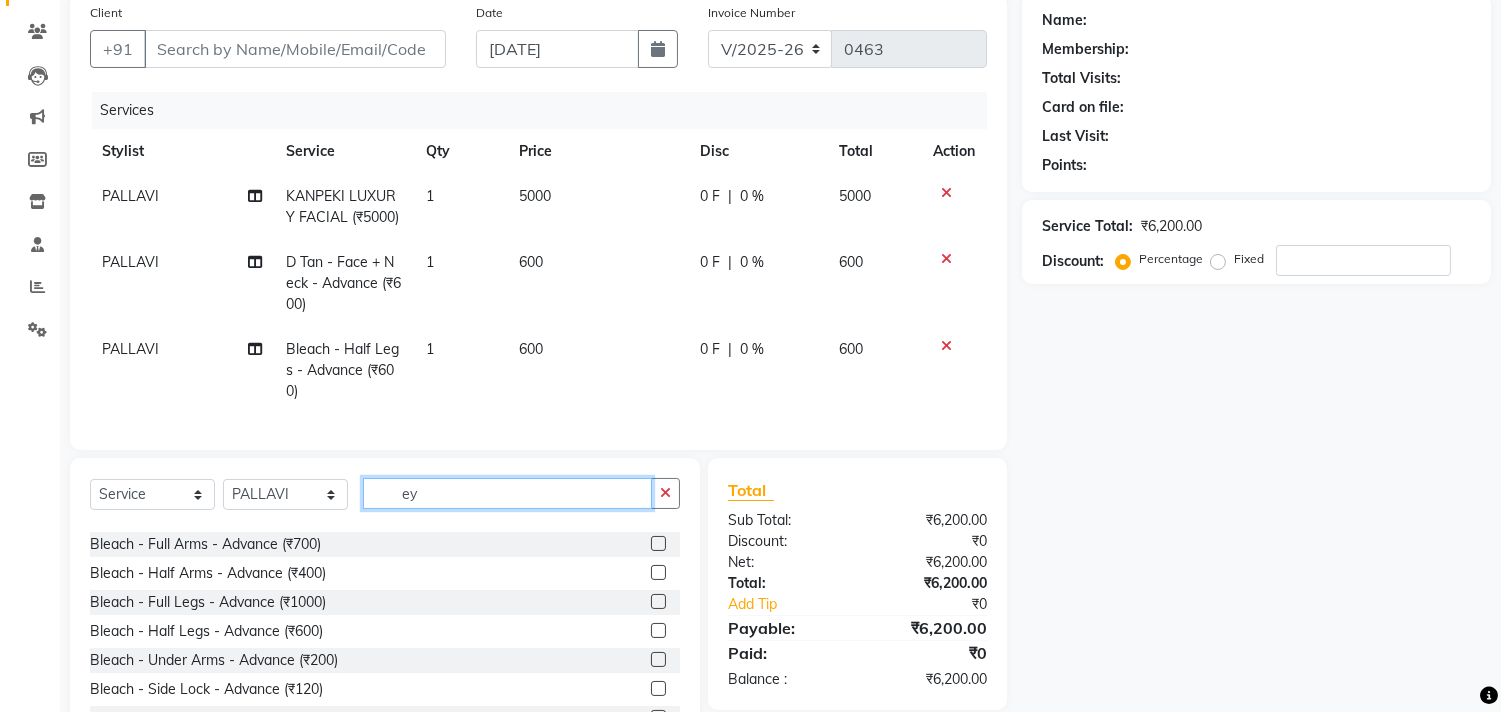 scroll, scrollTop: 0, scrollLeft: 0, axis: both 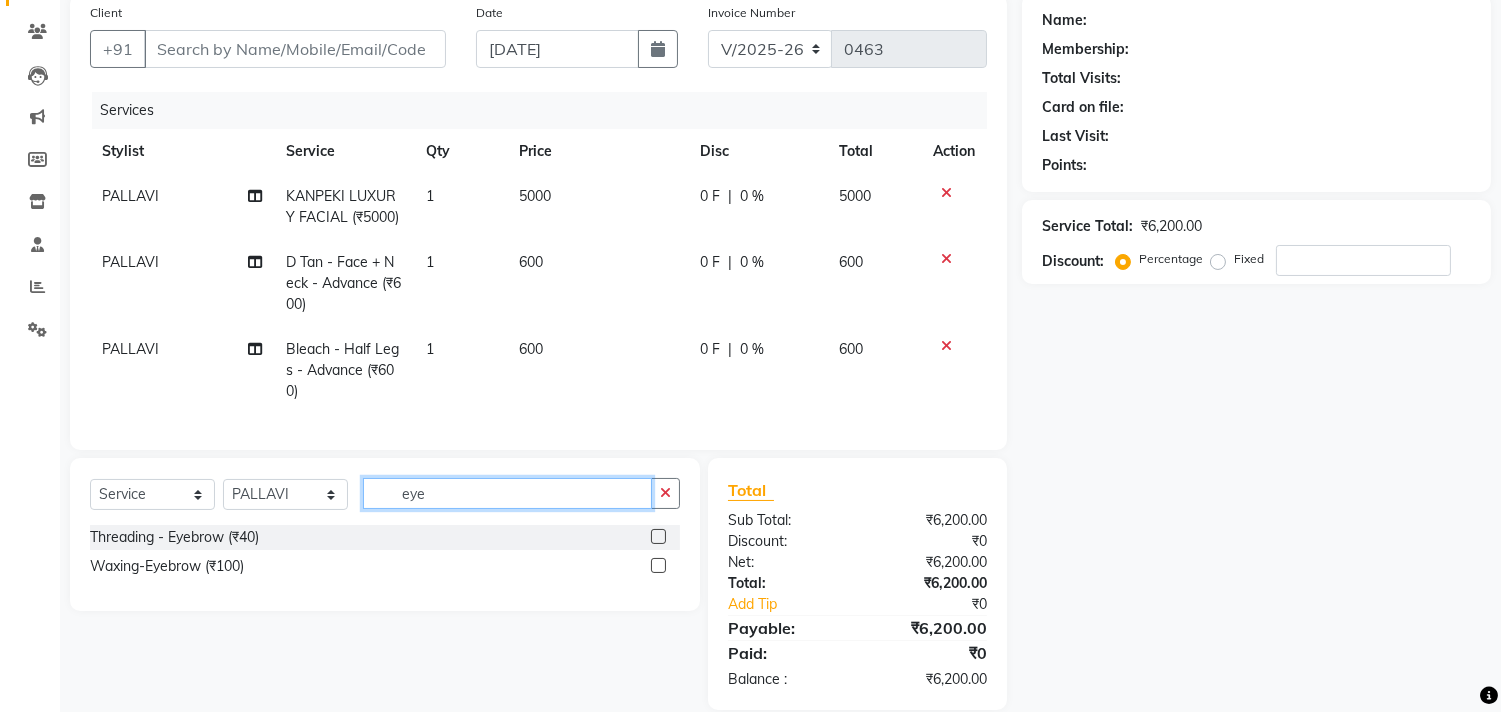 type on "eye" 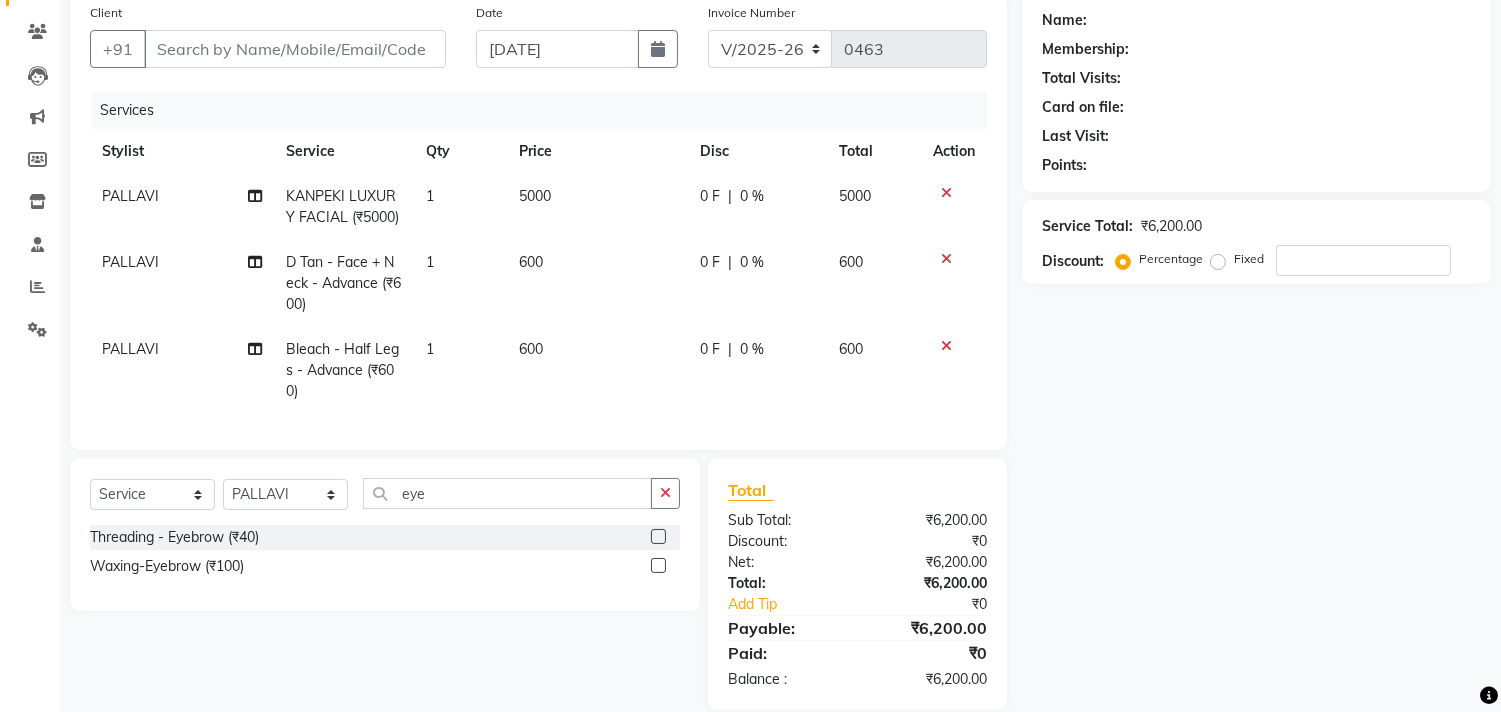 click 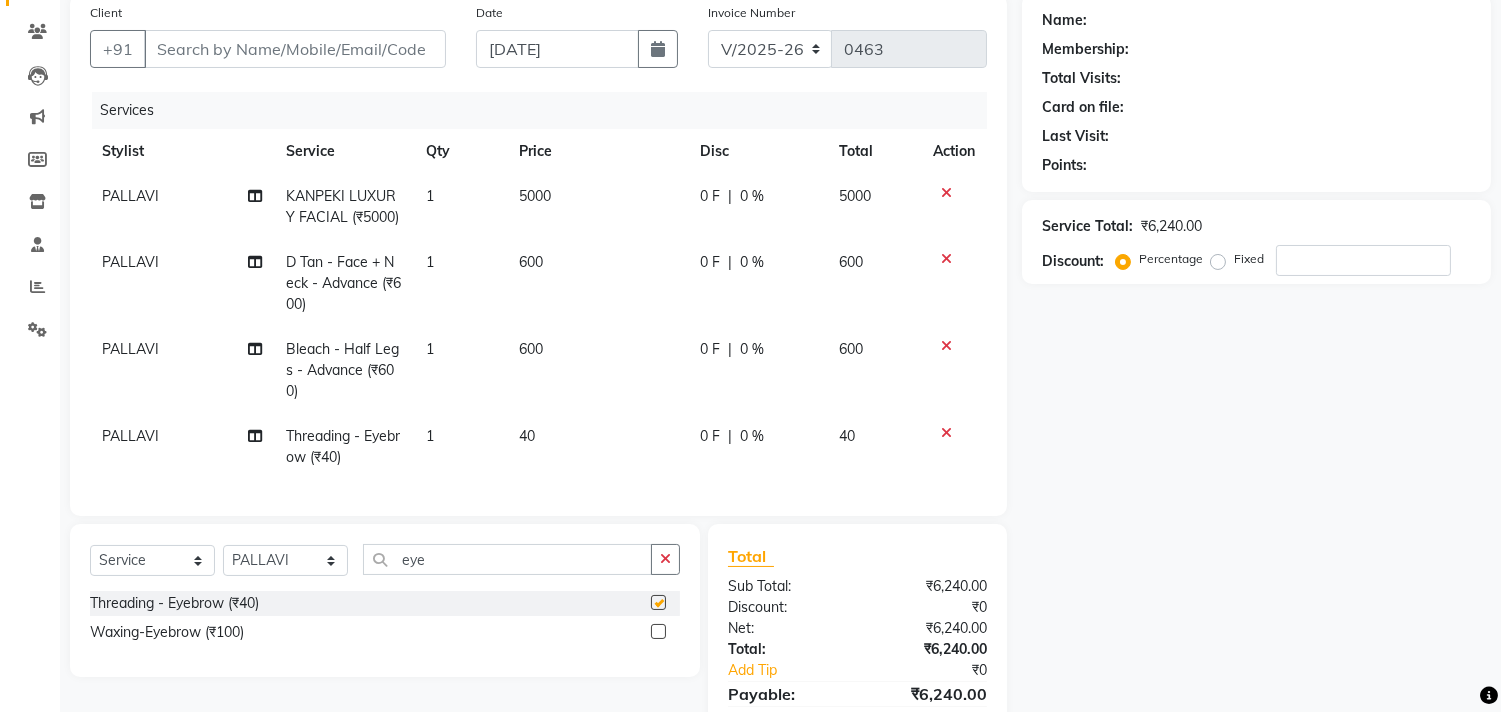 checkbox on "false" 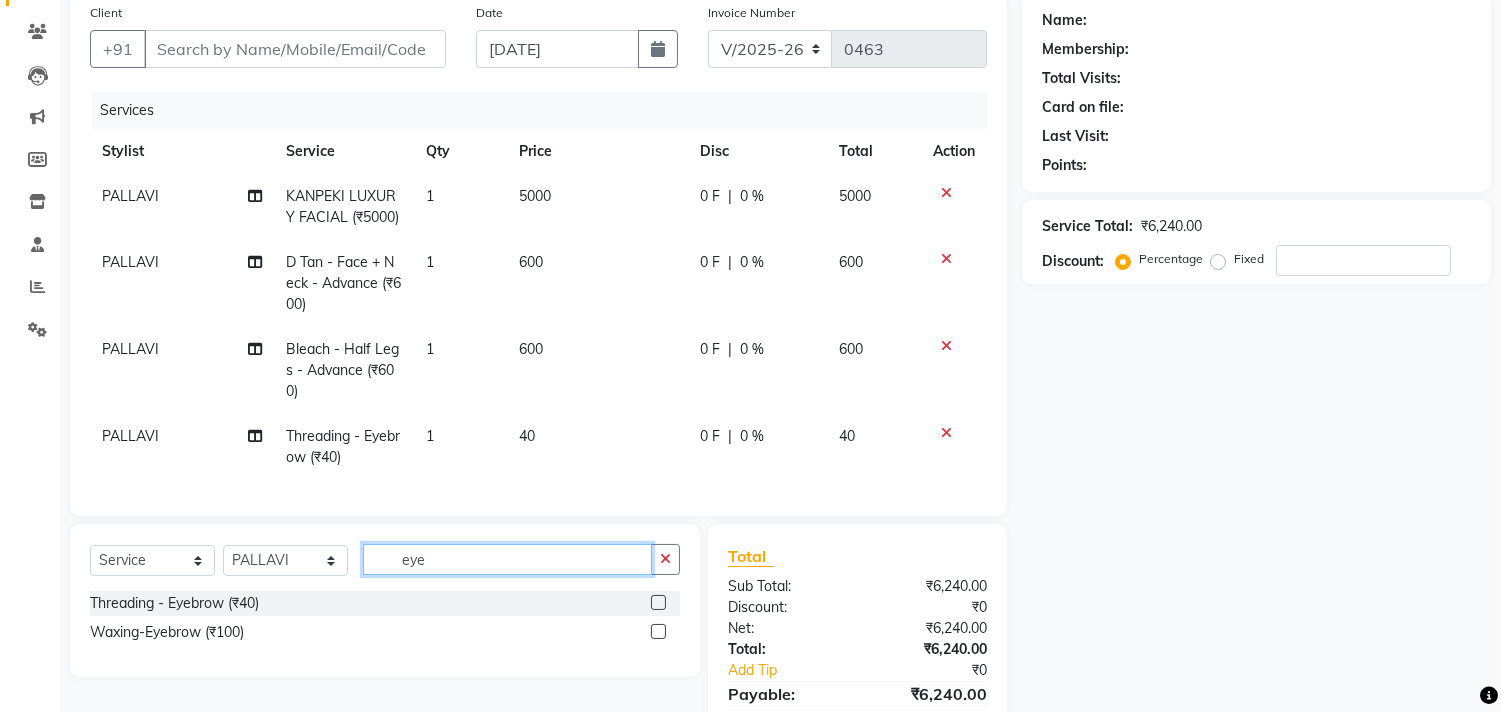 drag, startPoint x: 455, startPoint y: 574, endPoint x: 307, endPoint y: 570, distance: 148.05405 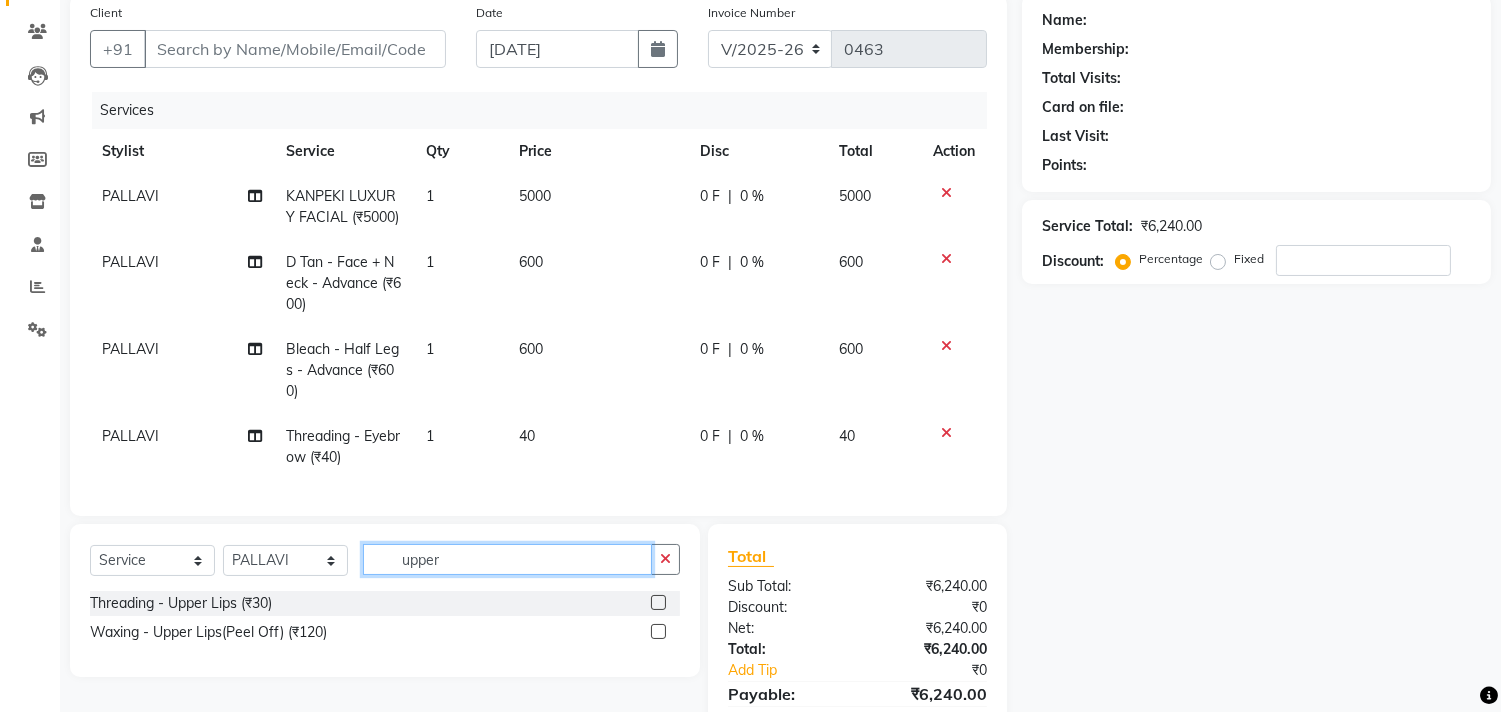 type on "upper" 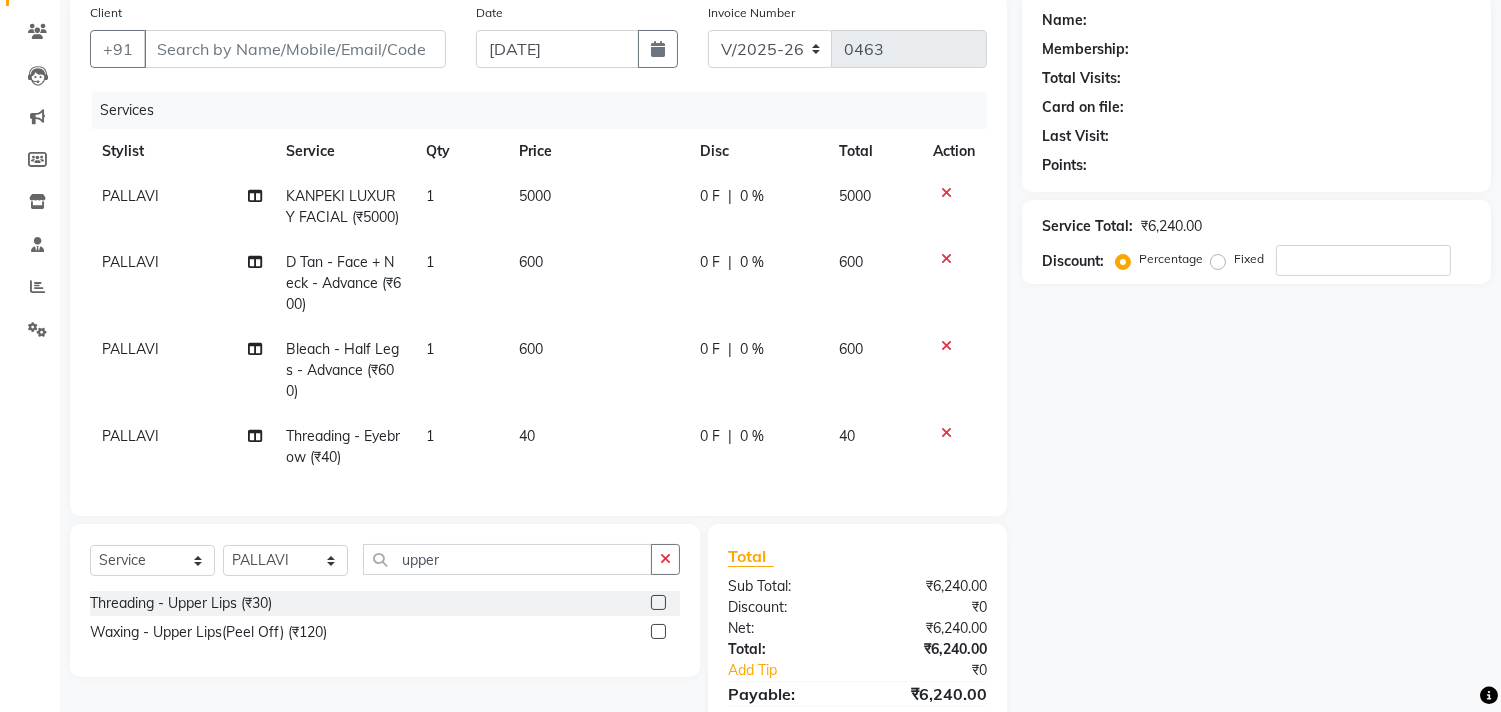 click 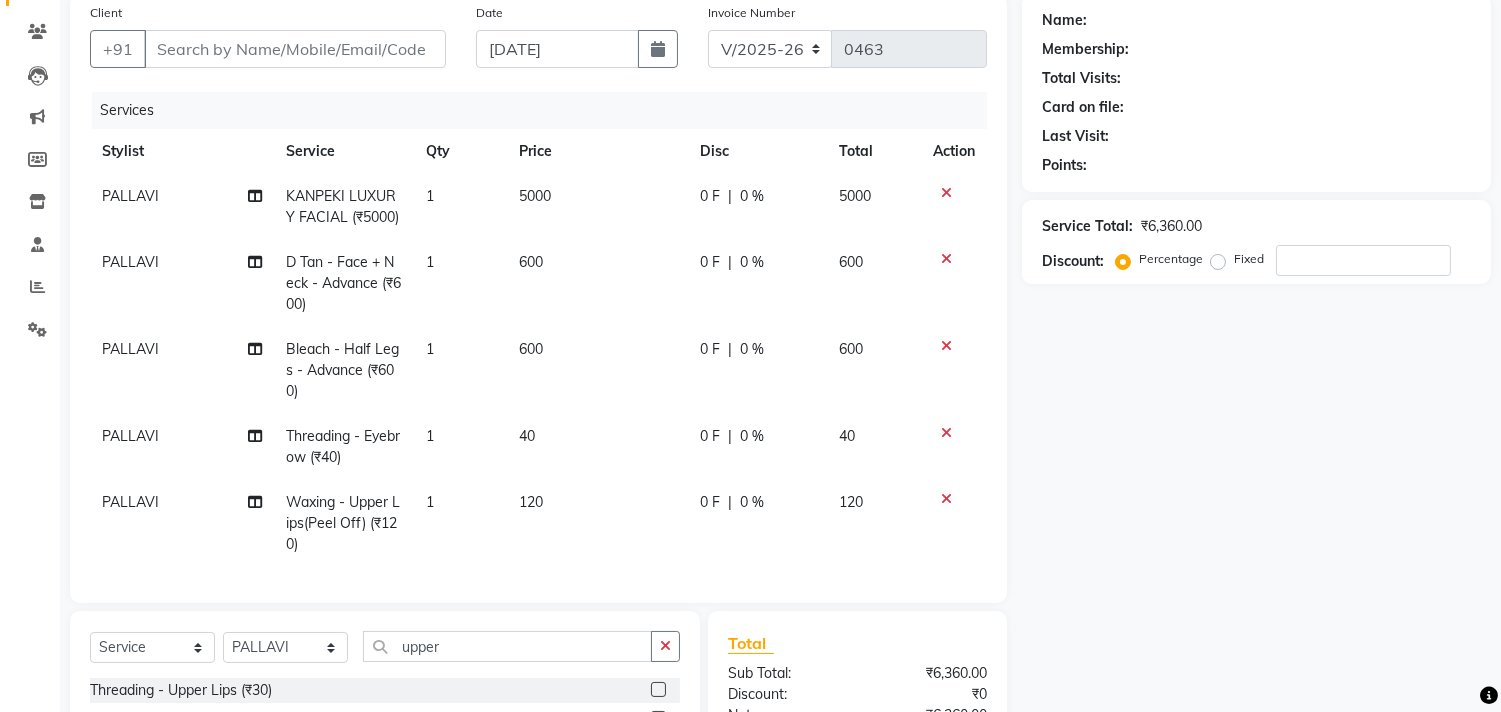 checkbox on "false" 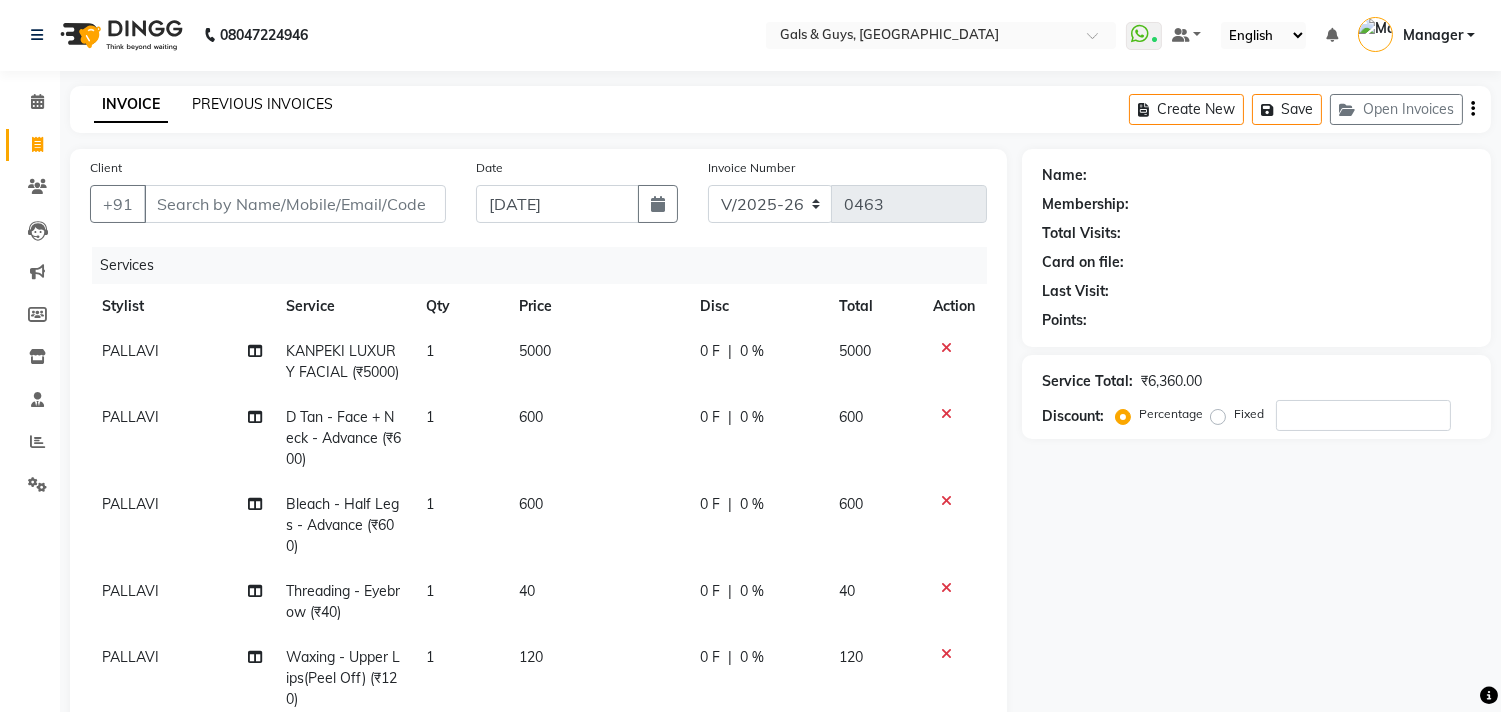 scroll, scrollTop: 0, scrollLeft: 0, axis: both 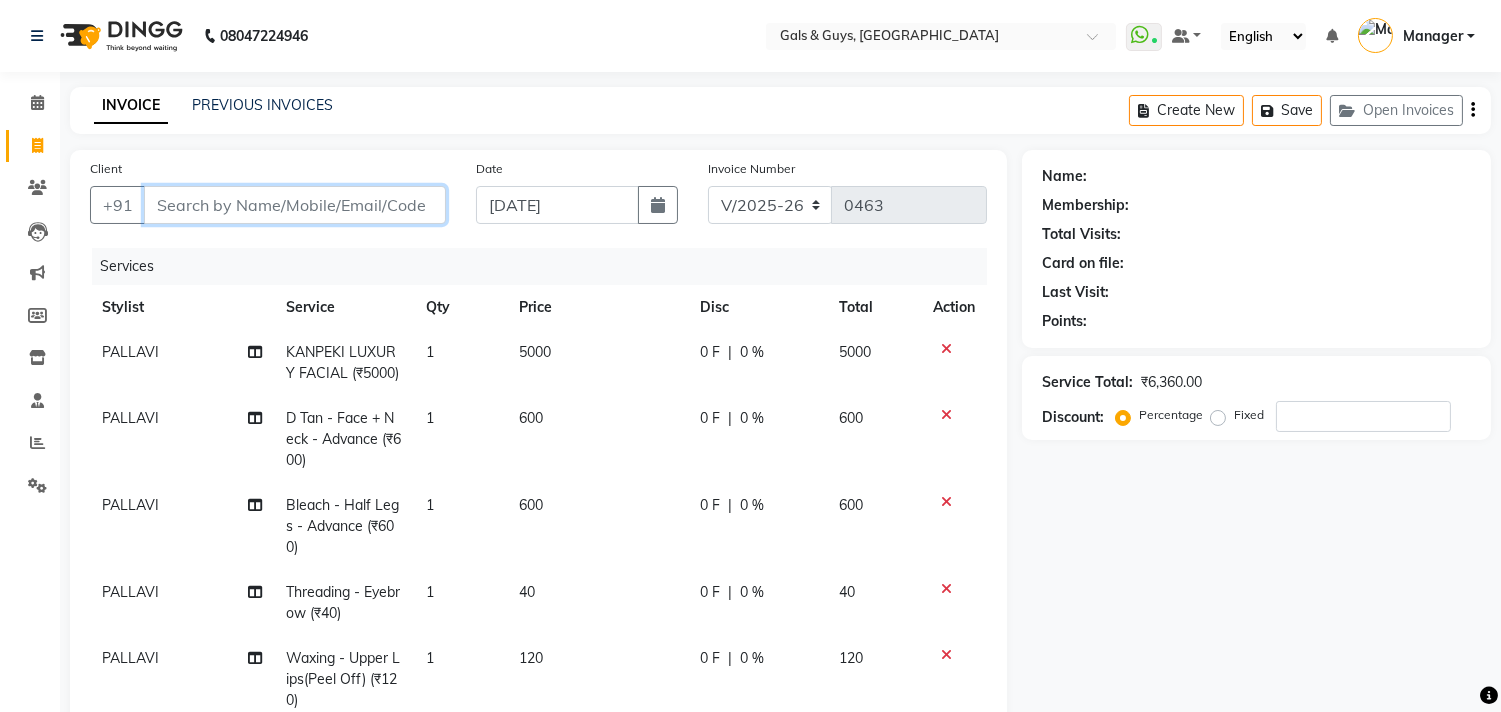 click on "Client" at bounding box center [295, 205] 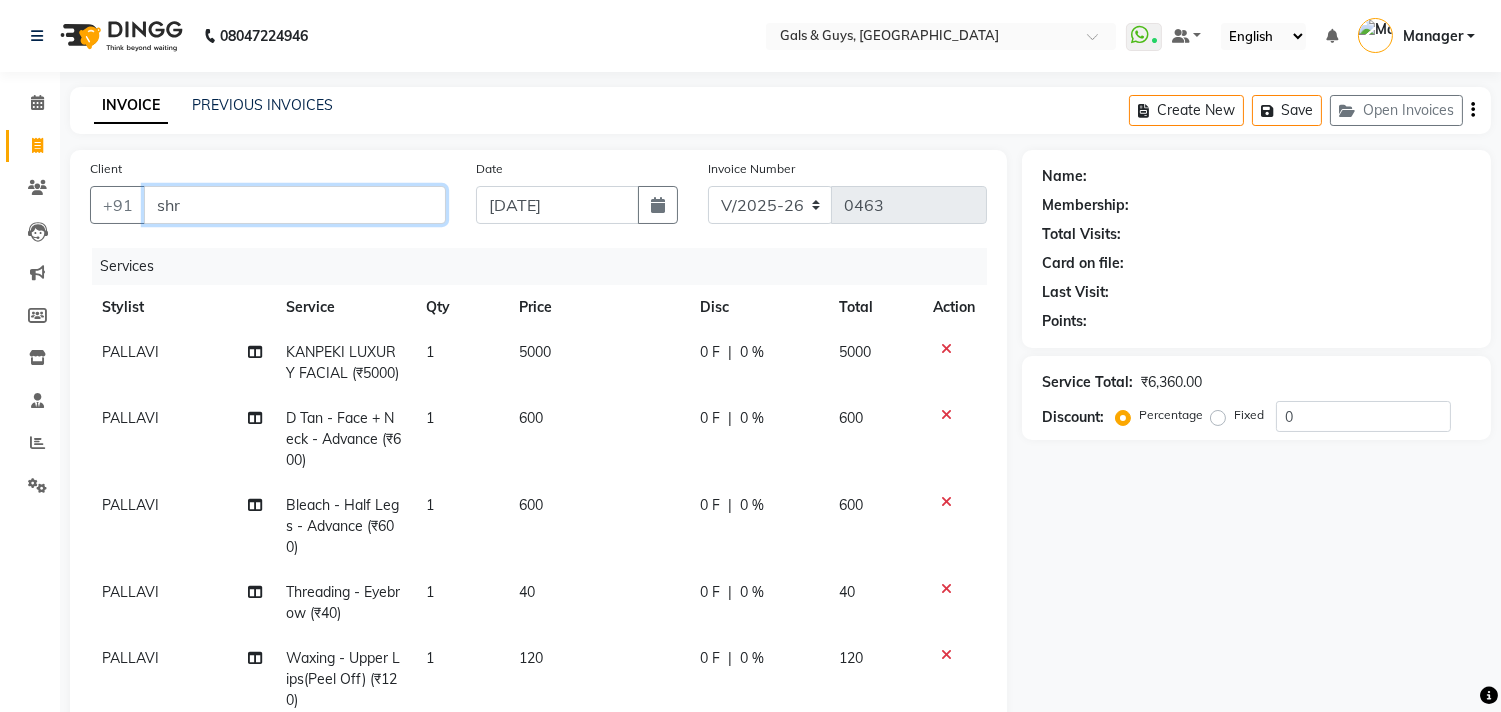 type on "shre" 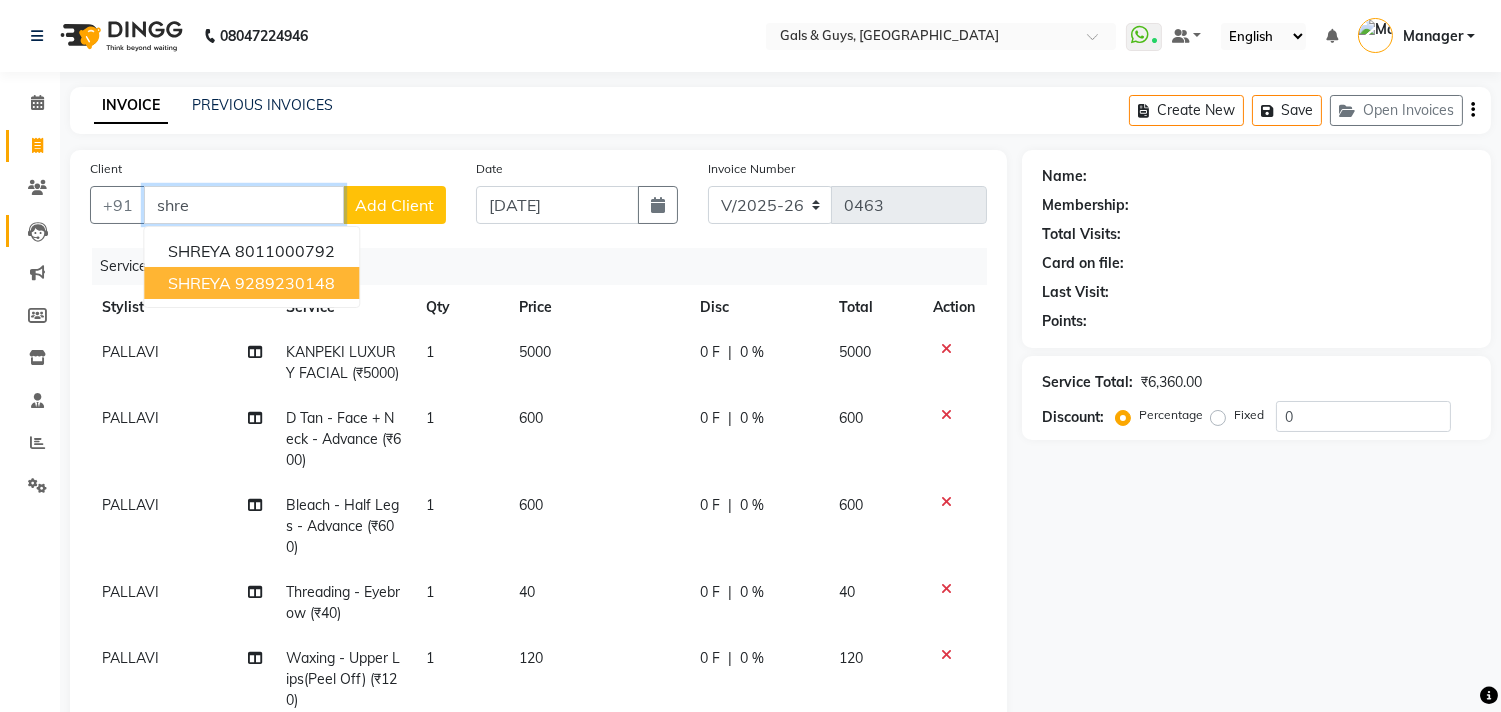 drag, startPoint x: 233, startPoint y: 216, endPoint x: 16, endPoint y: 223, distance: 217.11287 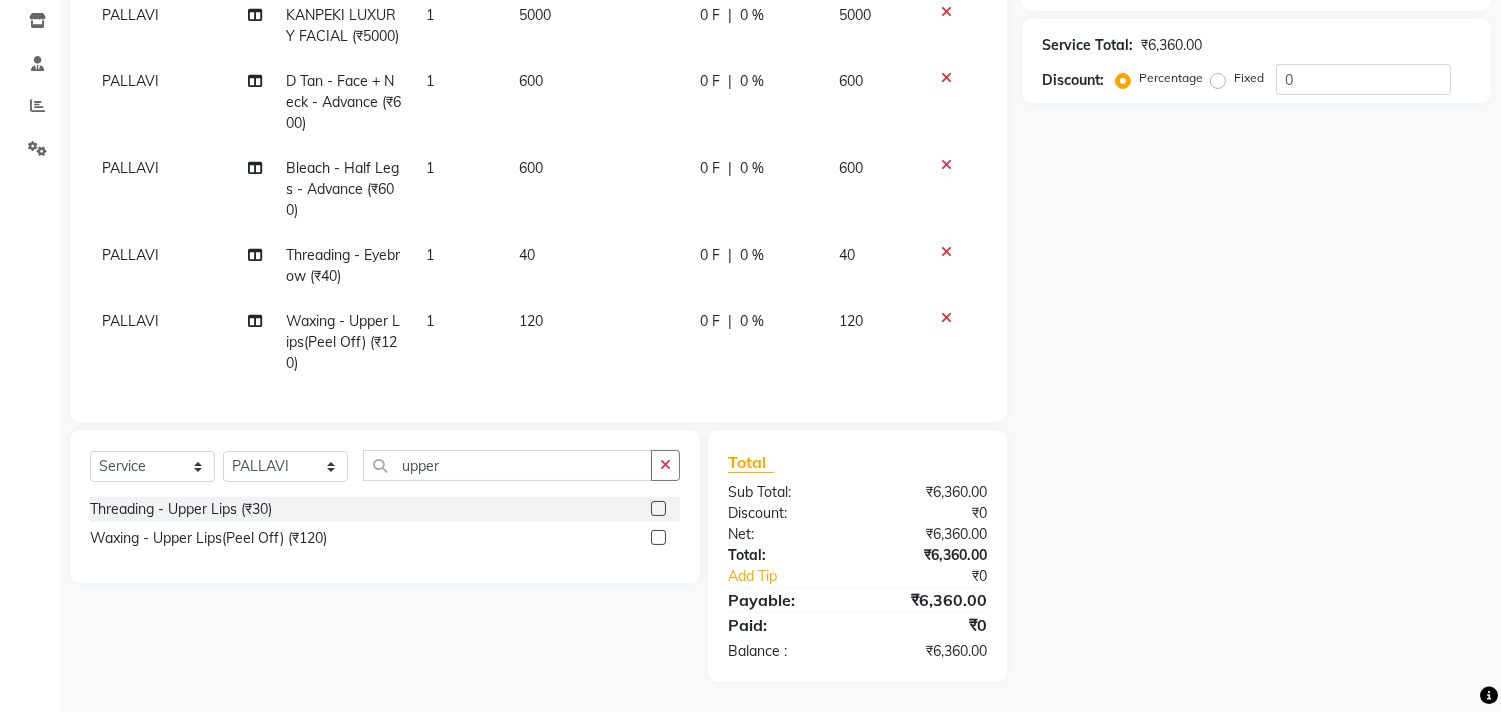 scroll, scrollTop: 346, scrollLeft: 0, axis: vertical 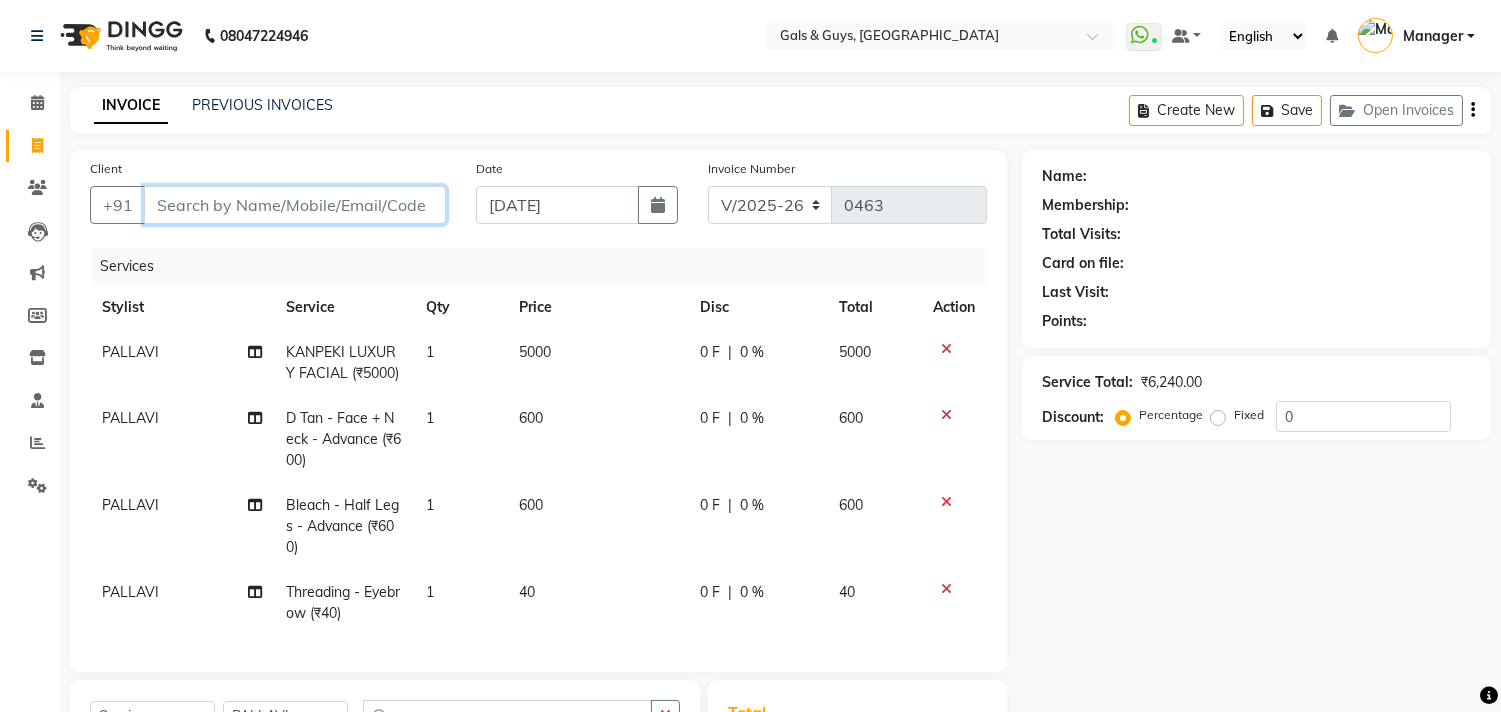 click on "Client" at bounding box center [295, 205] 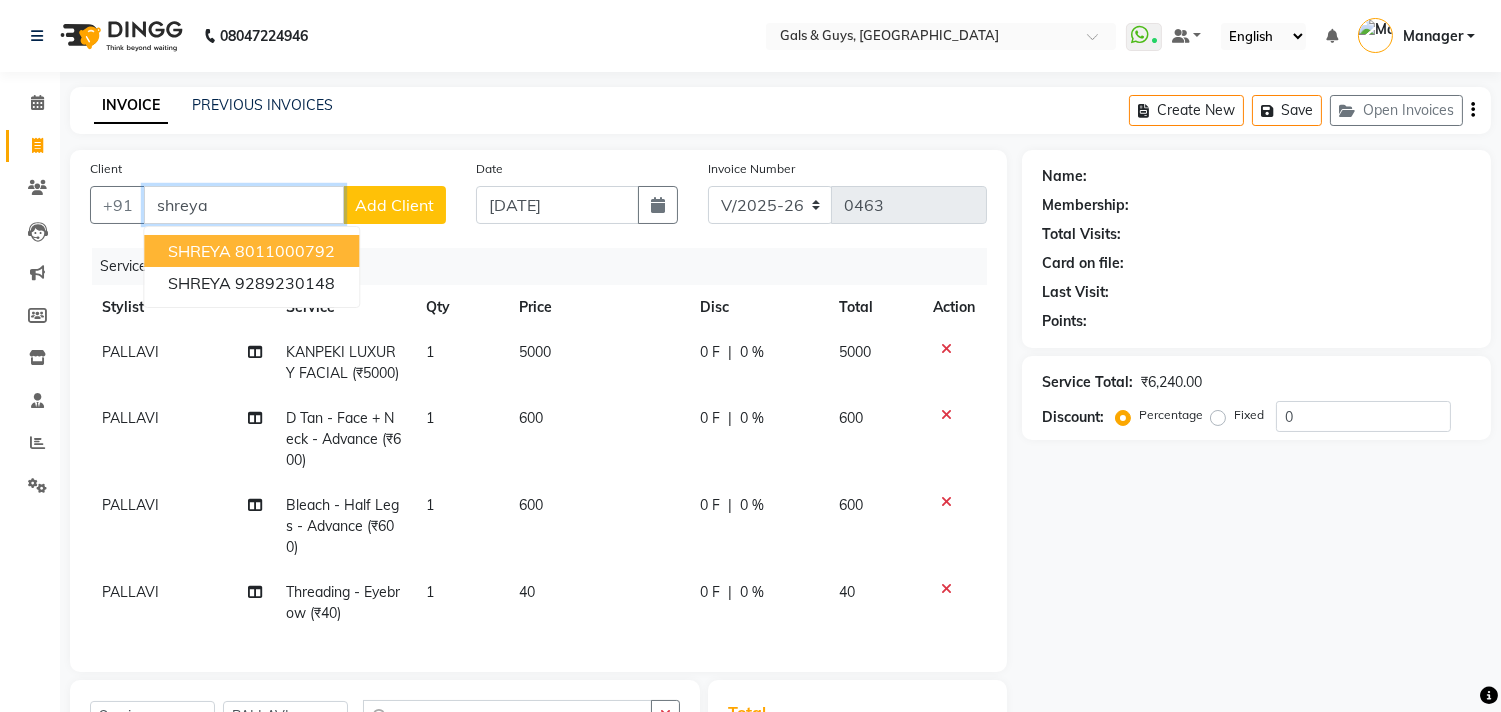 click on "SHREYA  8011000792" at bounding box center (251, 251) 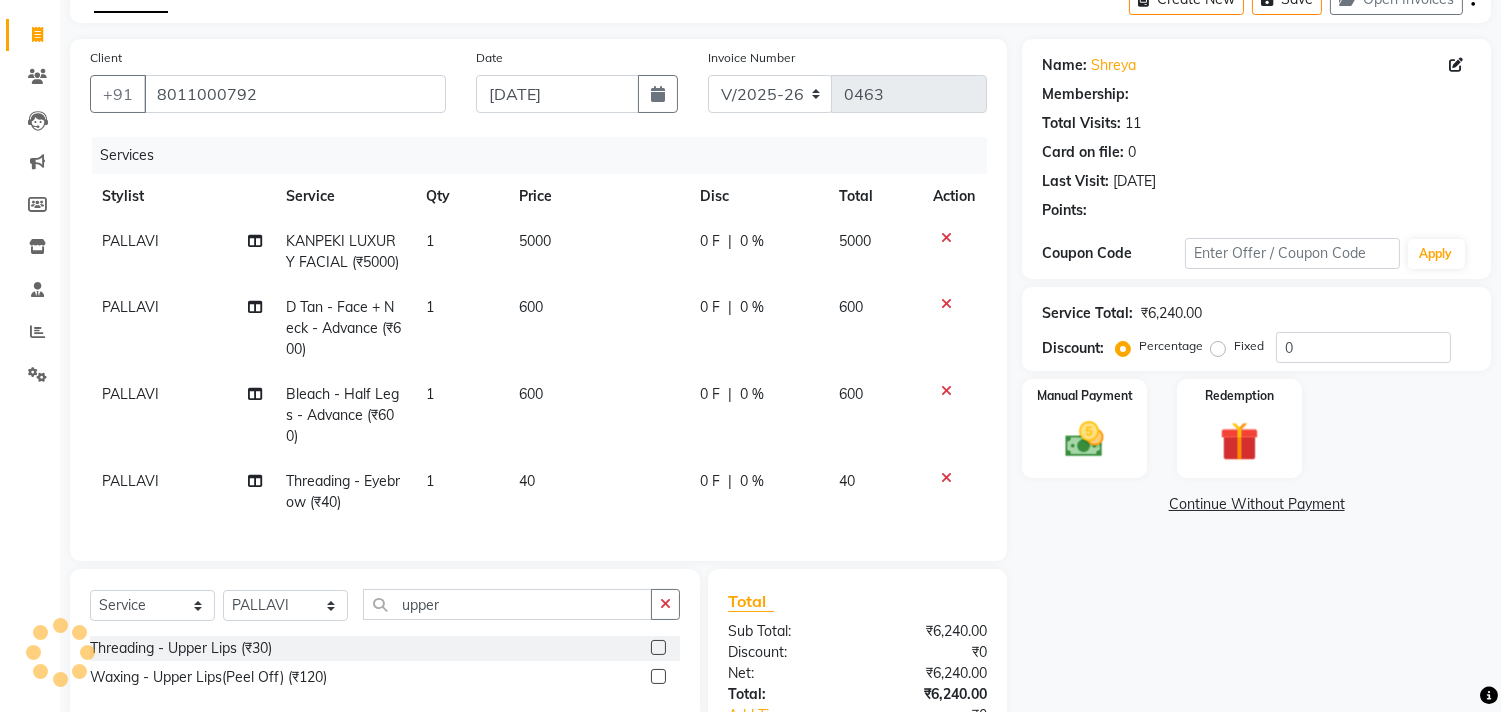 select on "1: Object" 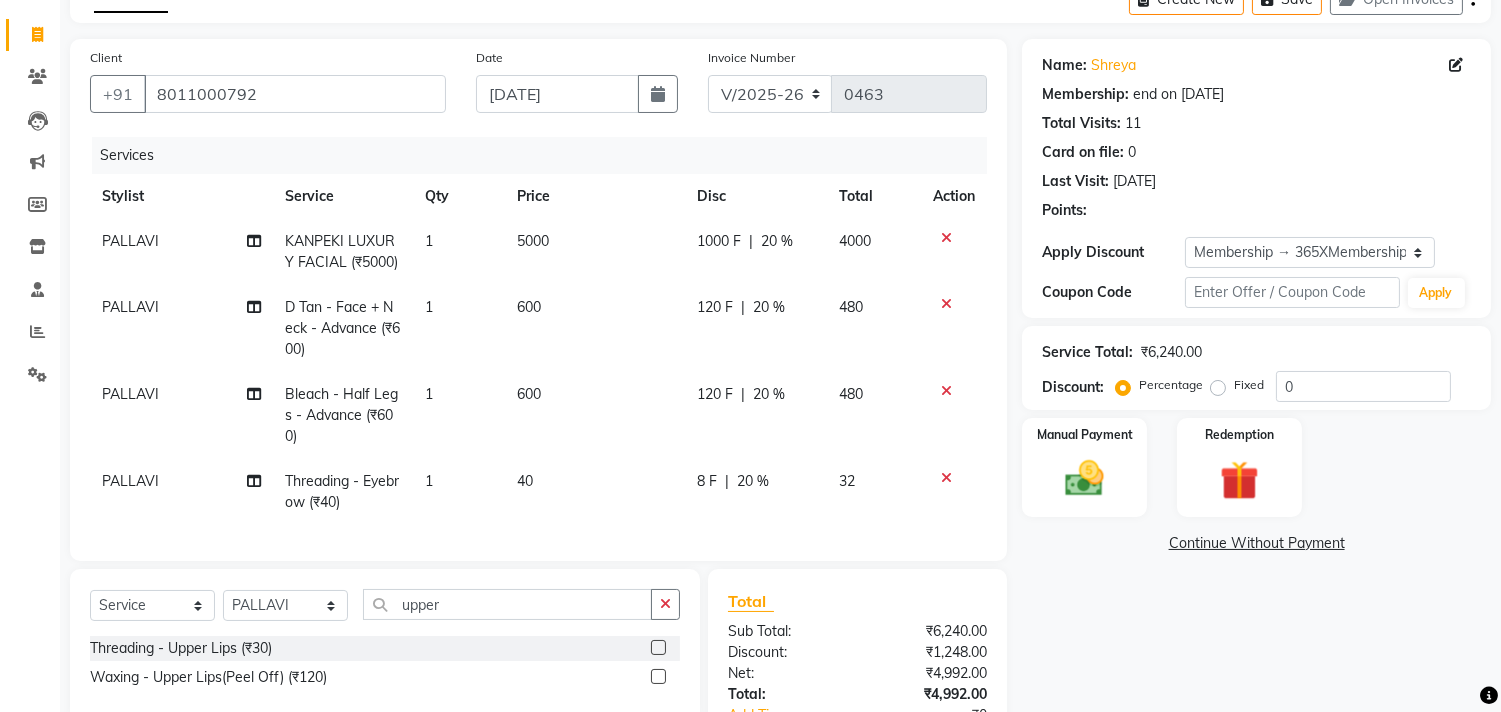 type on "20" 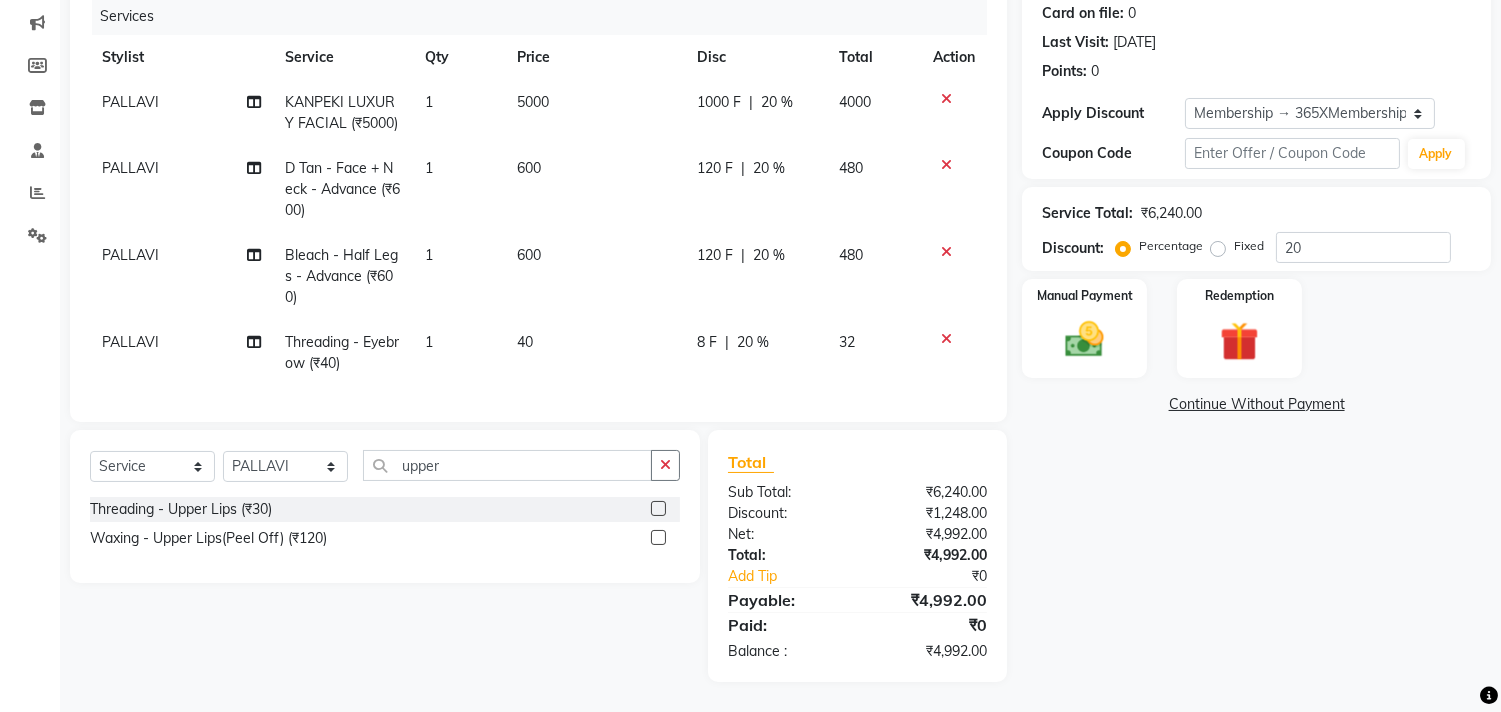 scroll, scrollTop: 266, scrollLeft: 0, axis: vertical 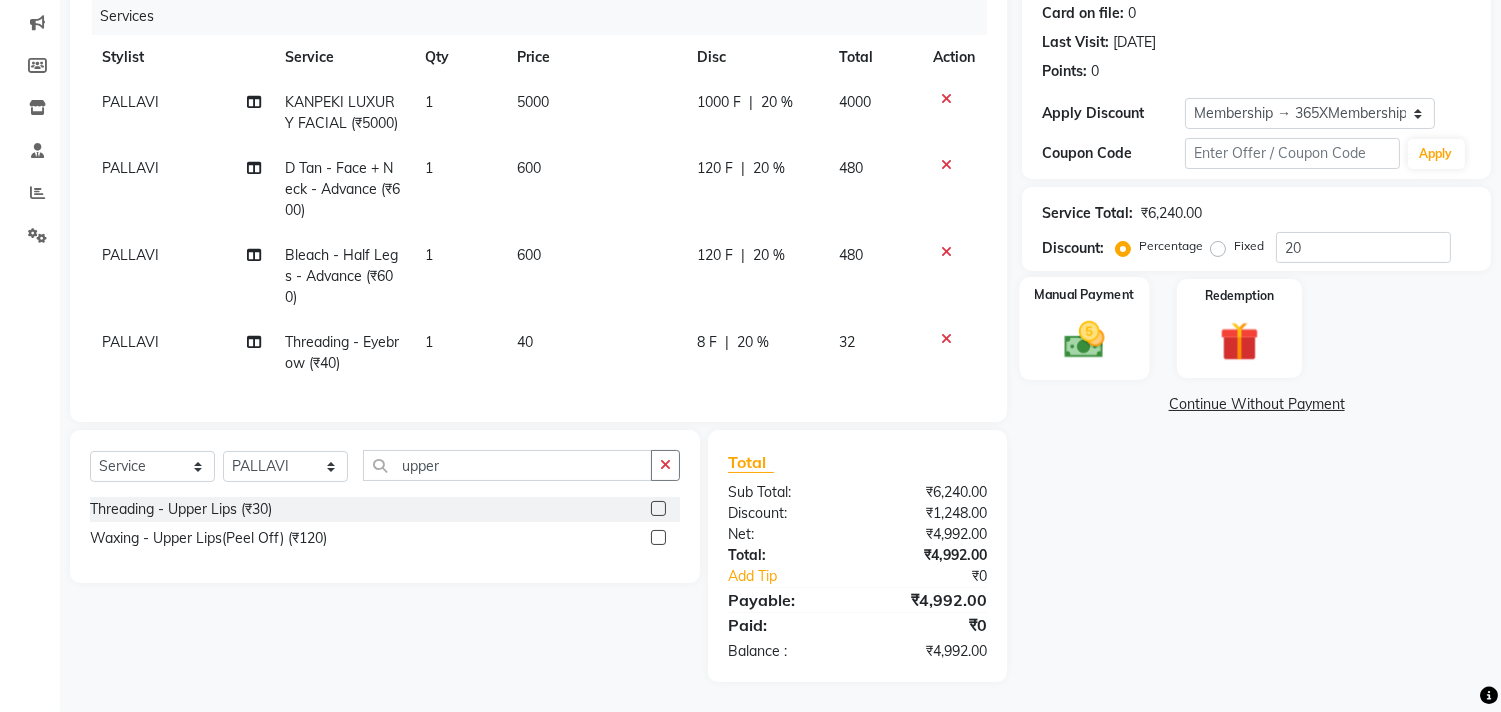 click 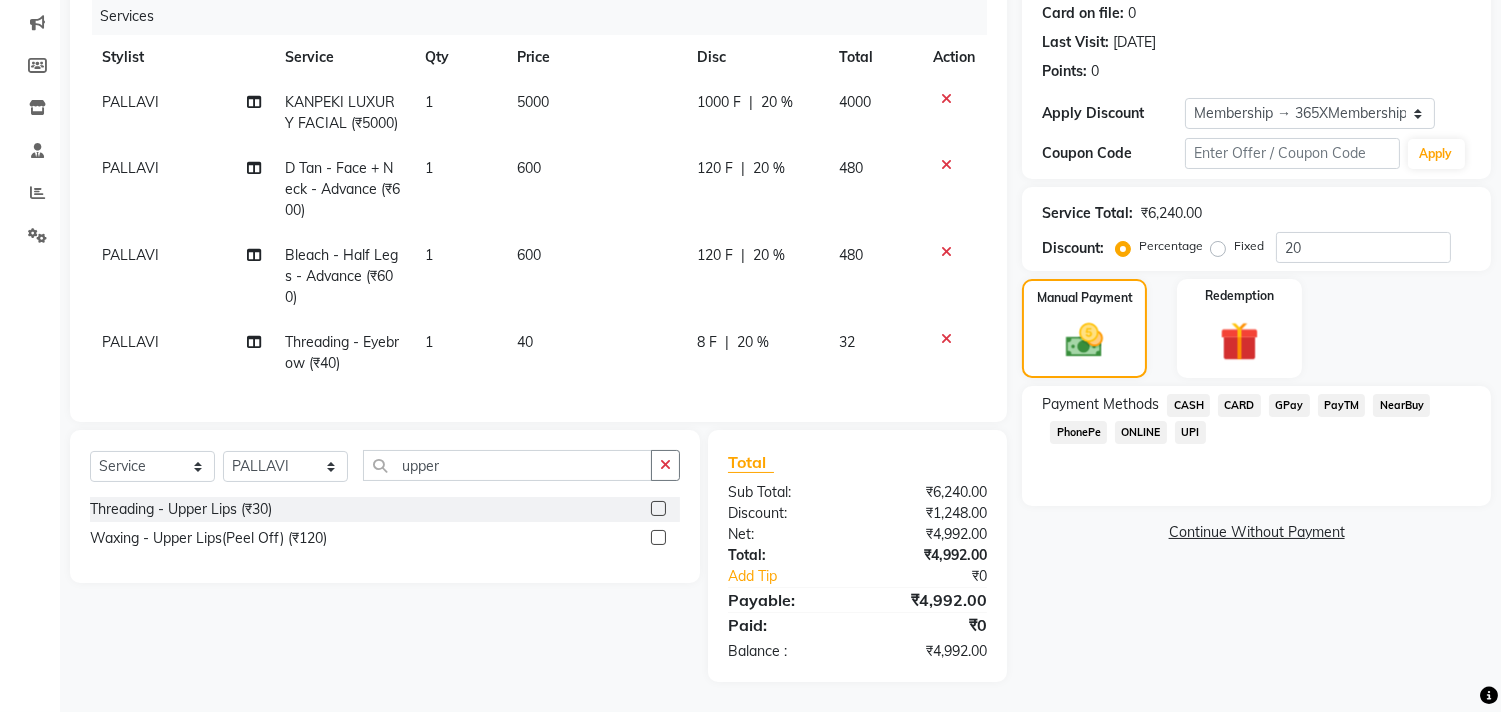 click on "GPay" 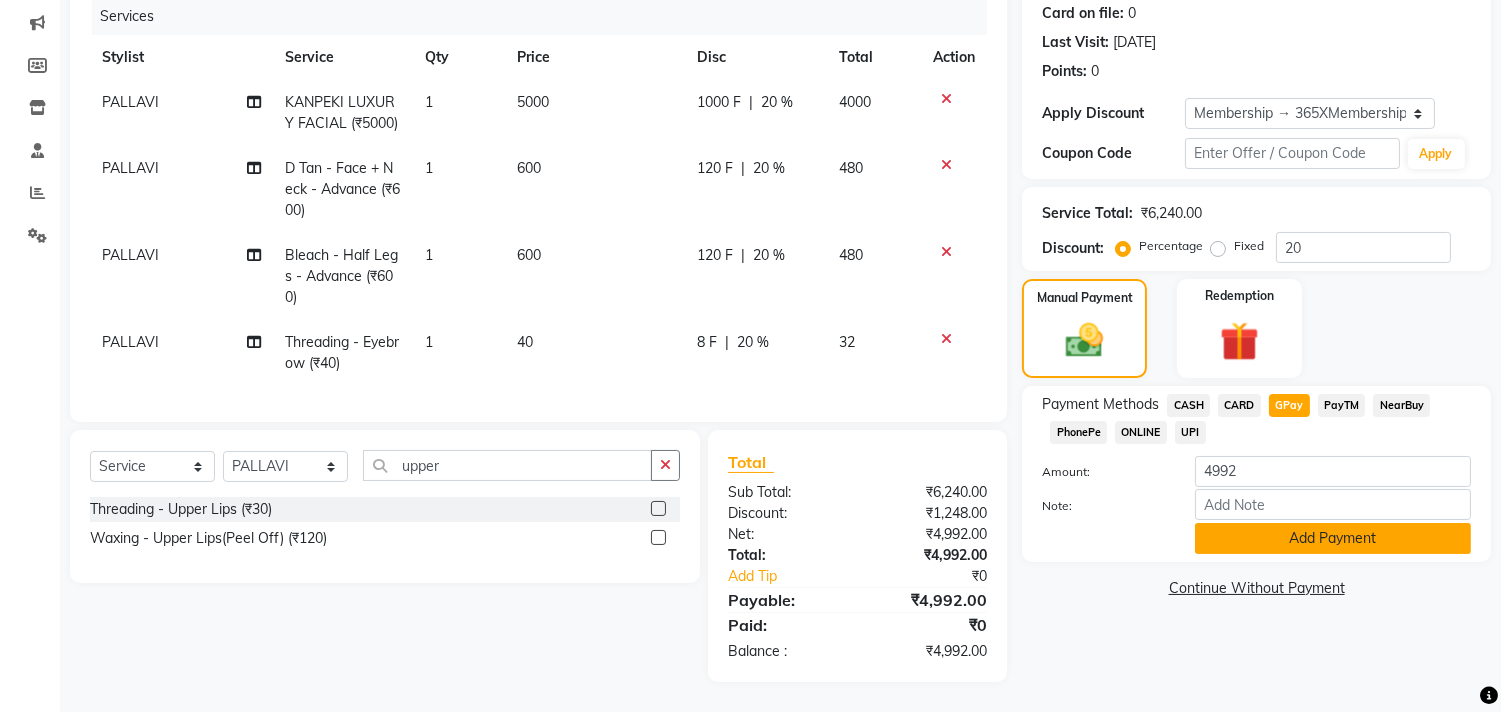 click on "Add Payment" 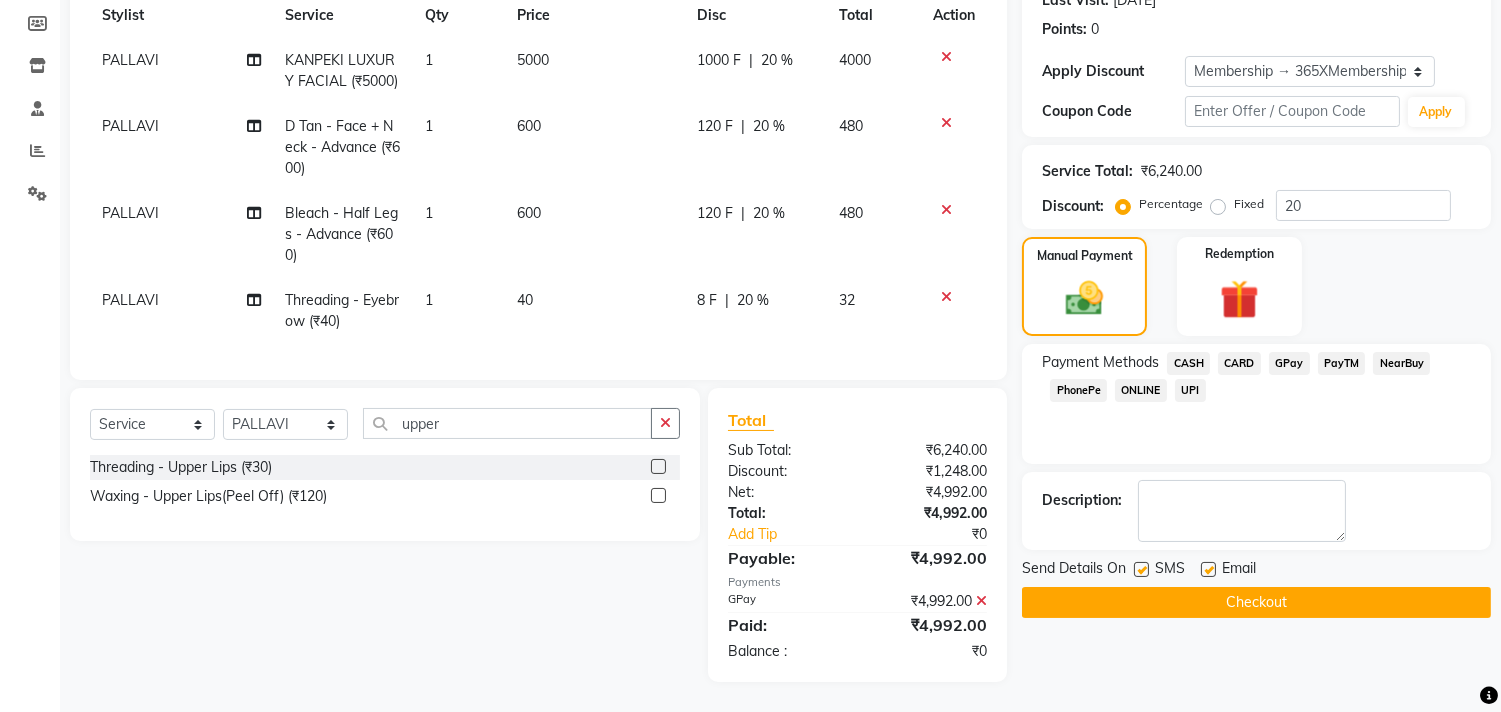 scroll, scrollTop: 308, scrollLeft: 0, axis: vertical 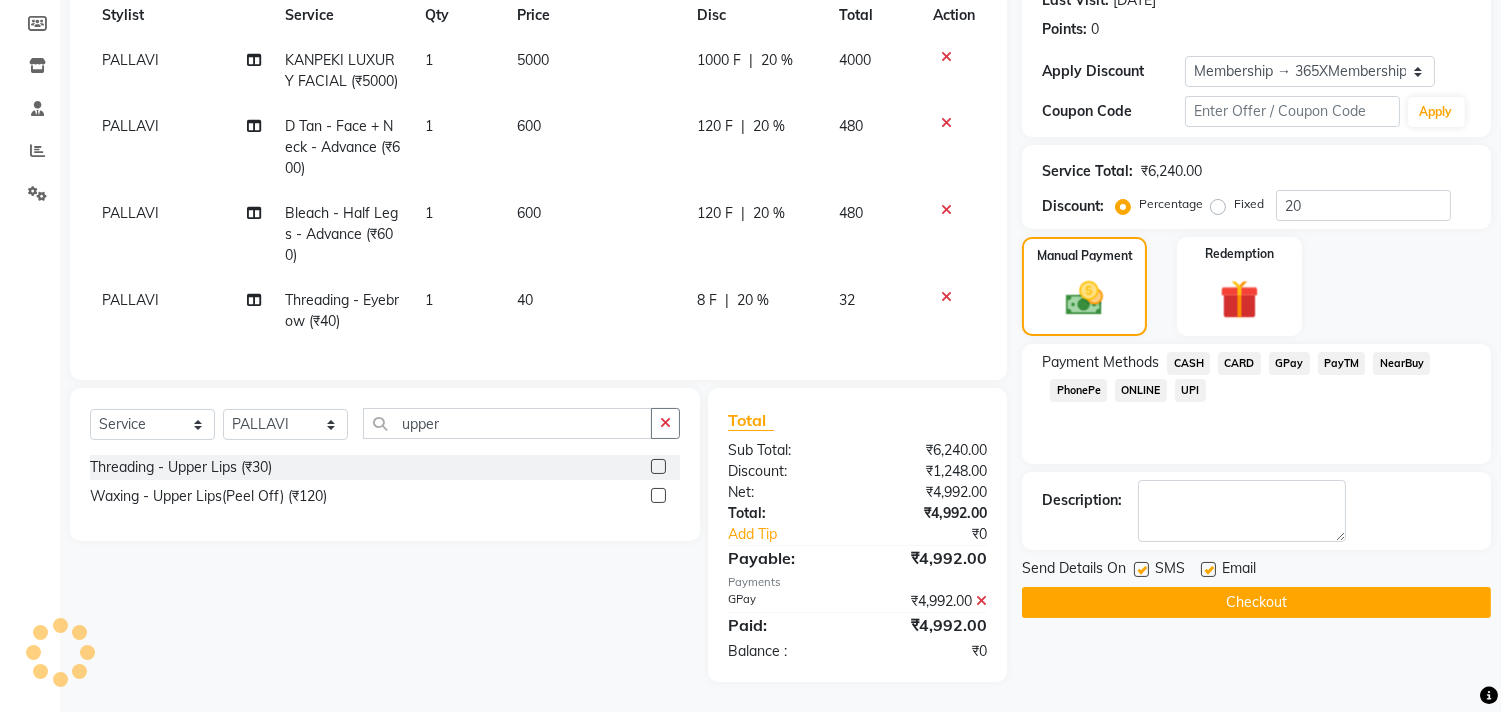 click on "Checkout" 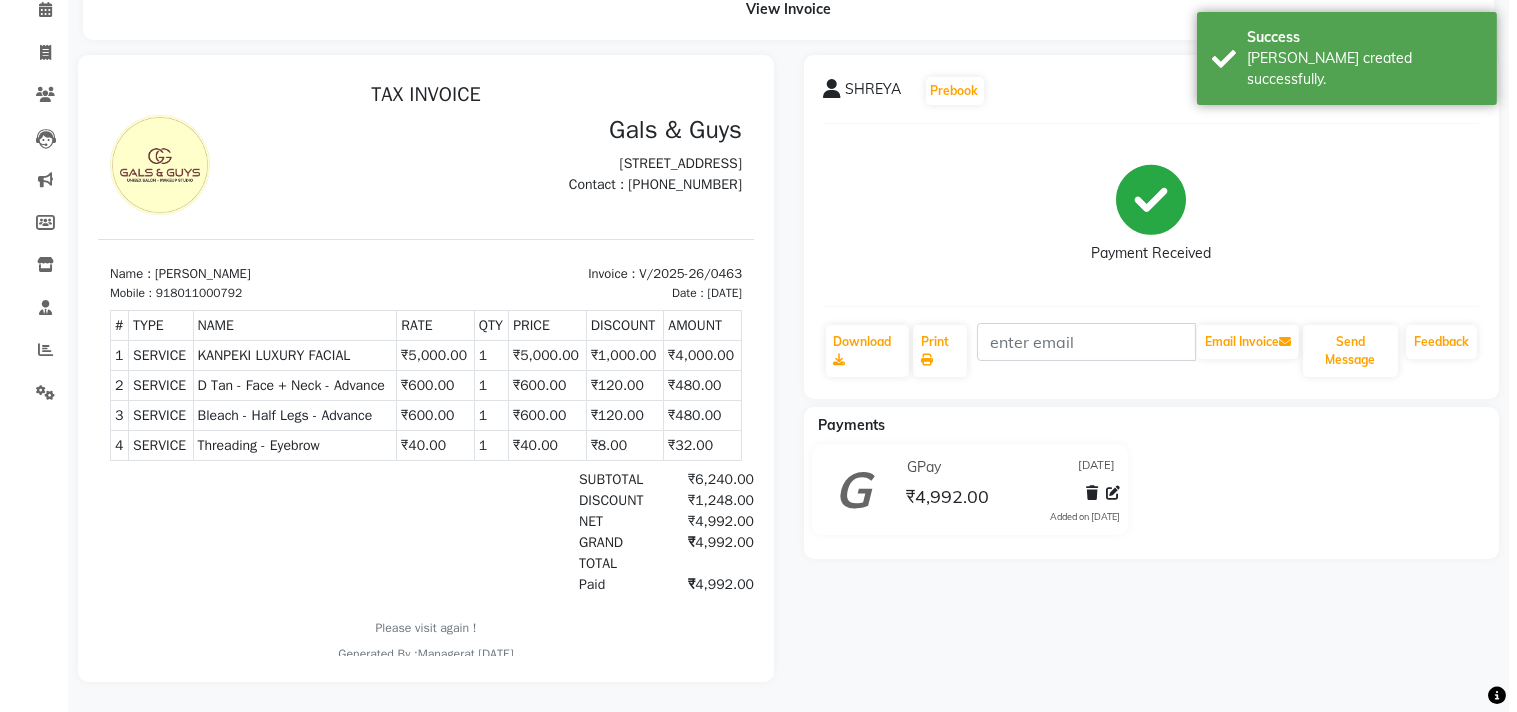 scroll, scrollTop: 0, scrollLeft: 0, axis: both 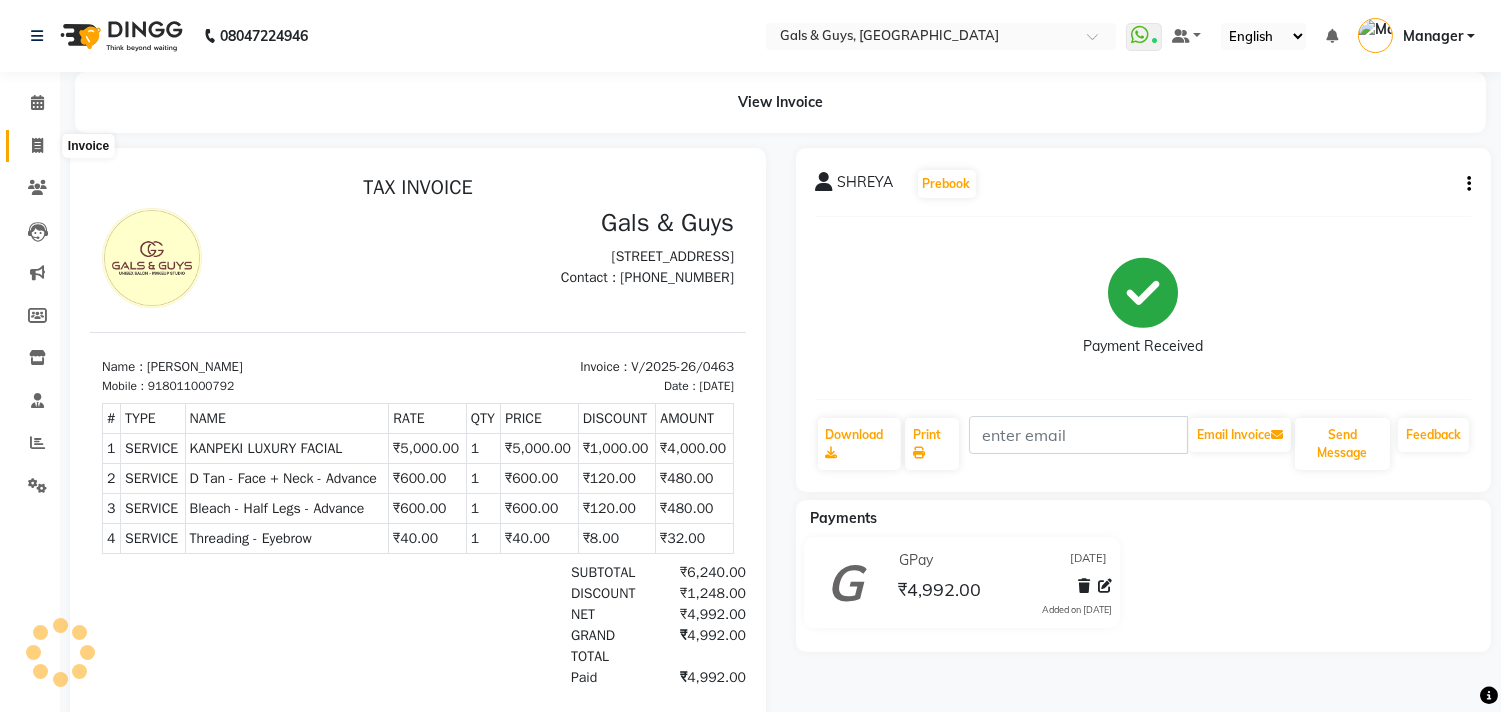 click 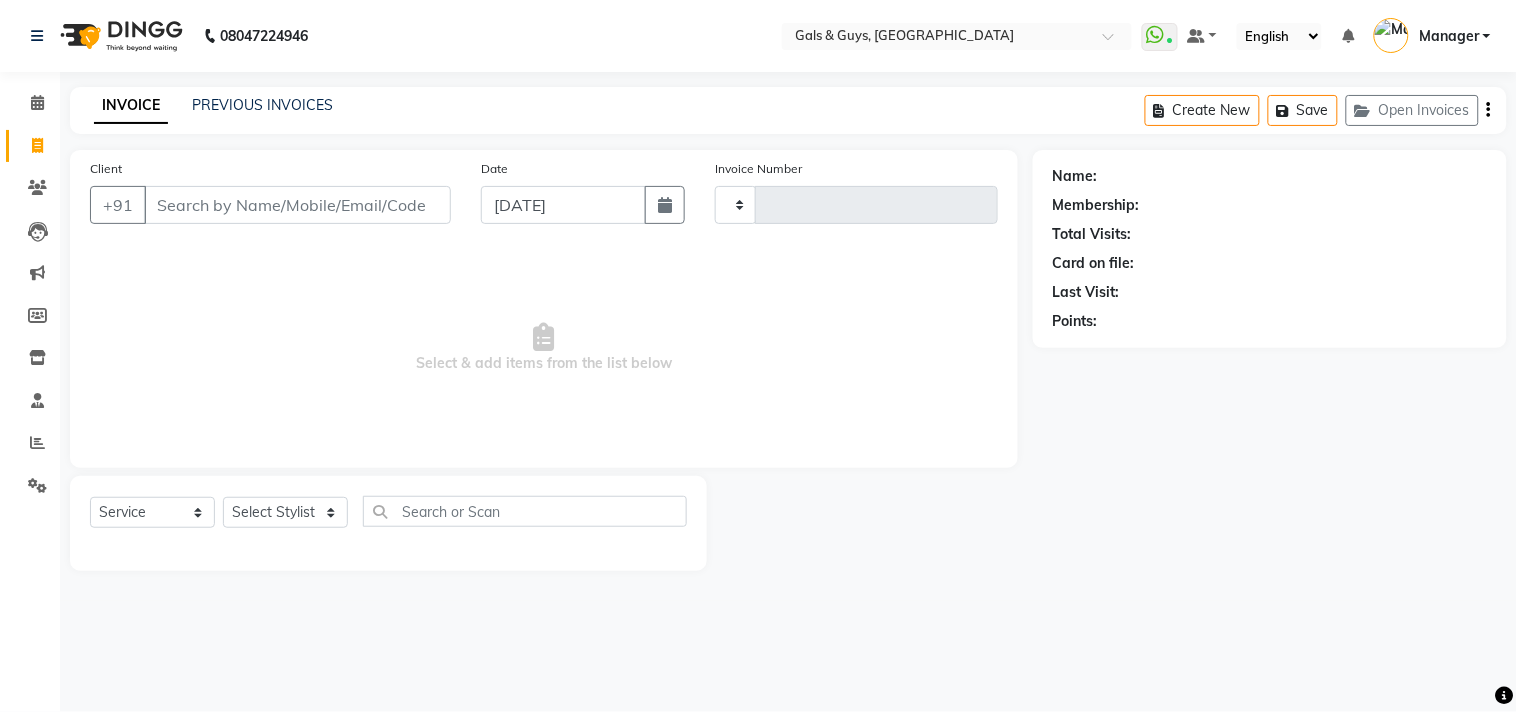 type on "0464" 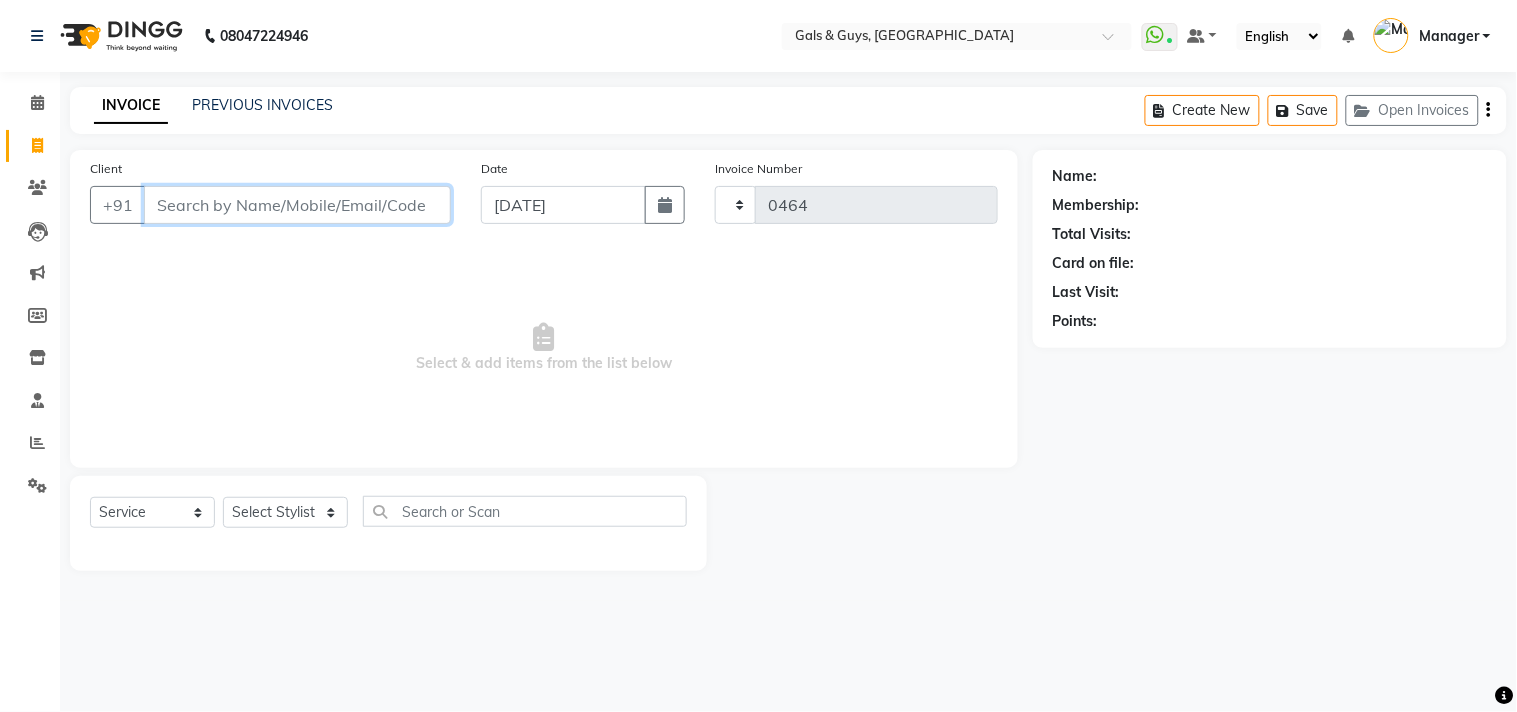 select on "7505" 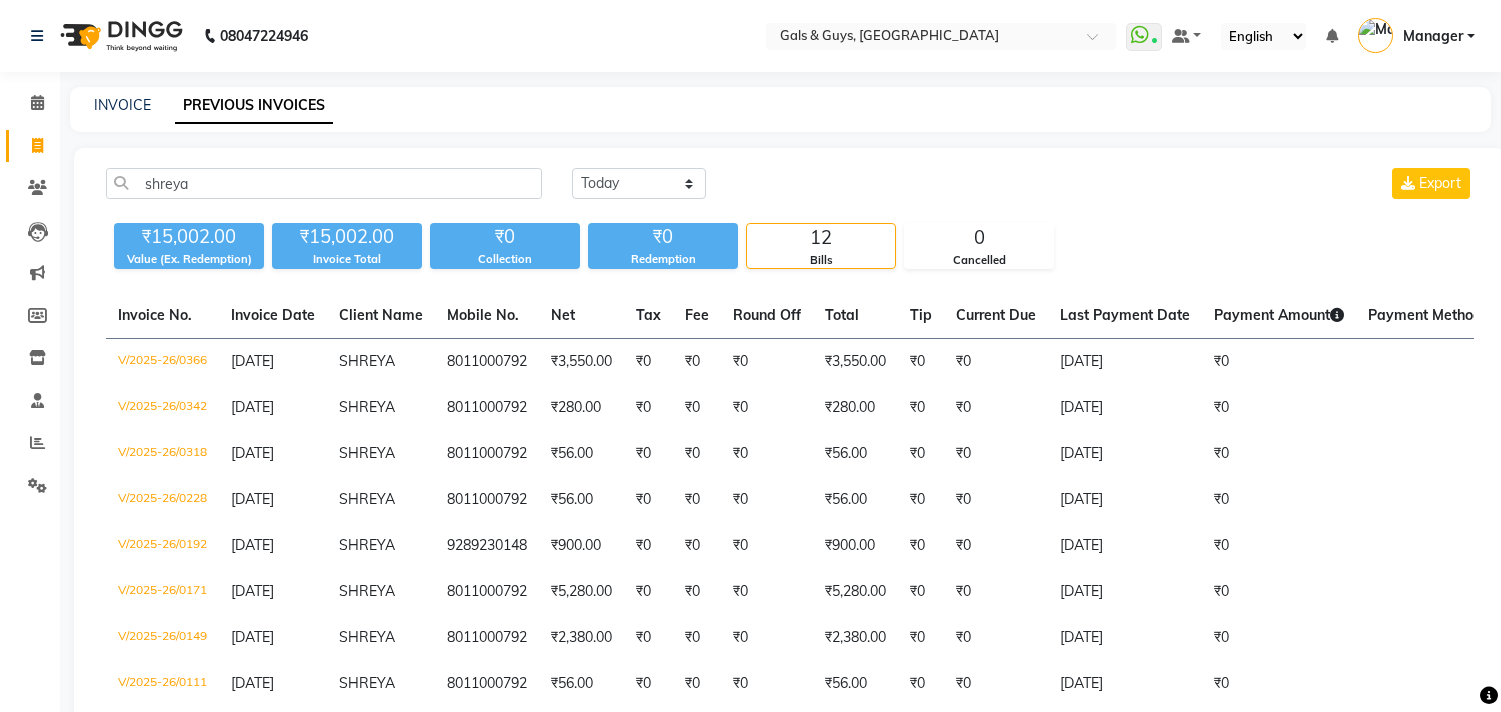 scroll, scrollTop: 0, scrollLeft: 0, axis: both 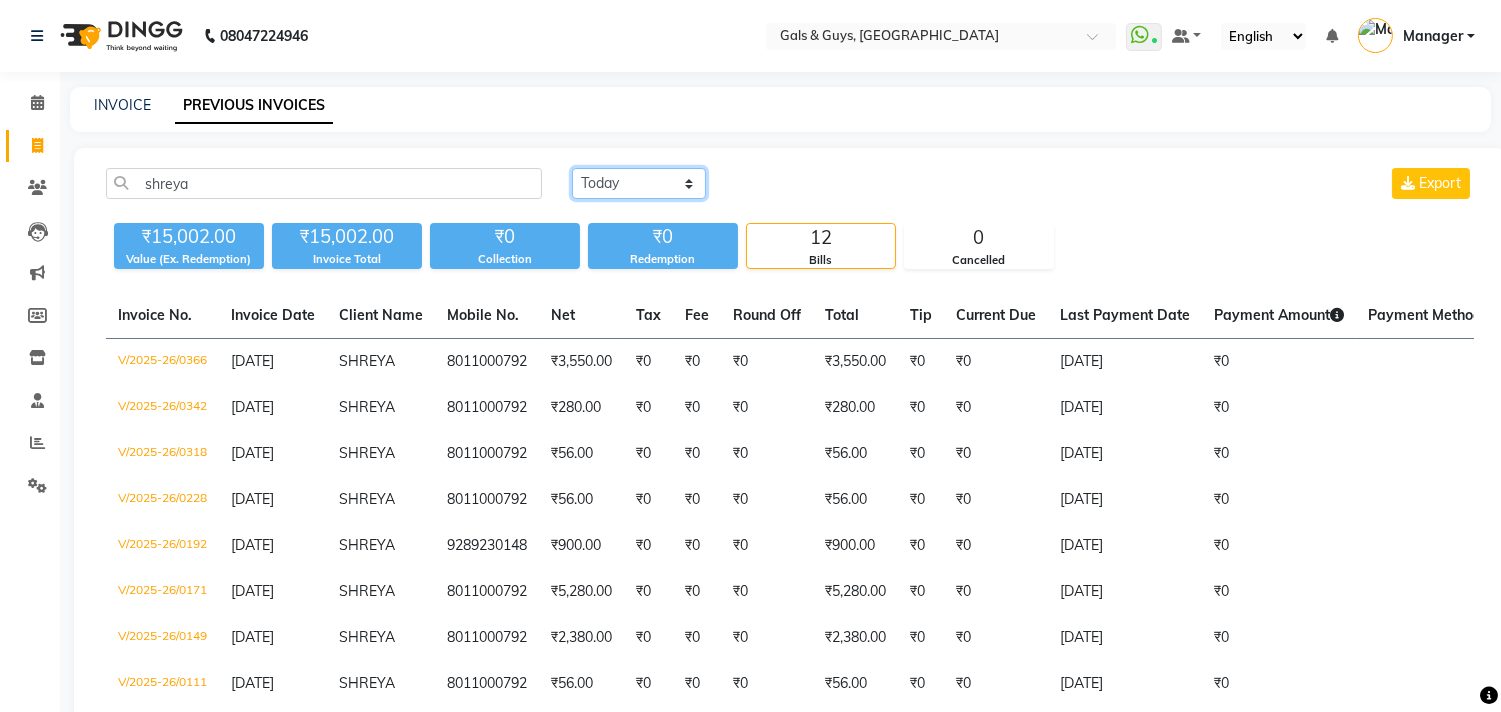 click on "Today Yesterday Custom Range" 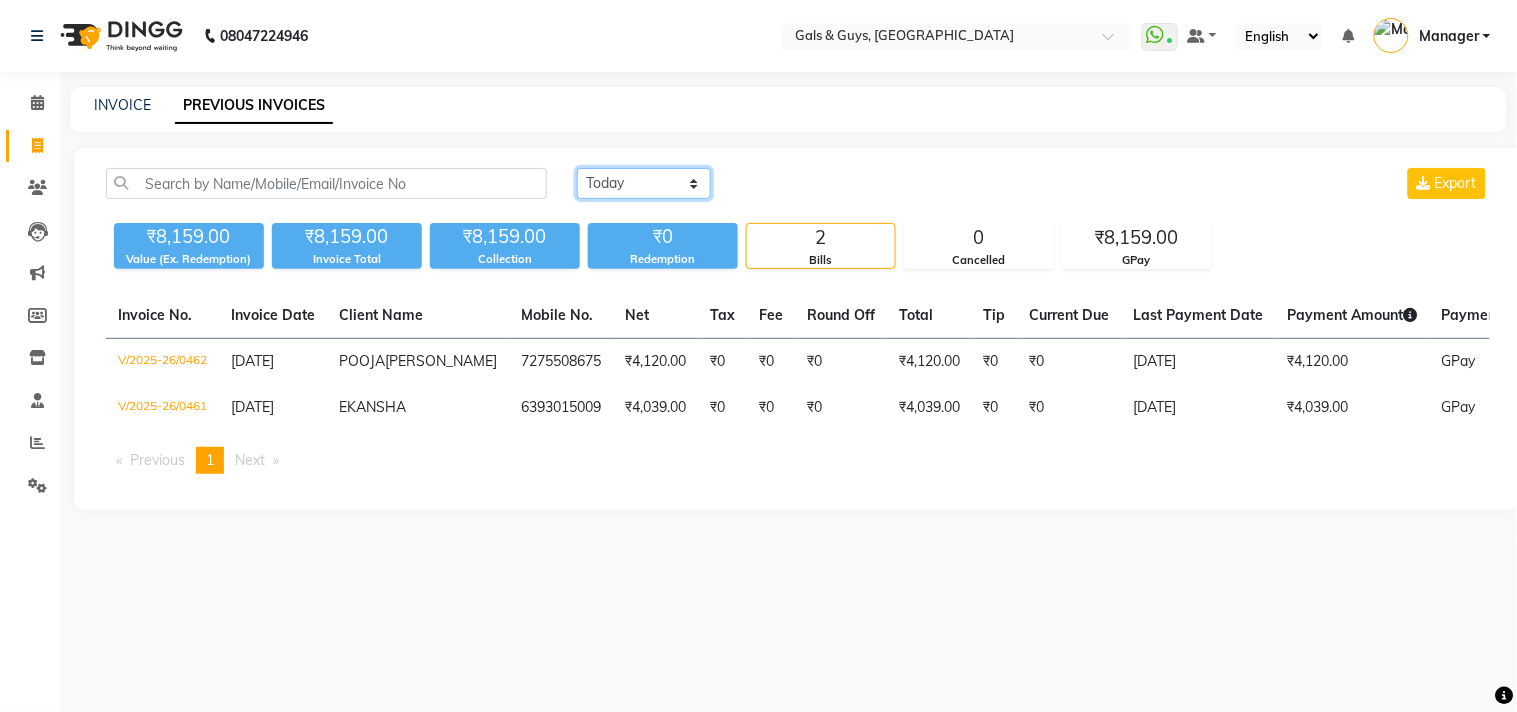 click on "Today Yesterday Custom Range" 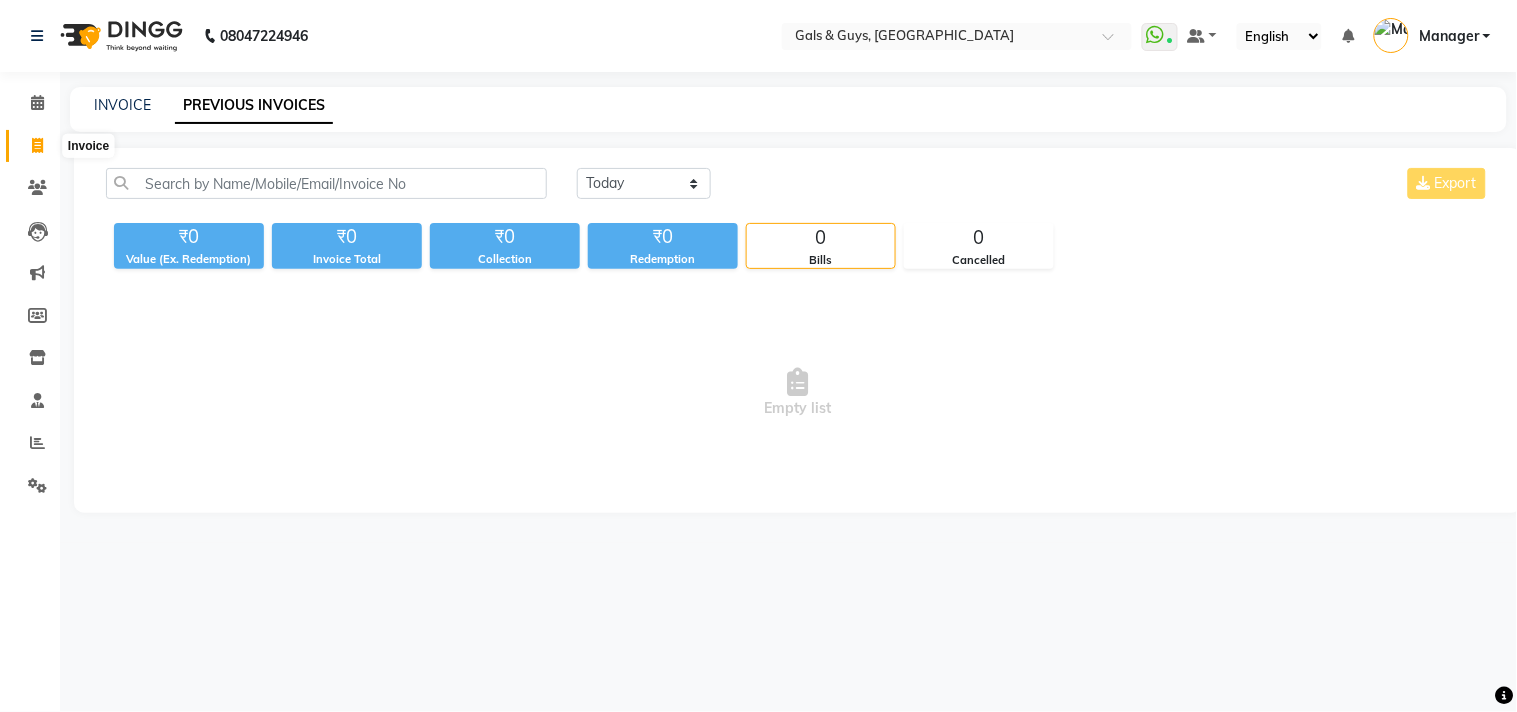 click 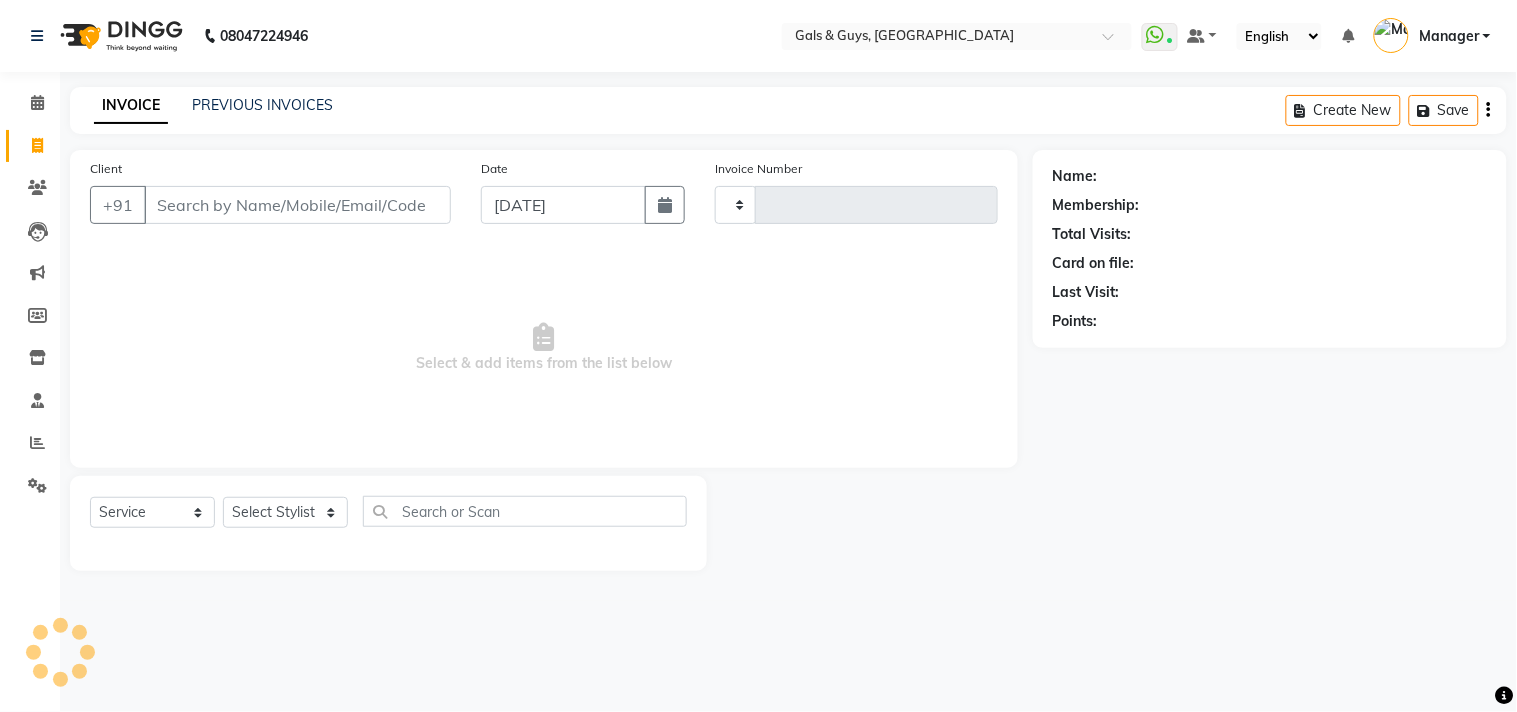 type on "0463" 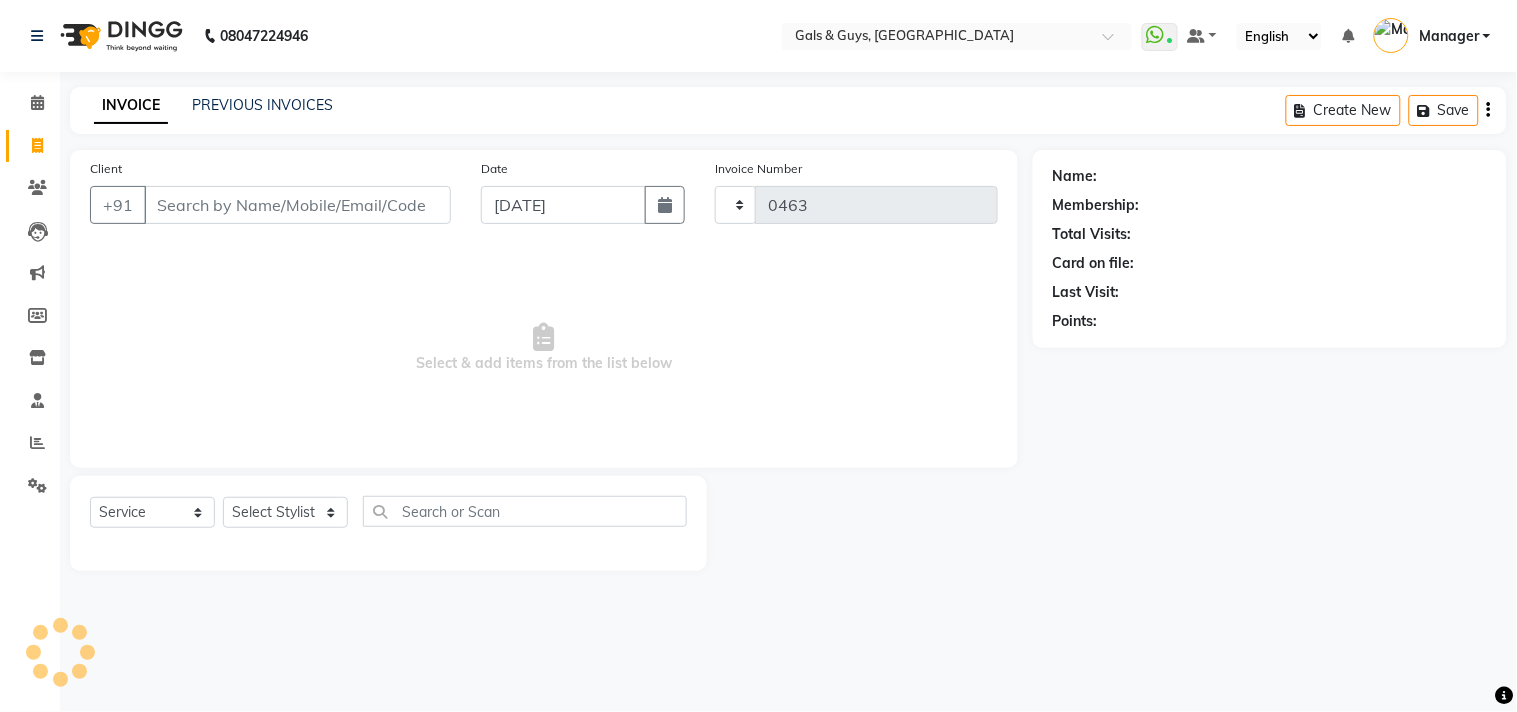 select on "7505" 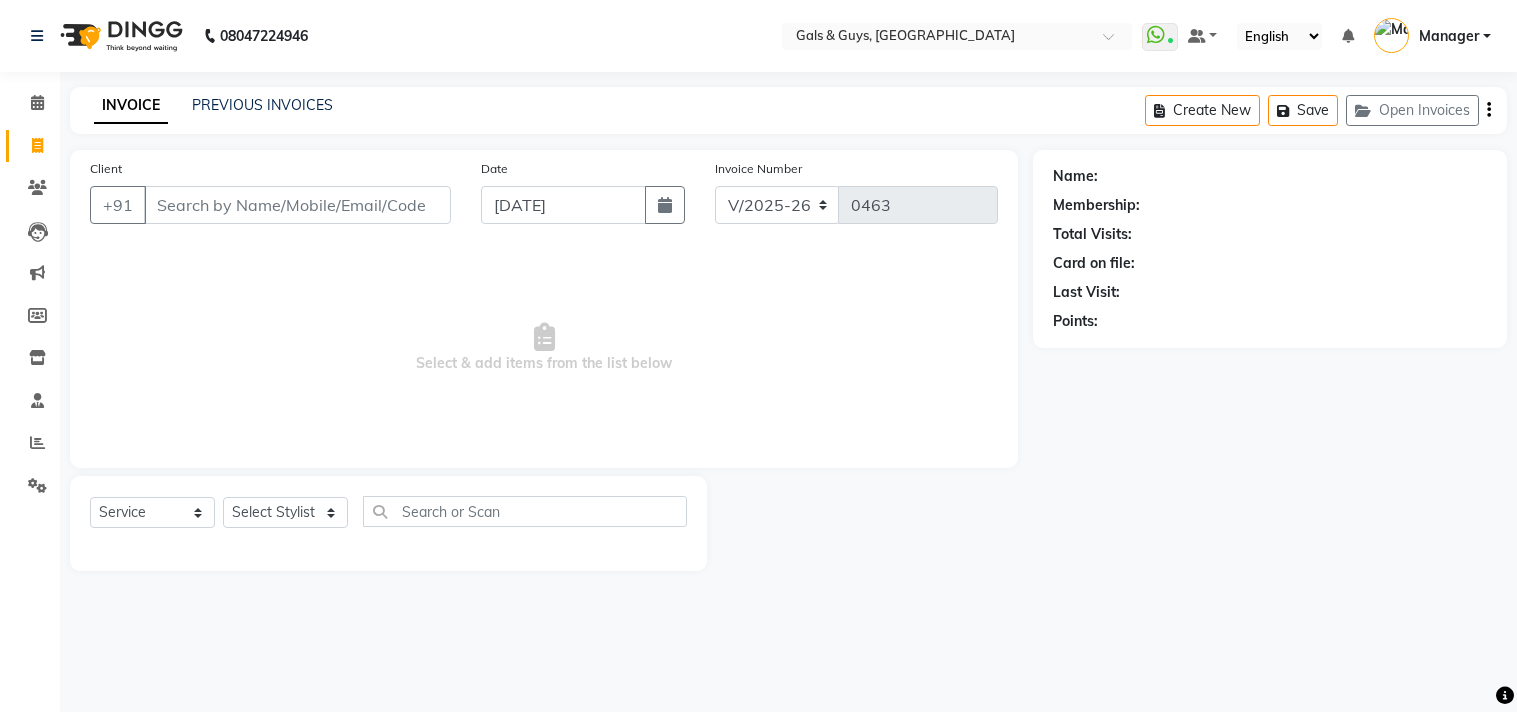 select on "7505" 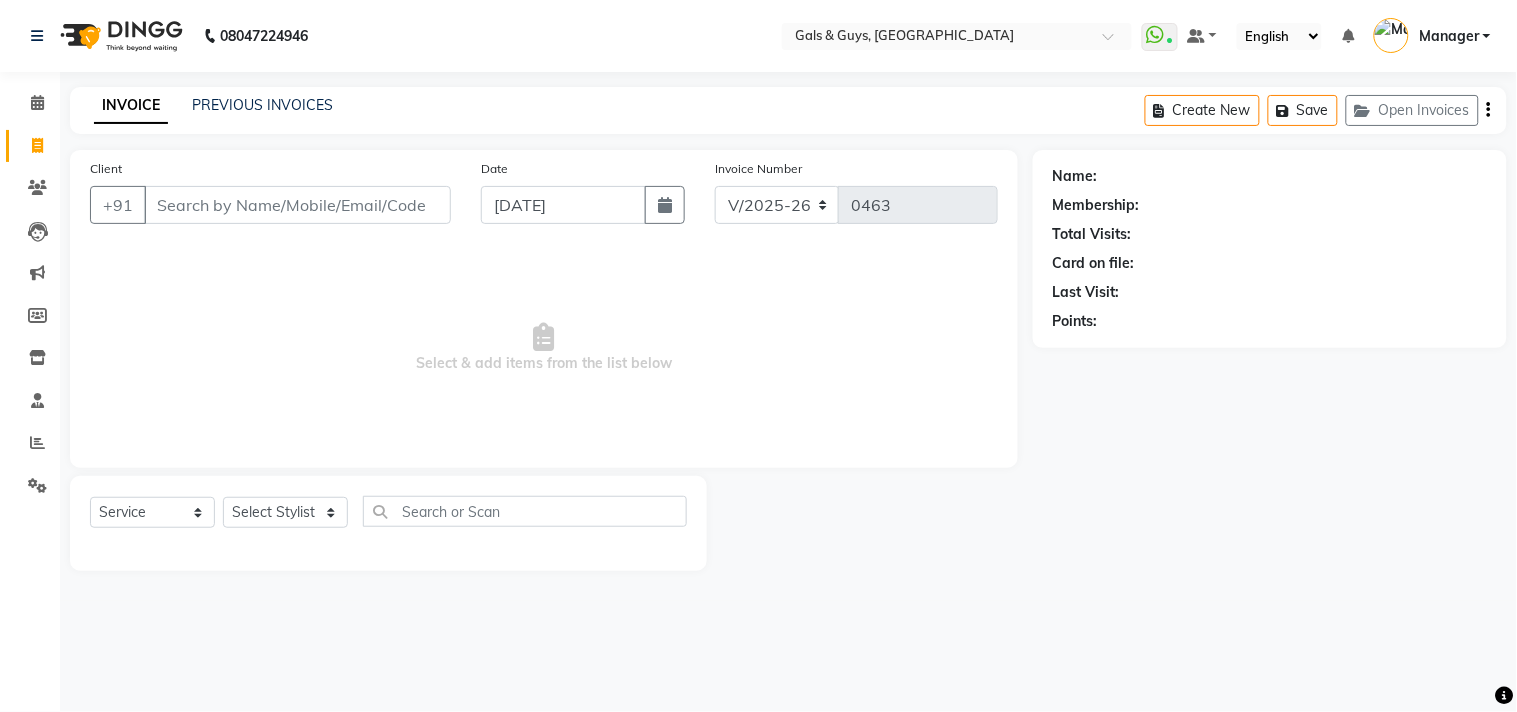scroll, scrollTop: 0, scrollLeft: 0, axis: both 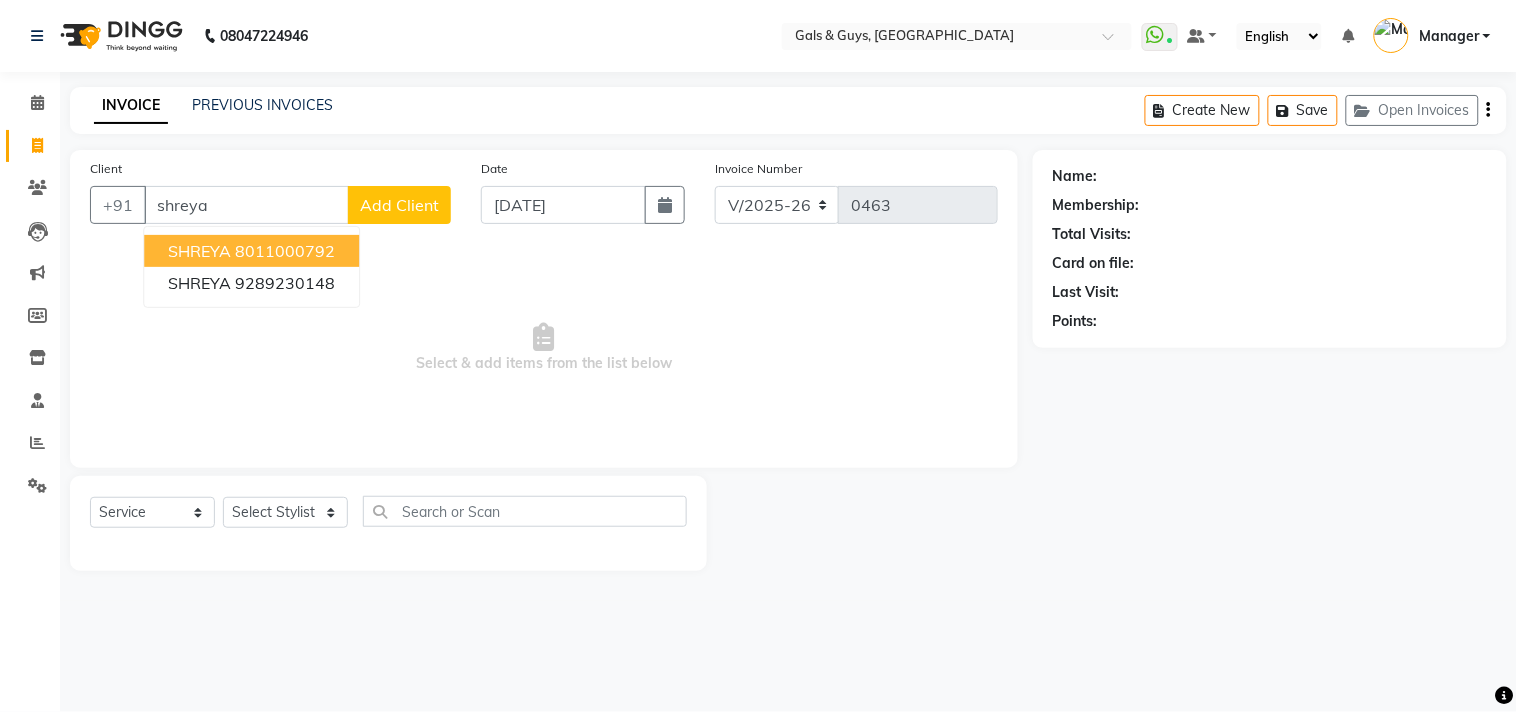click on "SHREYA  8011000792" at bounding box center (251, 251) 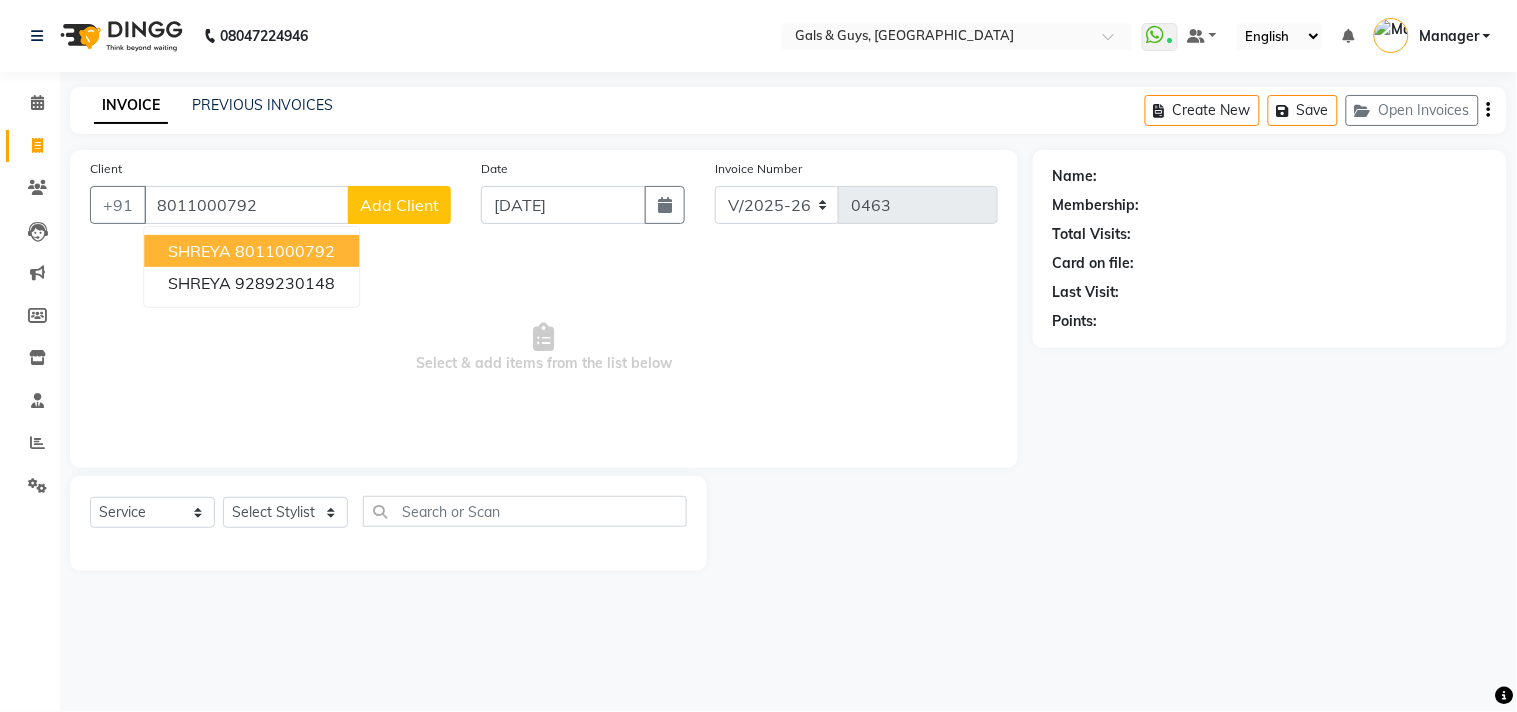 type on "8011000792" 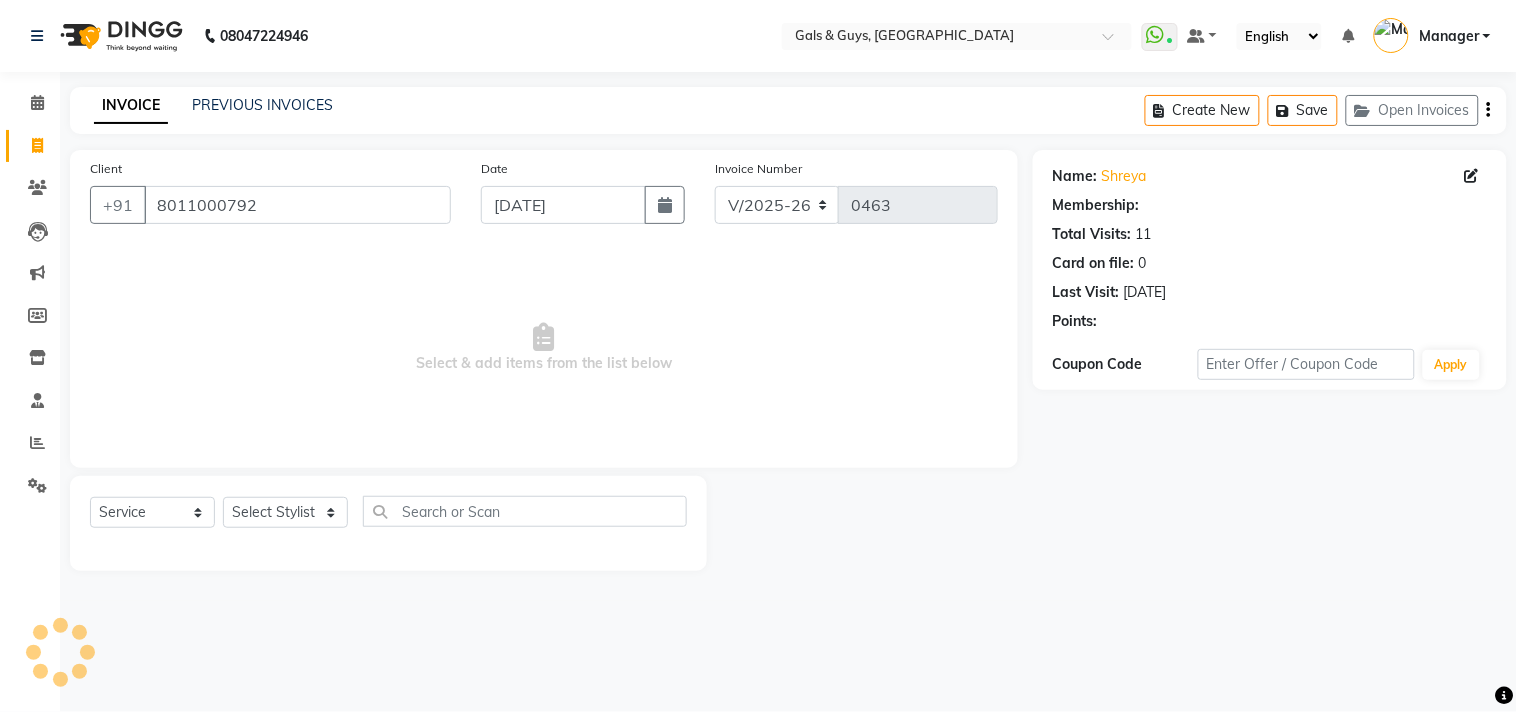 select on "1: Object" 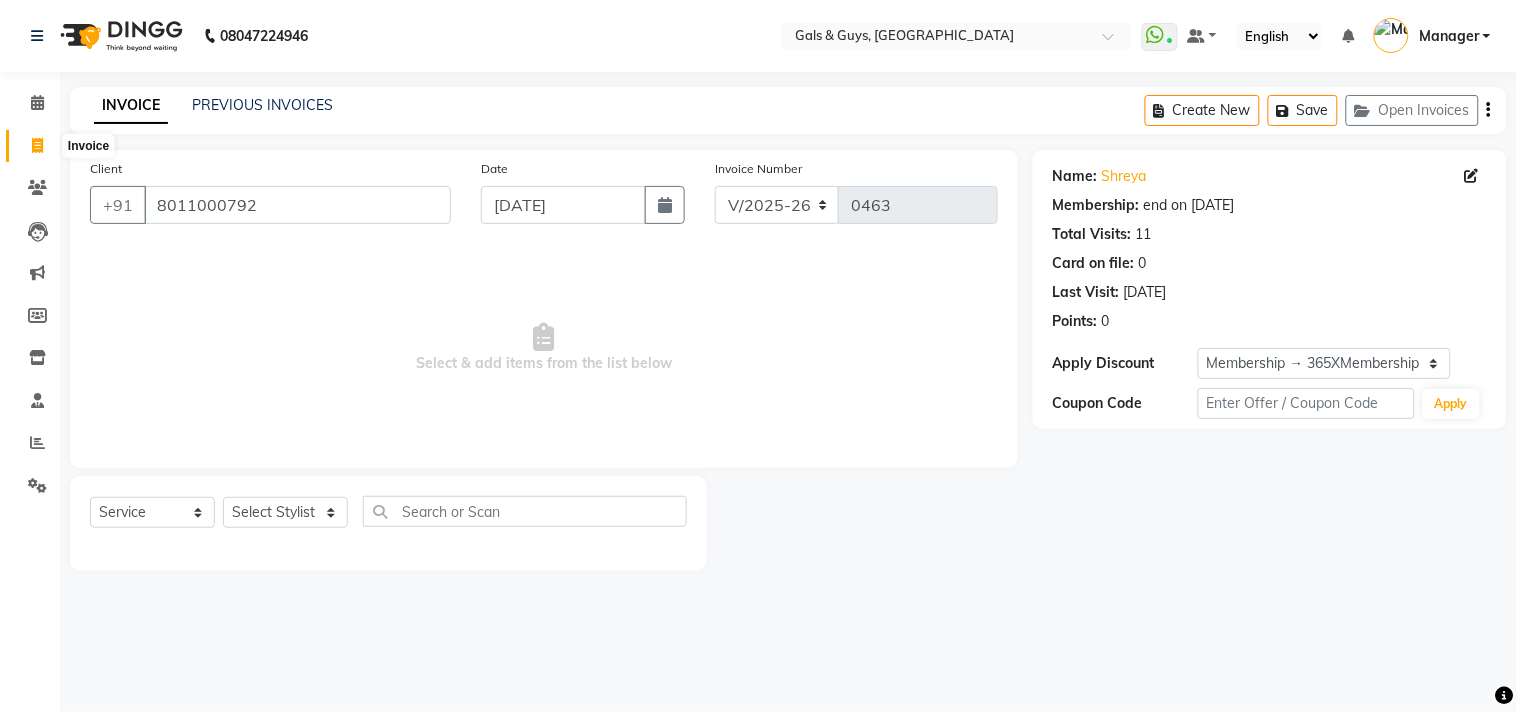 click 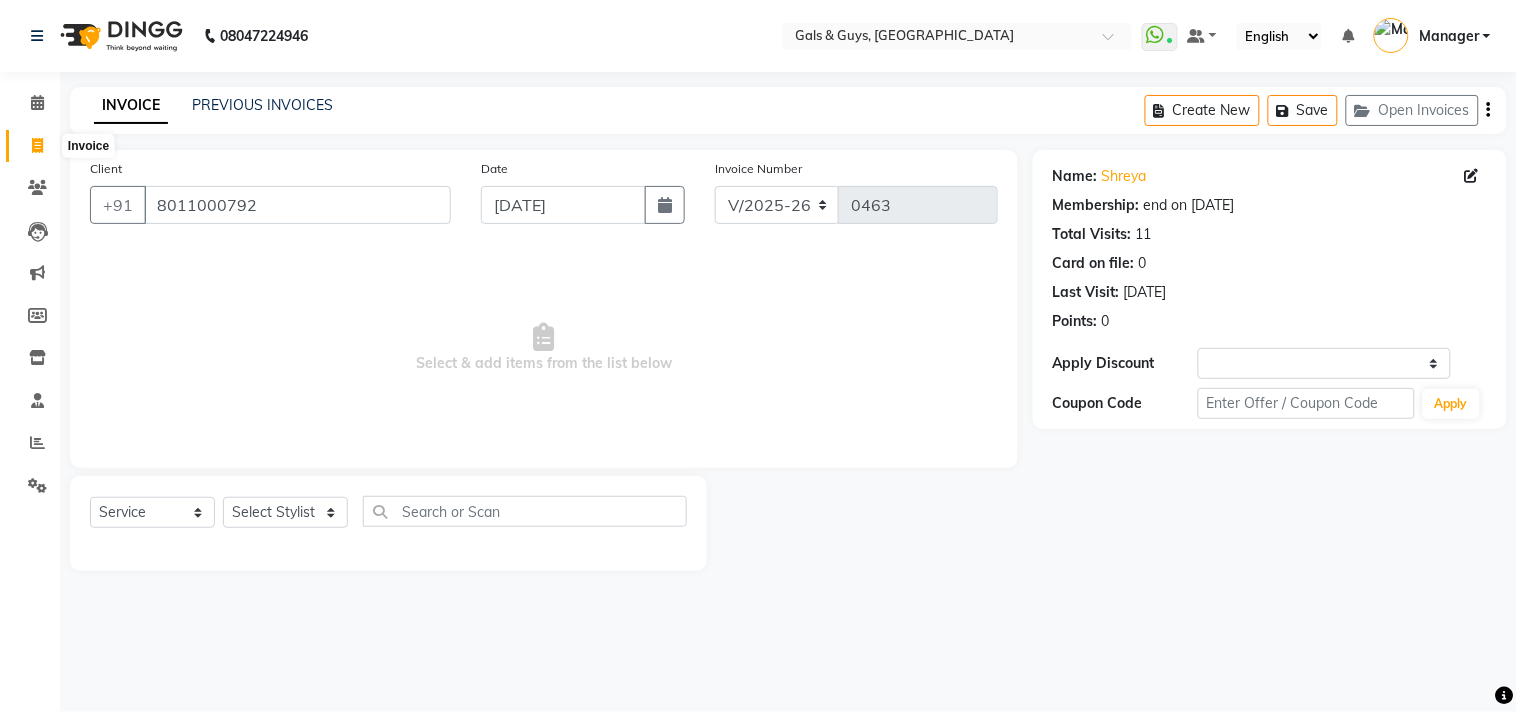 select on "service" 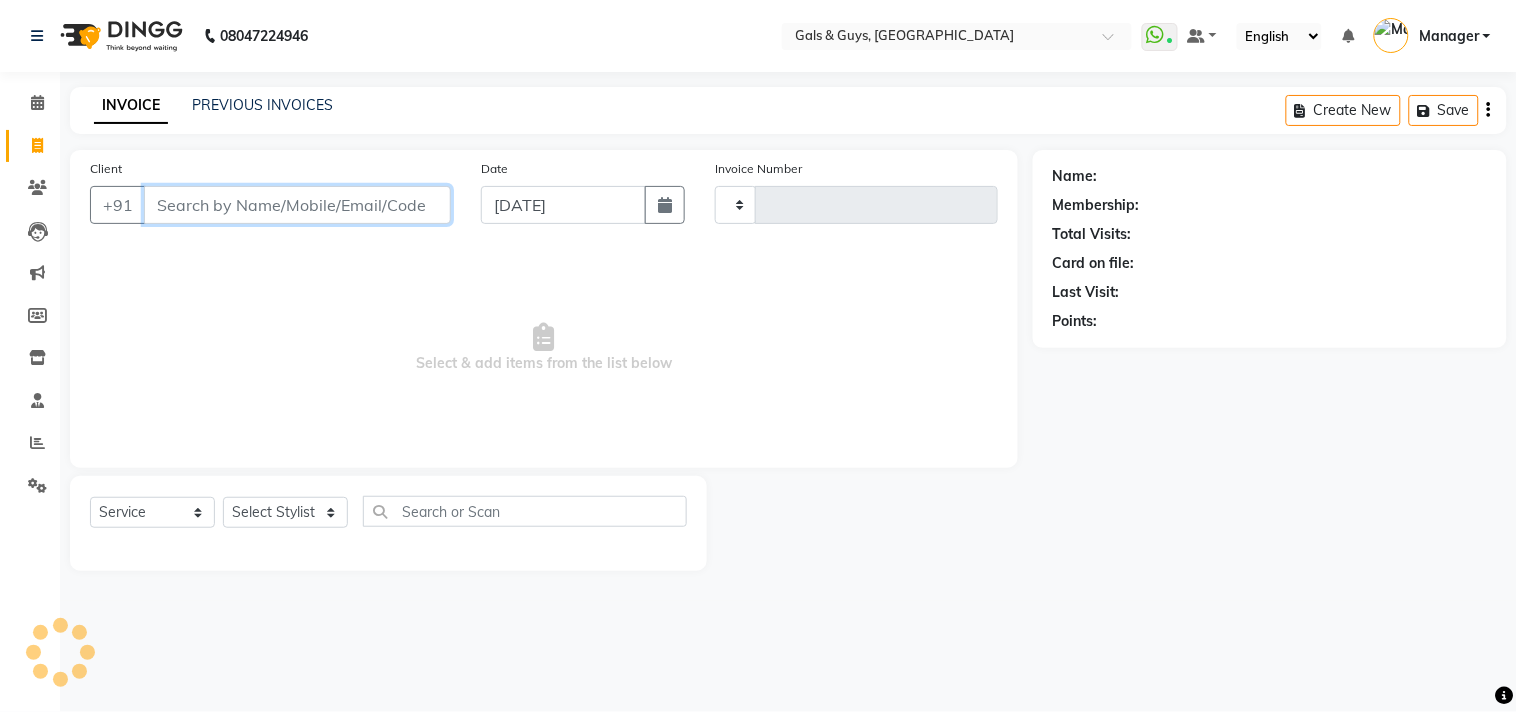 type on "0463" 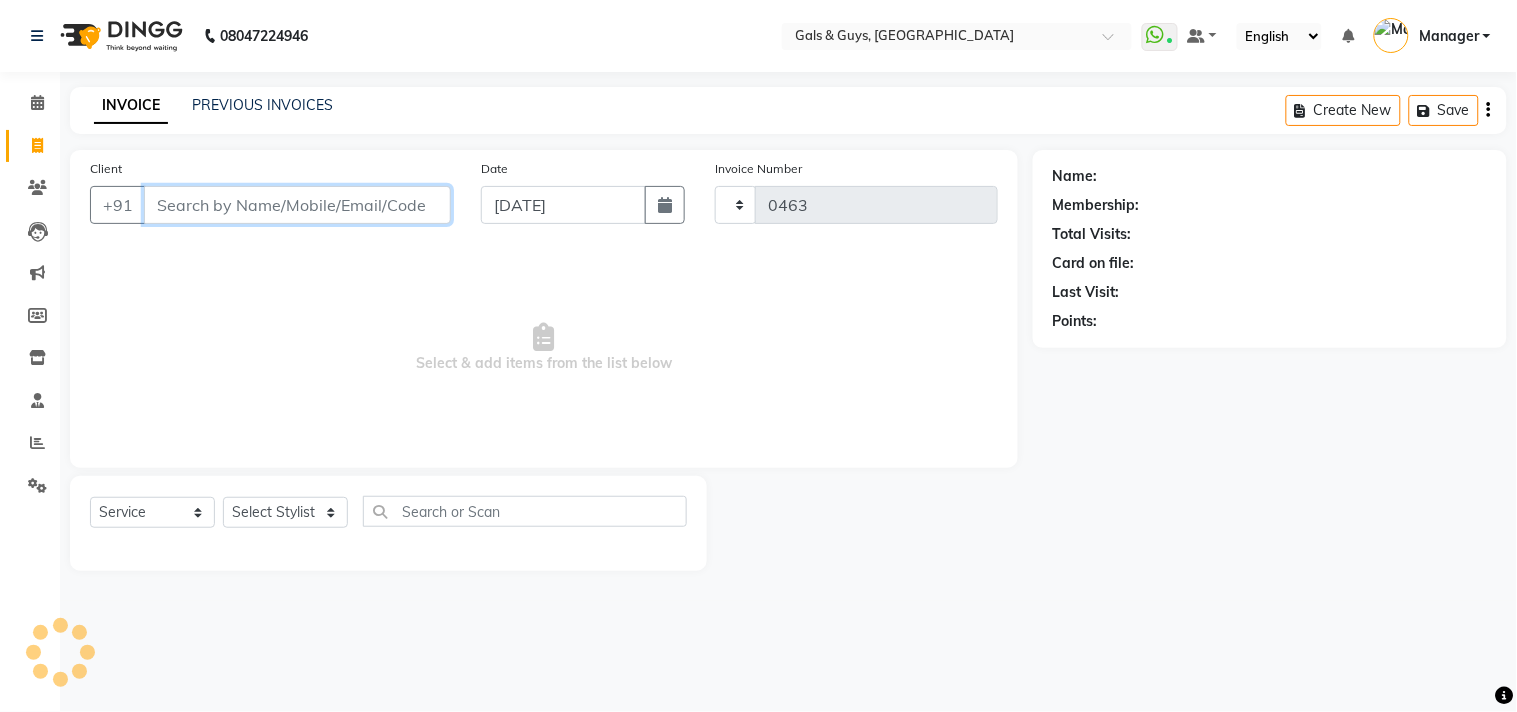 select on "7505" 